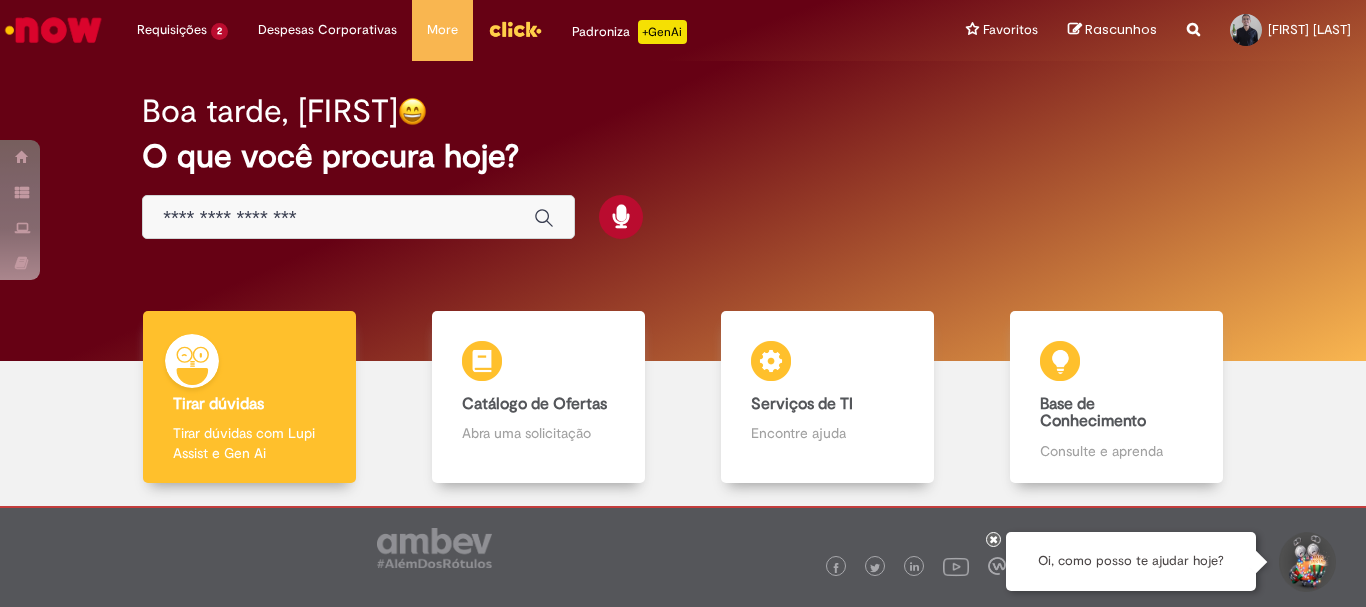 scroll, scrollTop: 0, scrollLeft: 0, axis: both 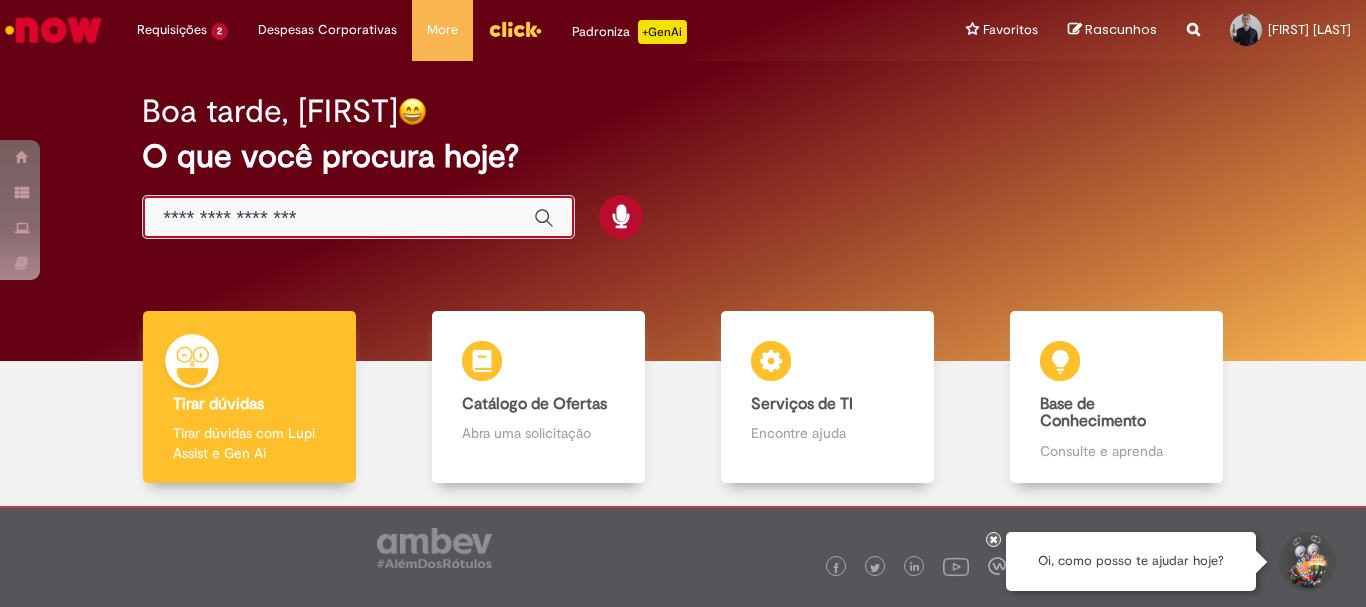 click at bounding box center (338, 218) 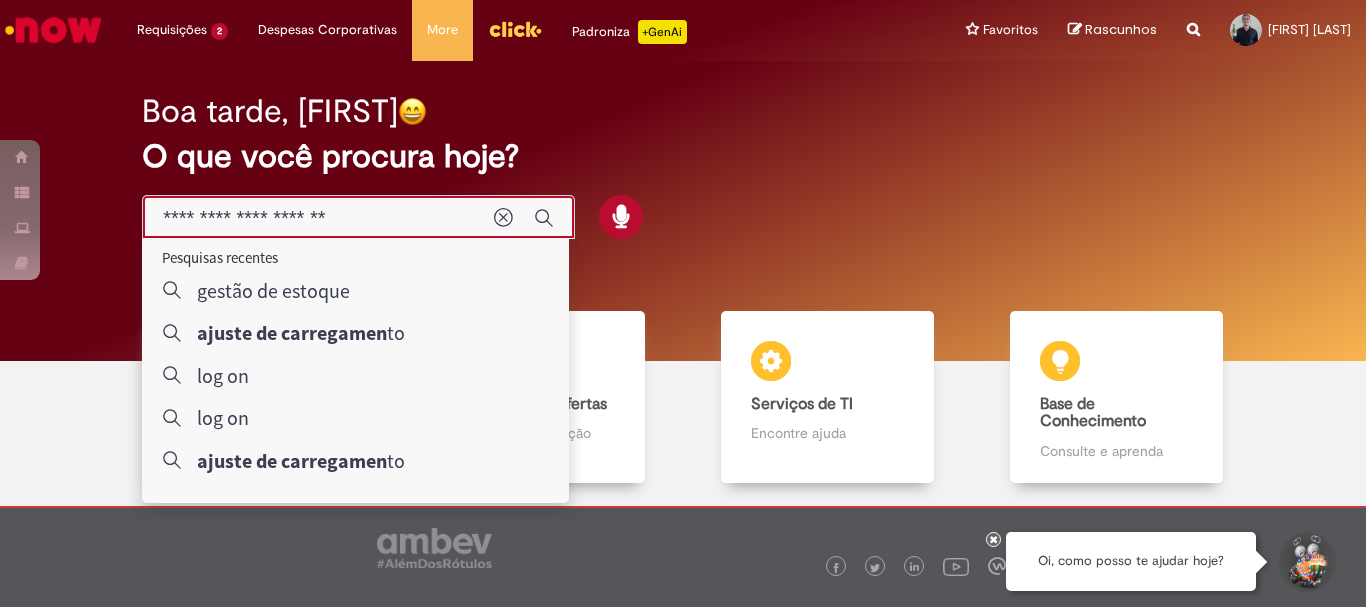 type on "**********" 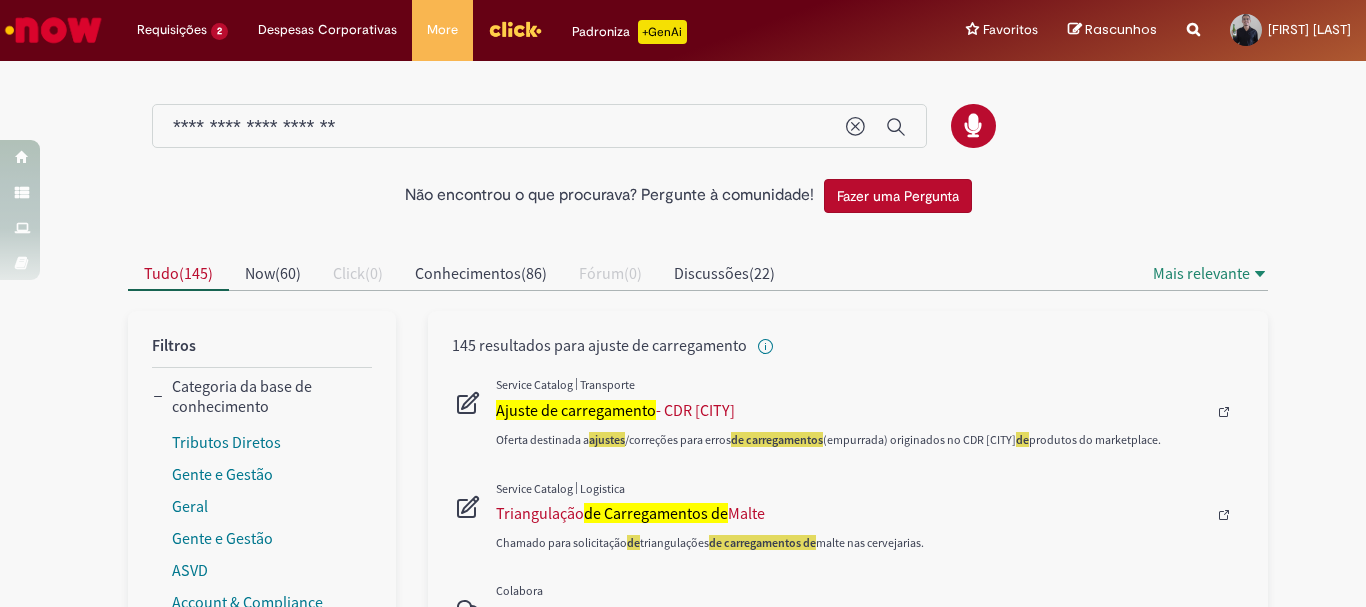 scroll, scrollTop: 83, scrollLeft: 0, axis: vertical 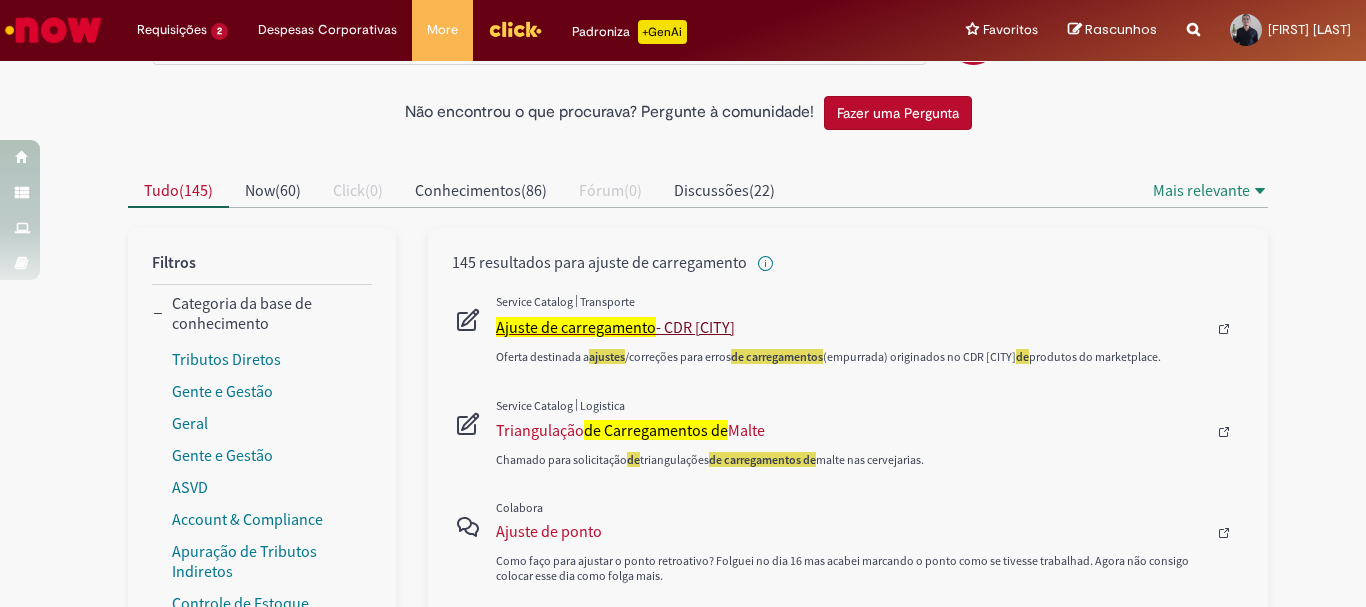 click on "Ajuste de carregamento  - CDR Louveira" at bounding box center (851, 327) 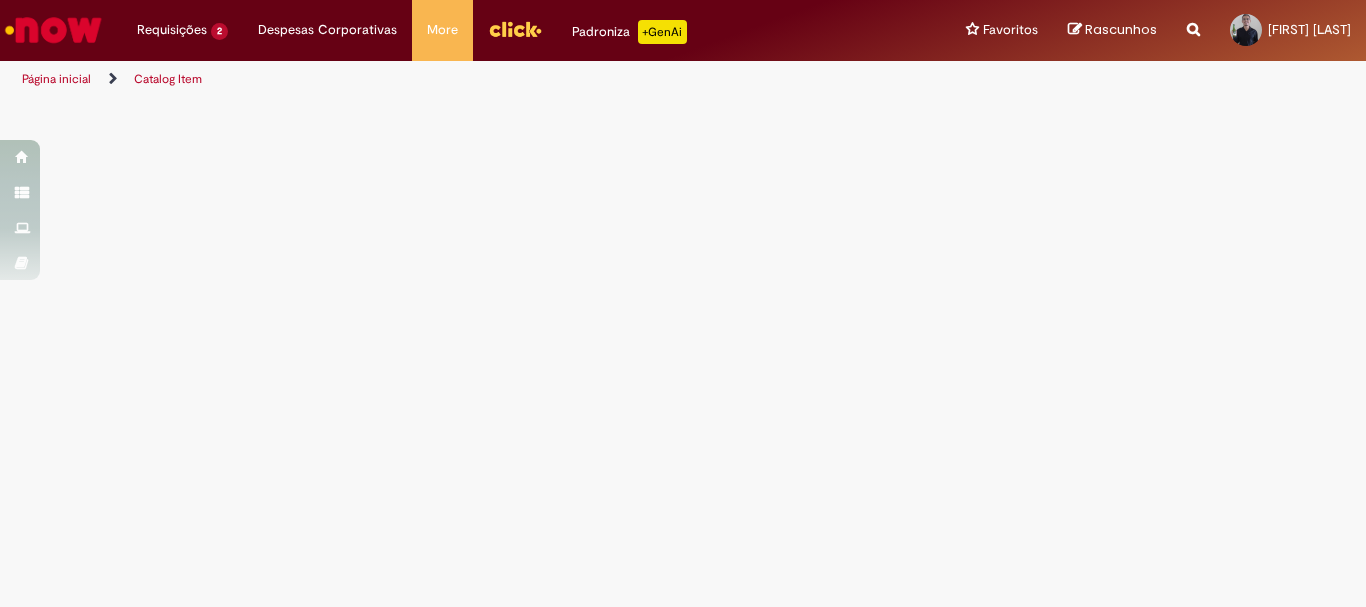 scroll, scrollTop: 0, scrollLeft: 0, axis: both 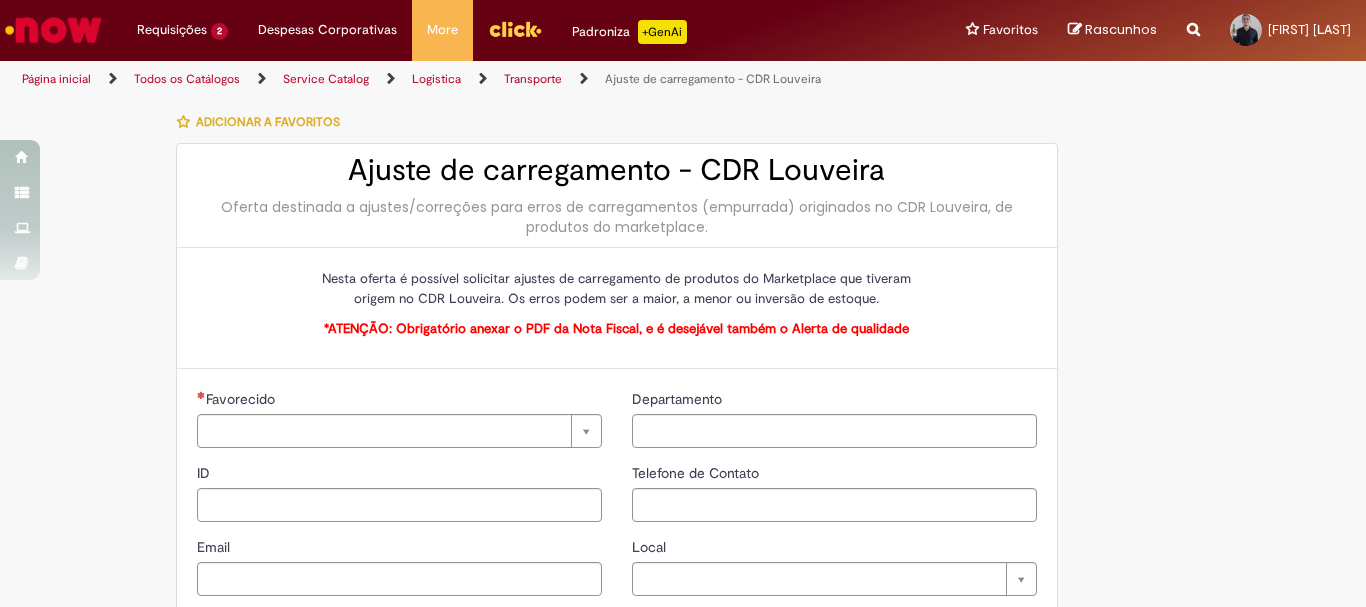 type on "********" 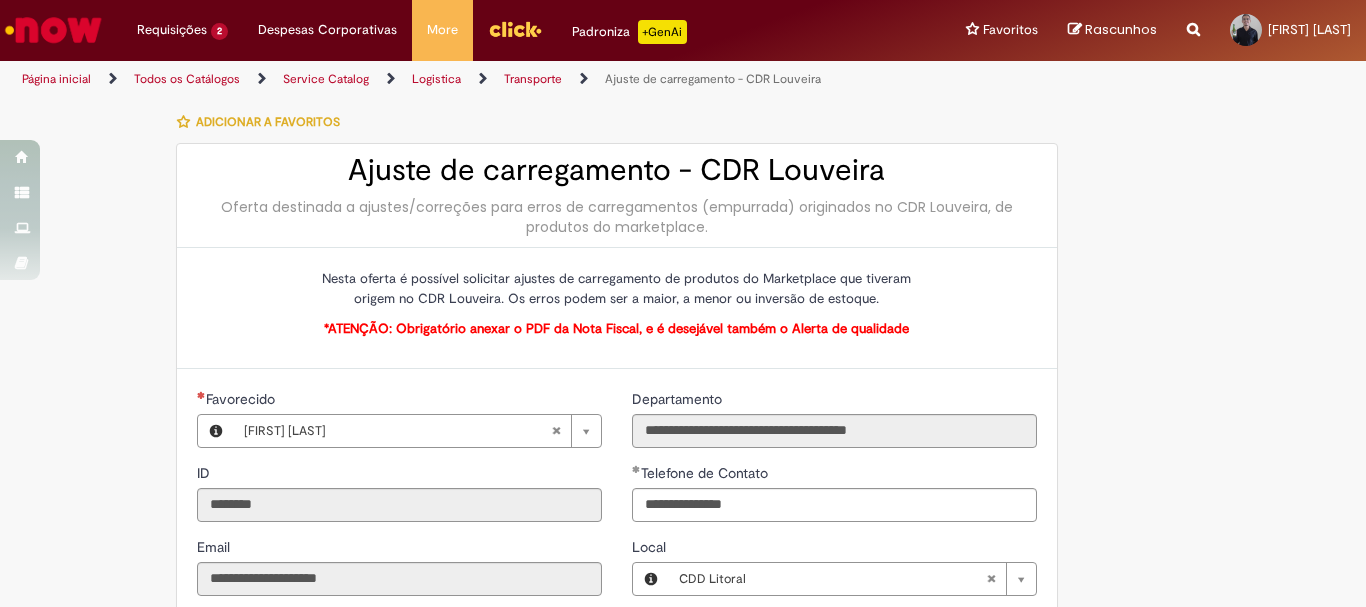 type on "**********" 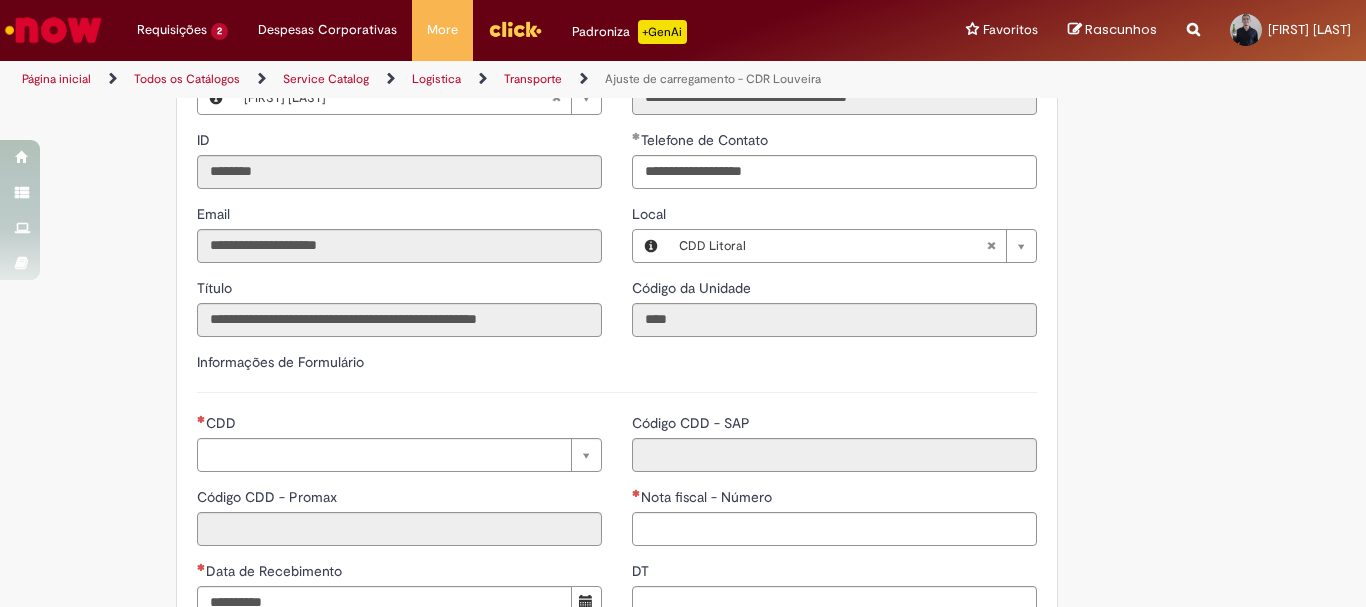 scroll, scrollTop: 500, scrollLeft: 0, axis: vertical 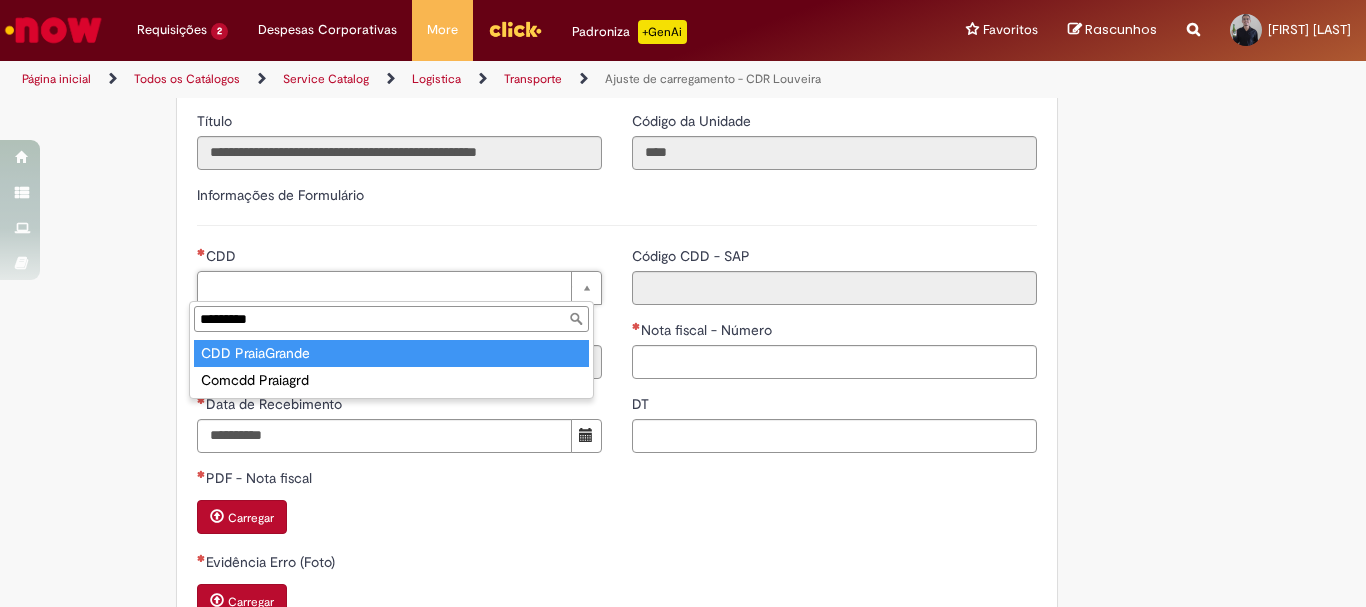 type on "*********" 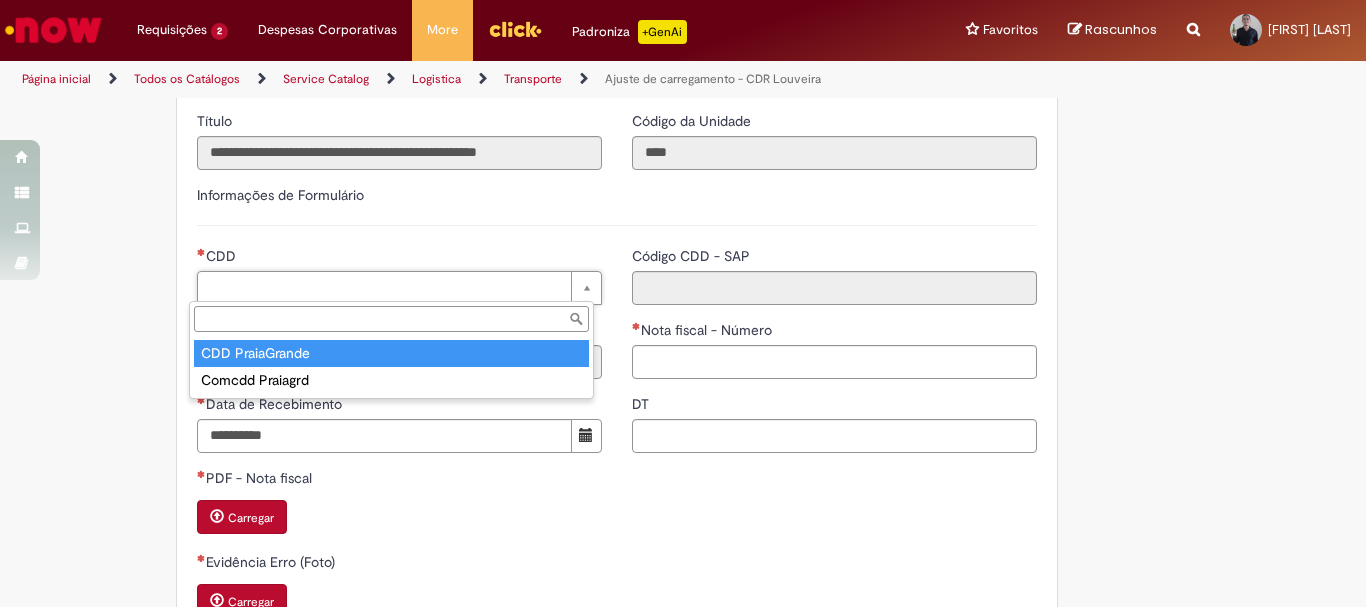type on "***" 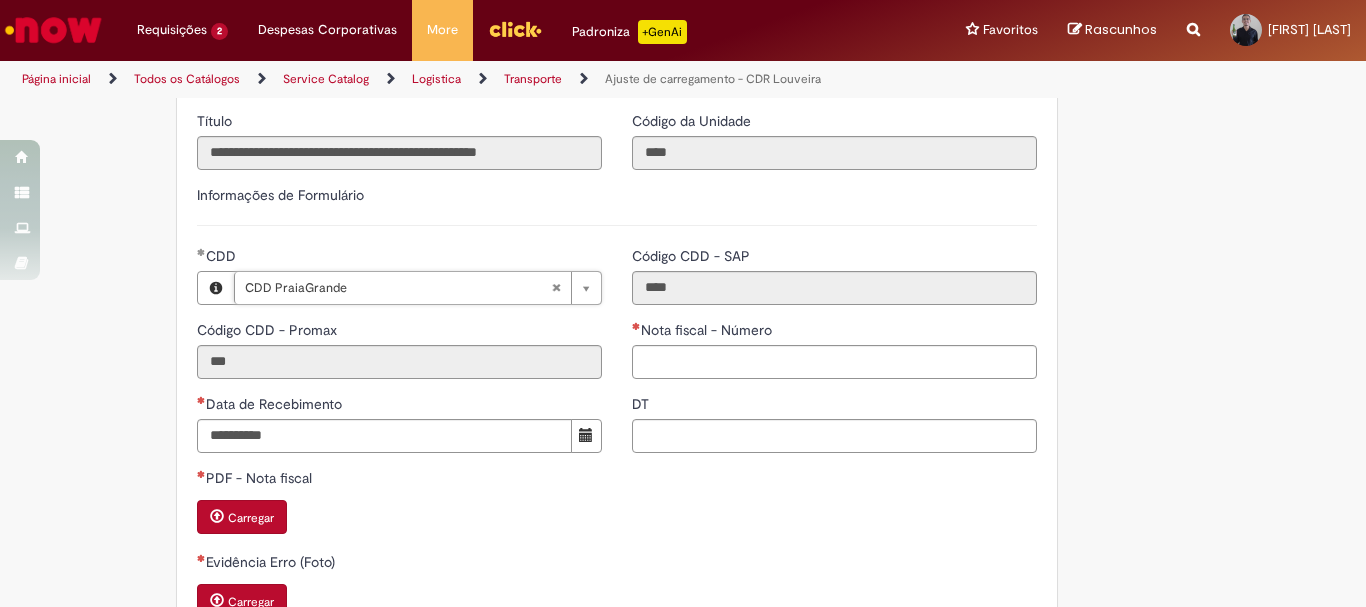 click on "**********" at bounding box center (585, 433) 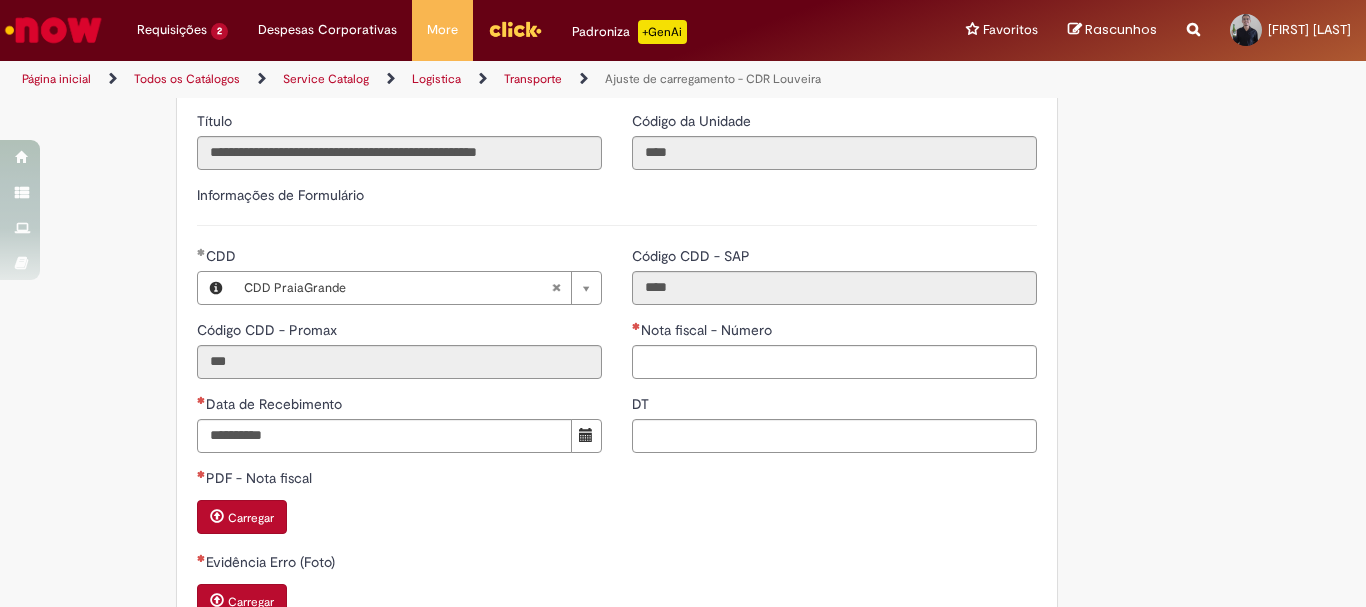 scroll, scrollTop: 583, scrollLeft: 0, axis: vertical 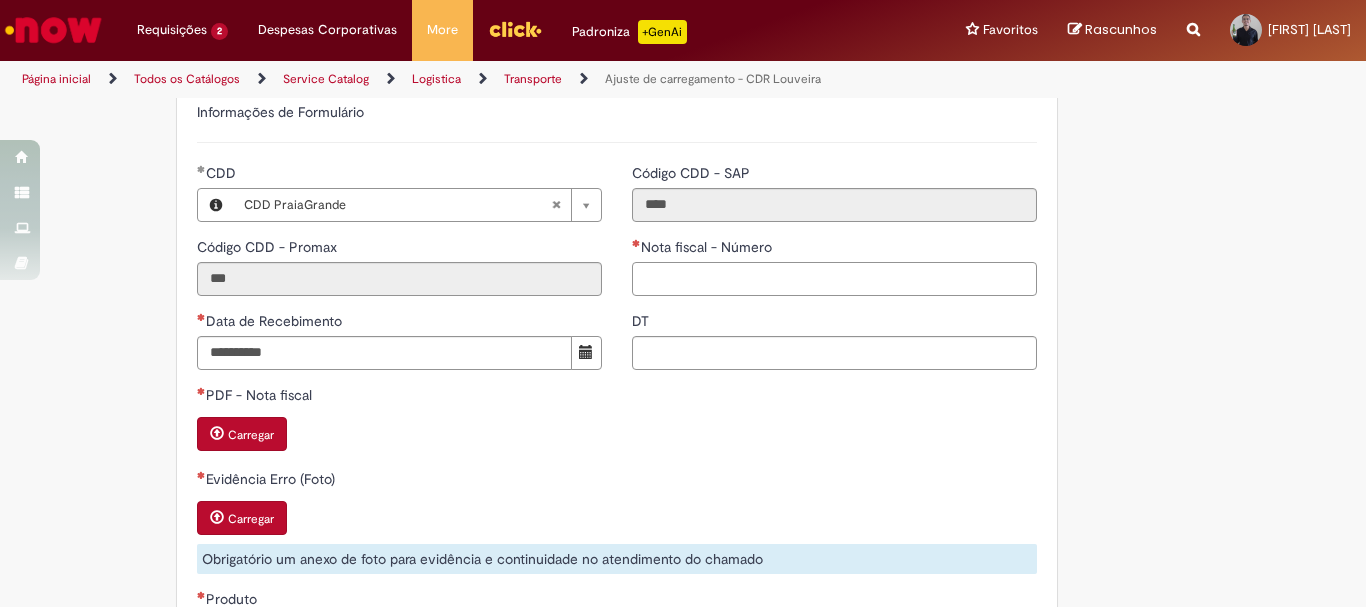 click on "Nota fiscal - Número" at bounding box center (834, 279) 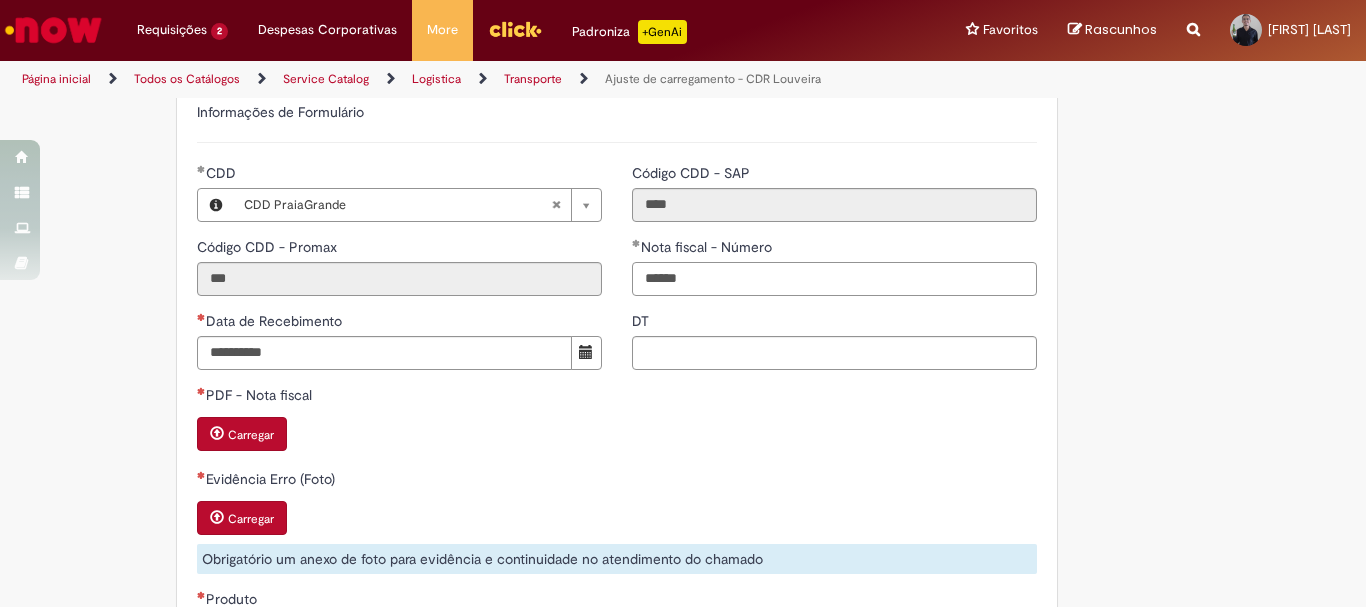 type on "******" 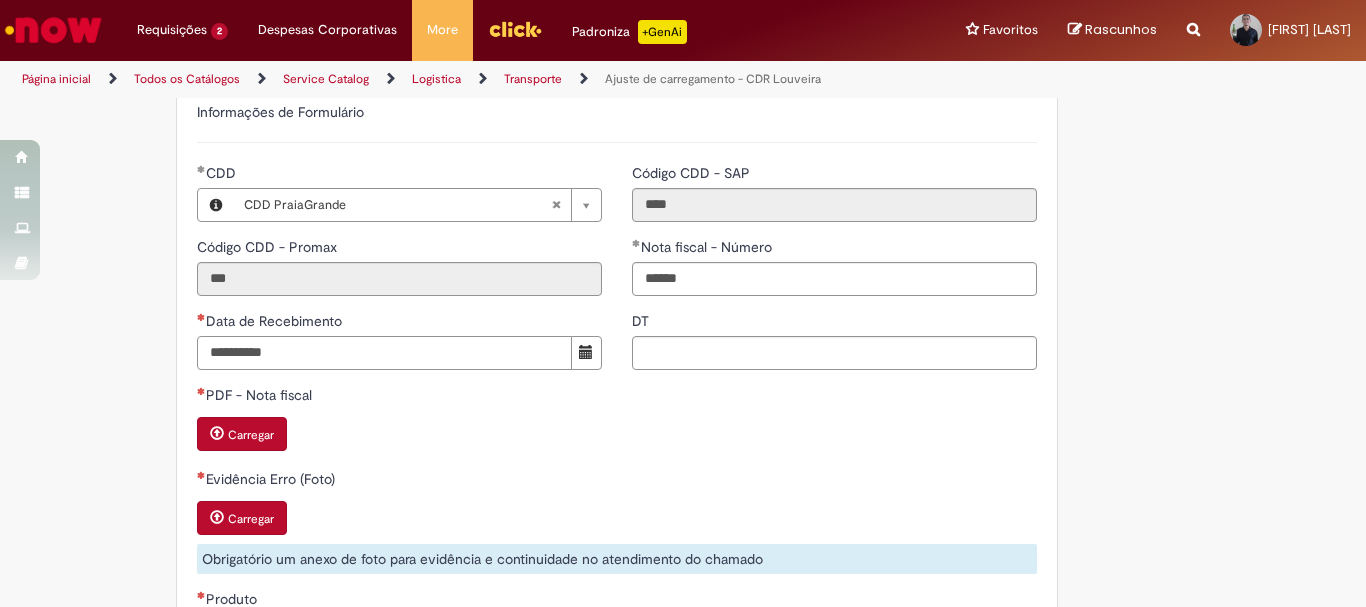 click on "Data de Recebimento" at bounding box center (384, 353) 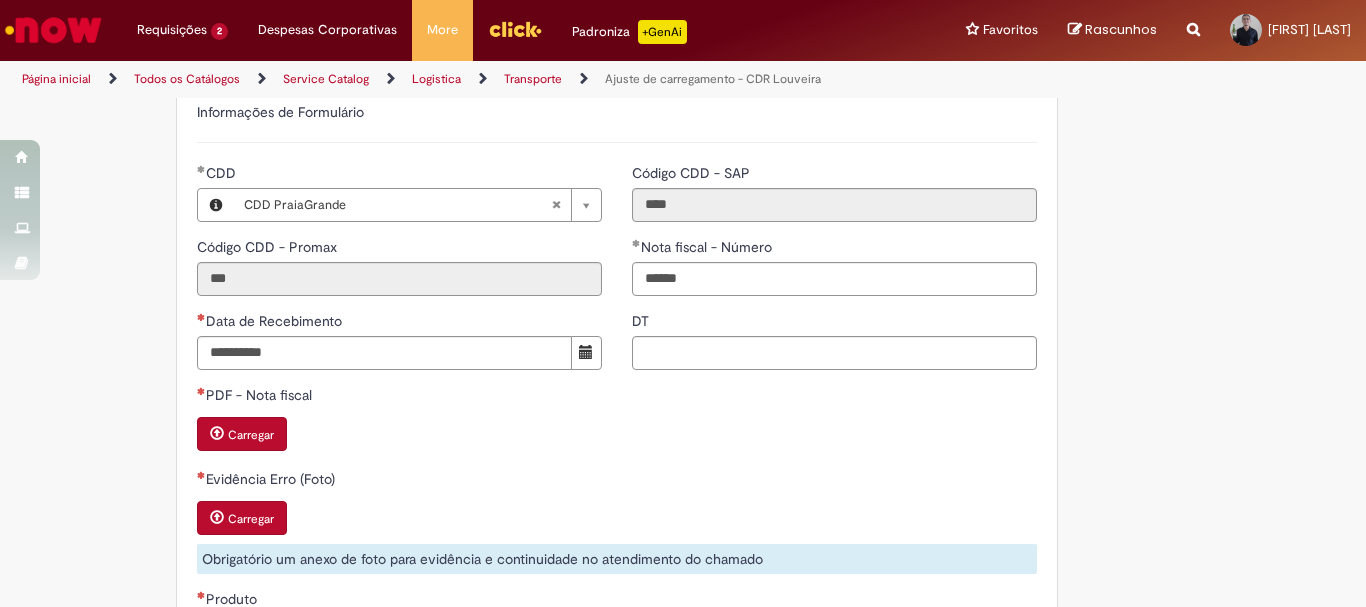 drag, startPoint x: 3, startPoint y: 300, endPoint x: 62, endPoint y: 319, distance: 61.983868 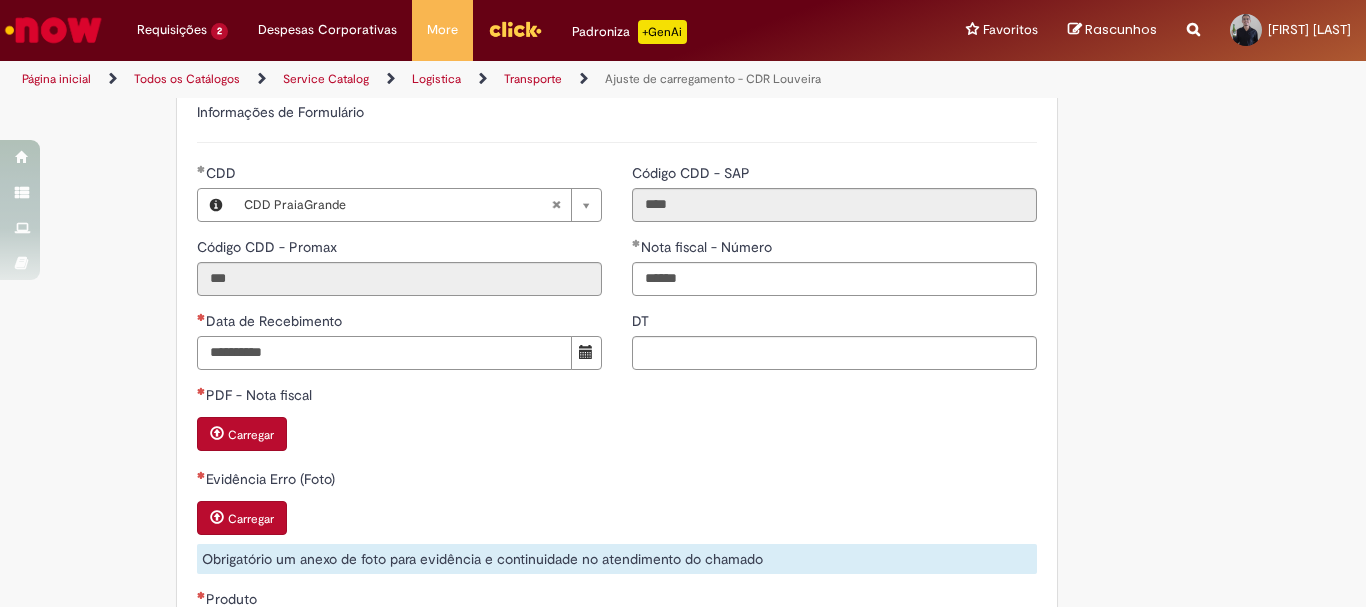 click on "Data de Recebimento" at bounding box center (384, 353) 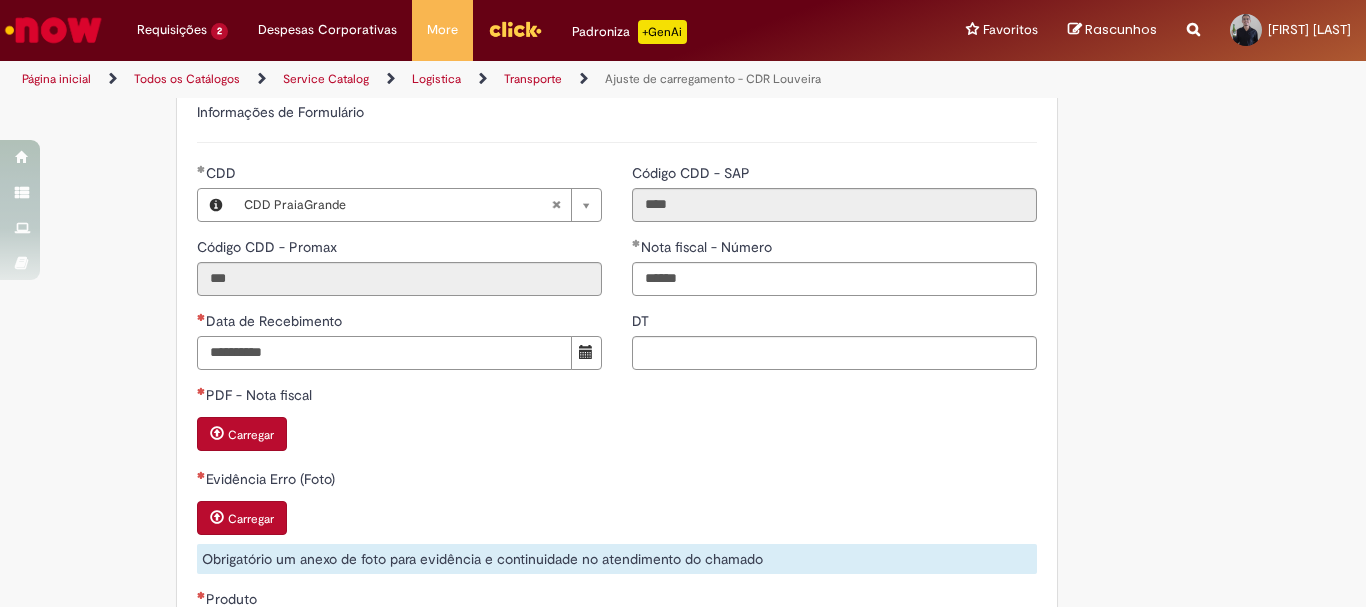 type on "**********" 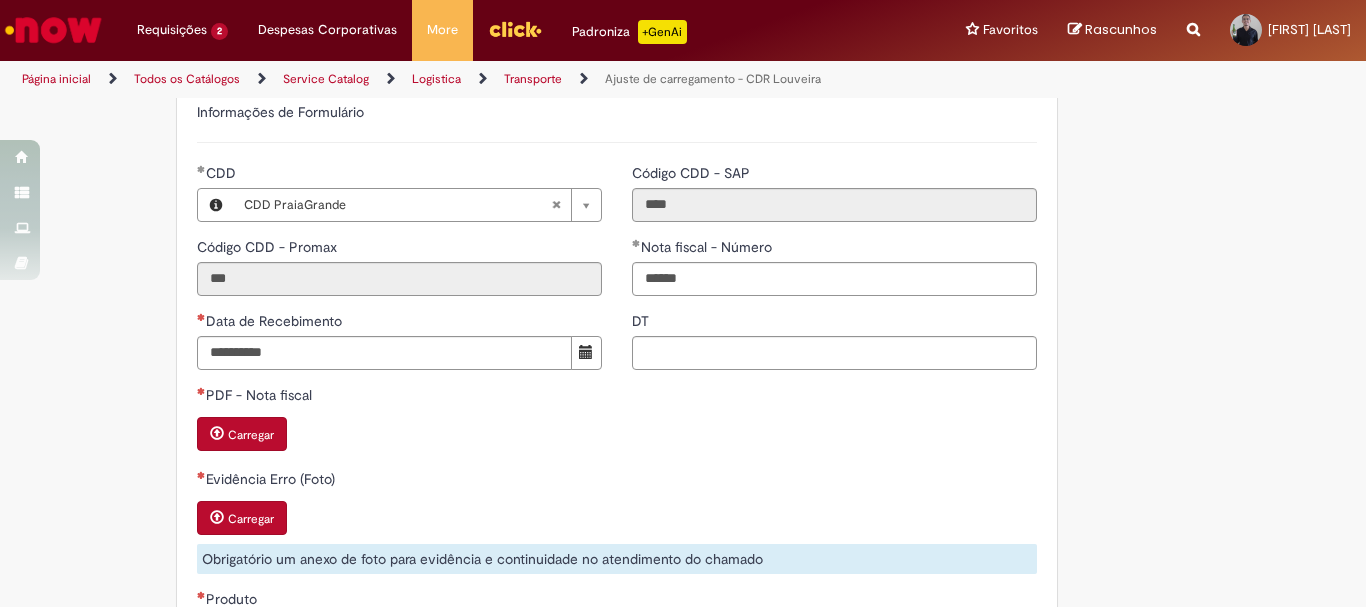 click on "Tire dúvidas com LupiAssist    +GenAI
Oi! Eu sou LupiAssist, uma Inteligência Artificial Generativa em constante aprendizado   Meu conteúdo é monitorado para trazer uma melhor experiência
Dúvidas comuns:
Só mais um instante, estou consultando nossas bases de conhecimento  e escrevendo a melhor resposta pra você!
Title
Lorem ipsum dolor sit amet    Fazer uma nova pergunta
Gerei esta resposta utilizando IA Generativa em conjunto com os nossos padrões. Em caso de divergência, os documentos oficiais prevalecerão.
Saiba mais em:
Ou ligue para:
E aí, te ajudei?
Sim, obrigado!" at bounding box center [683, 350] 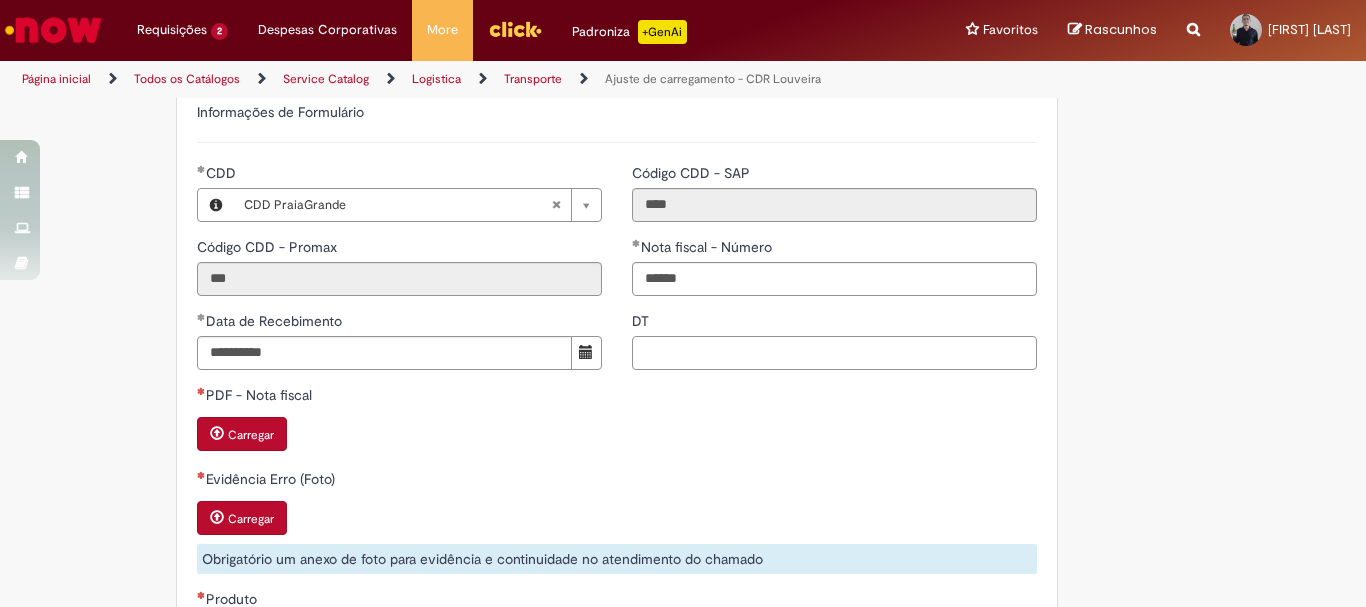 click on "DT" at bounding box center [834, 353] 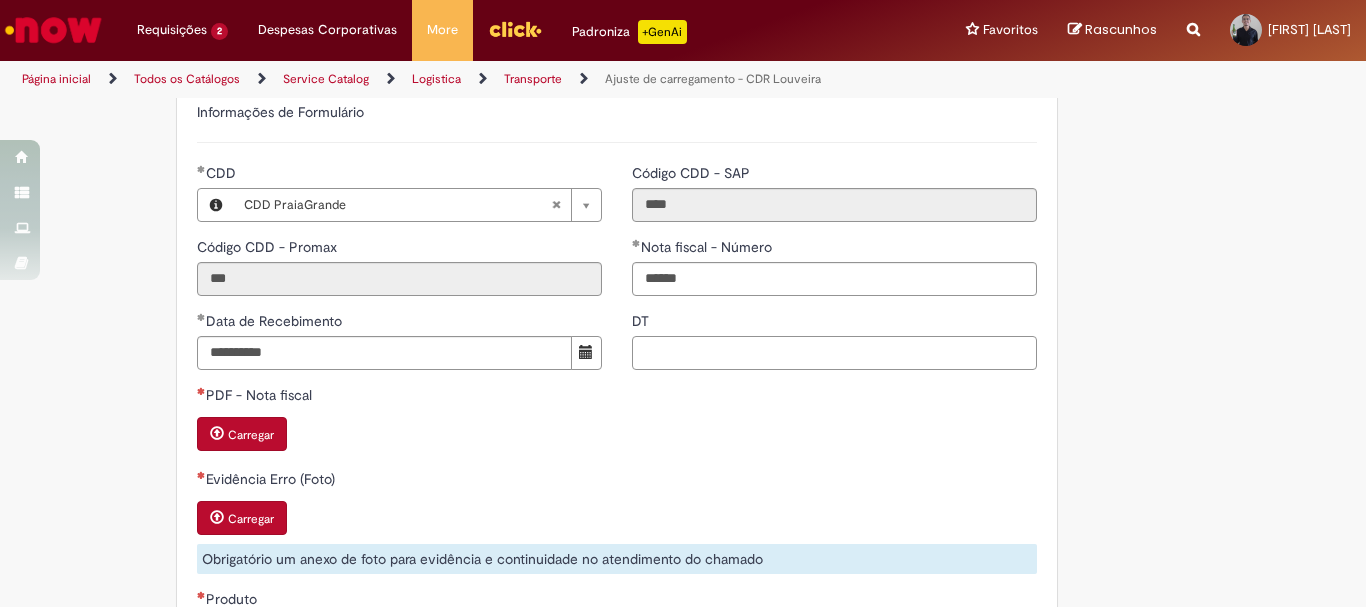 click on "DT" at bounding box center (834, 353) 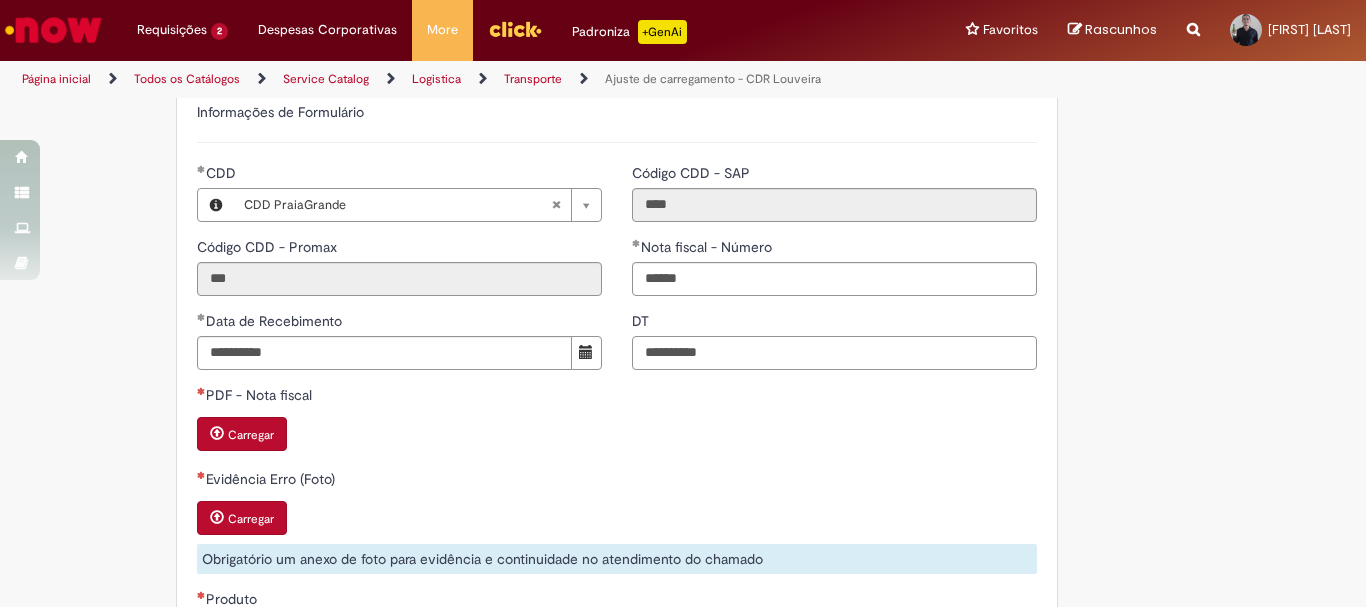 drag, startPoint x: 636, startPoint y: 356, endPoint x: 674, endPoint y: 411, distance: 66.85058 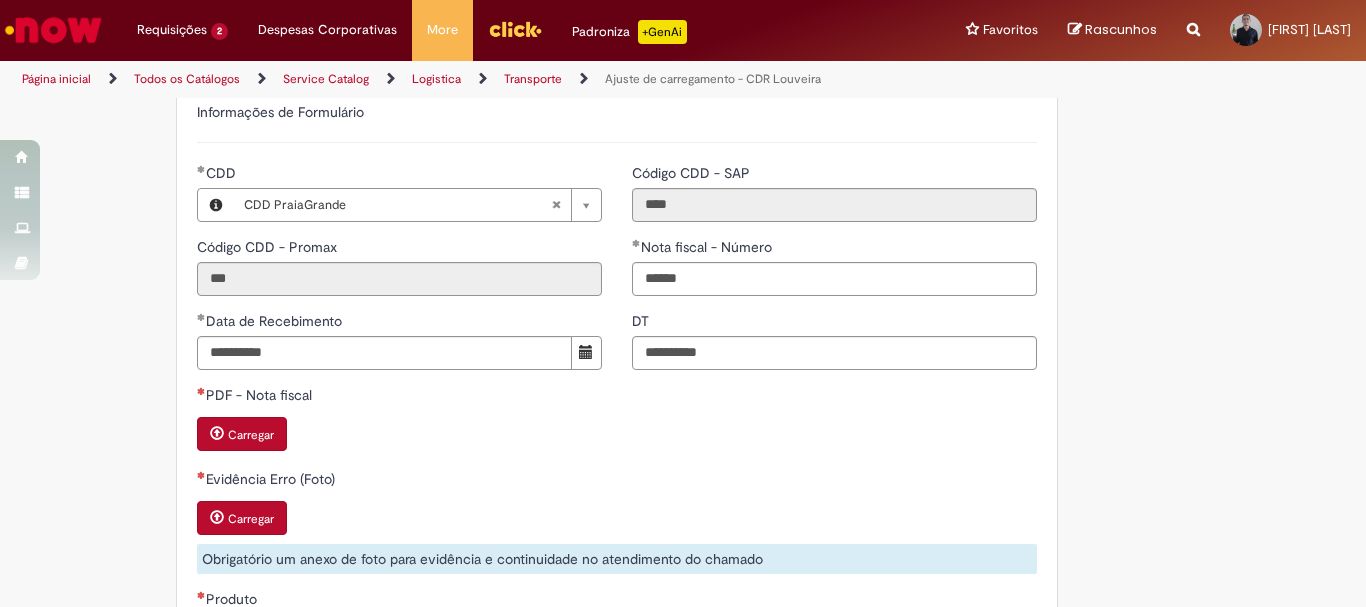 click on "Tire dúvidas com LupiAssist    +GenAI
Oi! Eu sou LupiAssist, uma Inteligência Artificial Generativa em constante aprendizado   Meu conteúdo é monitorado para trazer uma melhor experiência
Dúvidas comuns:
Só mais um instante, estou consultando nossas bases de conhecimento  e escrevendo a melhor resposta pra você!
Title
Lorem ipsum dolor sit amet    Fazer uma nova pergunta
Gerei esta resposta utilizando IA Generativa em conjunto com os nossos padrões. Em caso de divergência, os documentos oficiais prevalecerão.
Saiba mais em:
Ou ligue para:
E aí, te ajudei?
Sim, obrigado!" at bounding box center [683, 350] 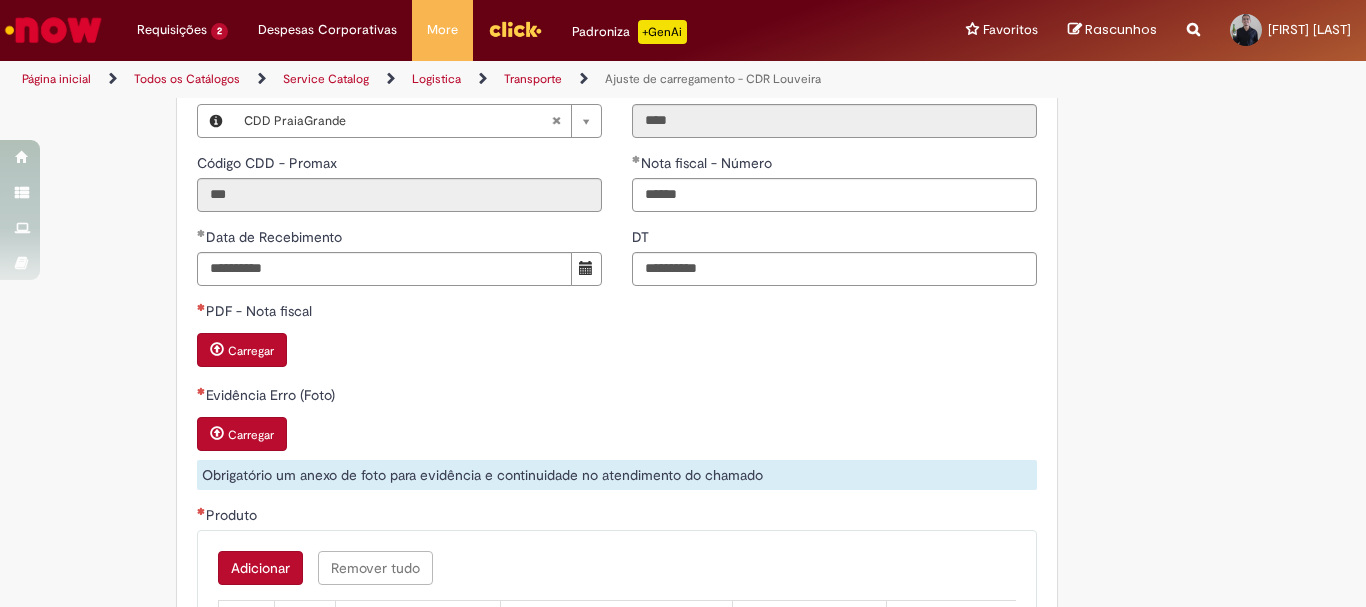 click on "Tire dúvidas com LupiAssist    +GenAI
Oi! Eu sou LupiAssist, uma Inteligência Artificial Generativa em constante aprendizado   Meu conteúdo é monitorado para trazer uma melhor experiência
Dúvidas comuns:
Só mais um instante, estou consultando nossas bases de conhecimento  e escrevendo a melhor resposta pra você!
Title
Lorem ipsum dolor sit amet    Fazer uma nova pergunta
Gerei esta resposta utilizando IA Generativa em conjunto com os nossos padrões. Em caso de divergência, os documentos oficiais prevalecerão.
Saiba mais em:
Ou ligue para:
E aí, te ajudei?
Sim, obrigado!" at bounding box center (683, 266) 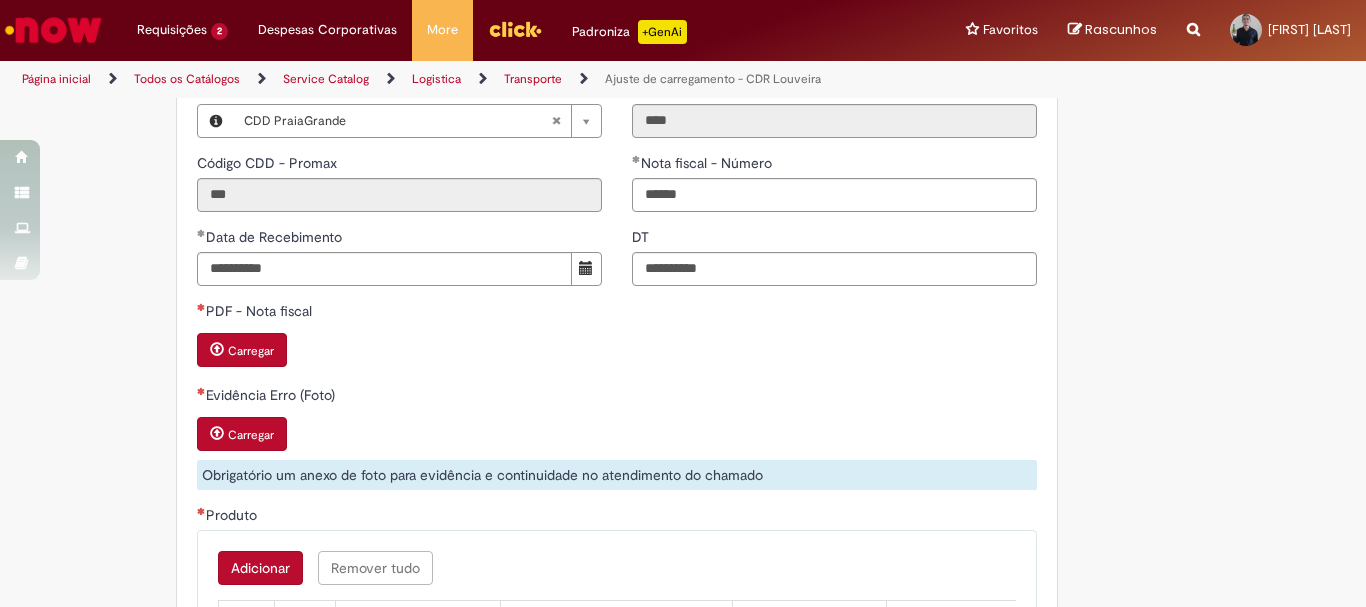 click on "Carregar" at bounding box center [251, 351] 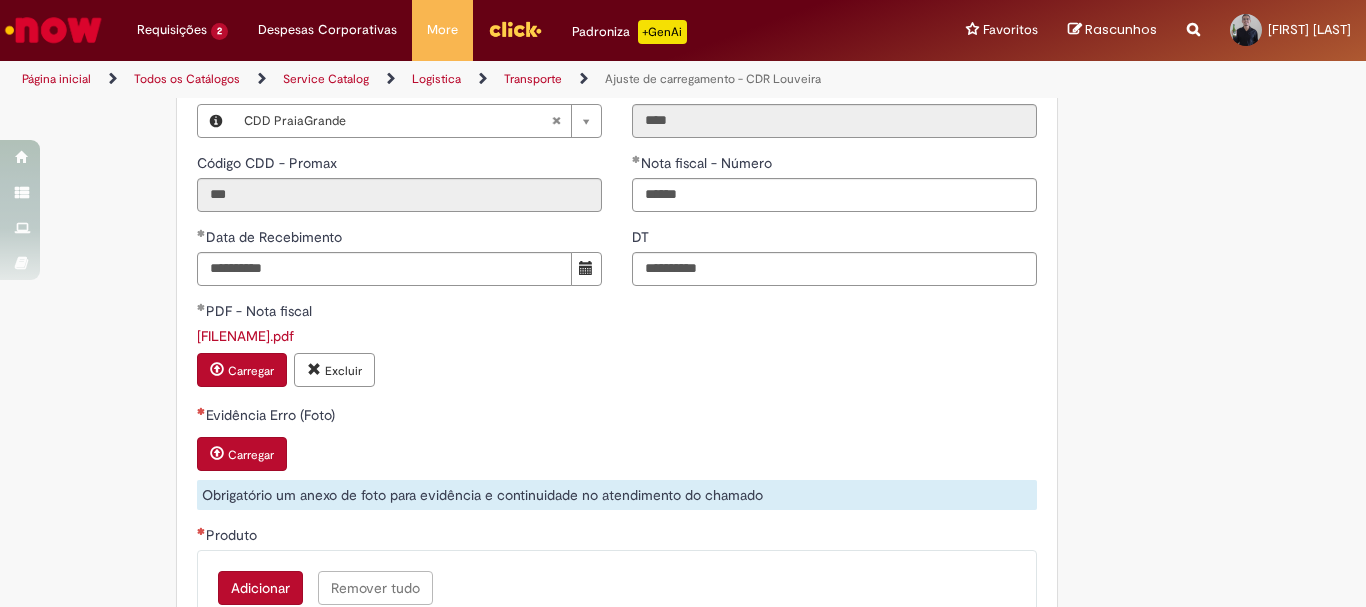 scroll, scrollTop: 750, scrollLeft: 0, axis: vertical 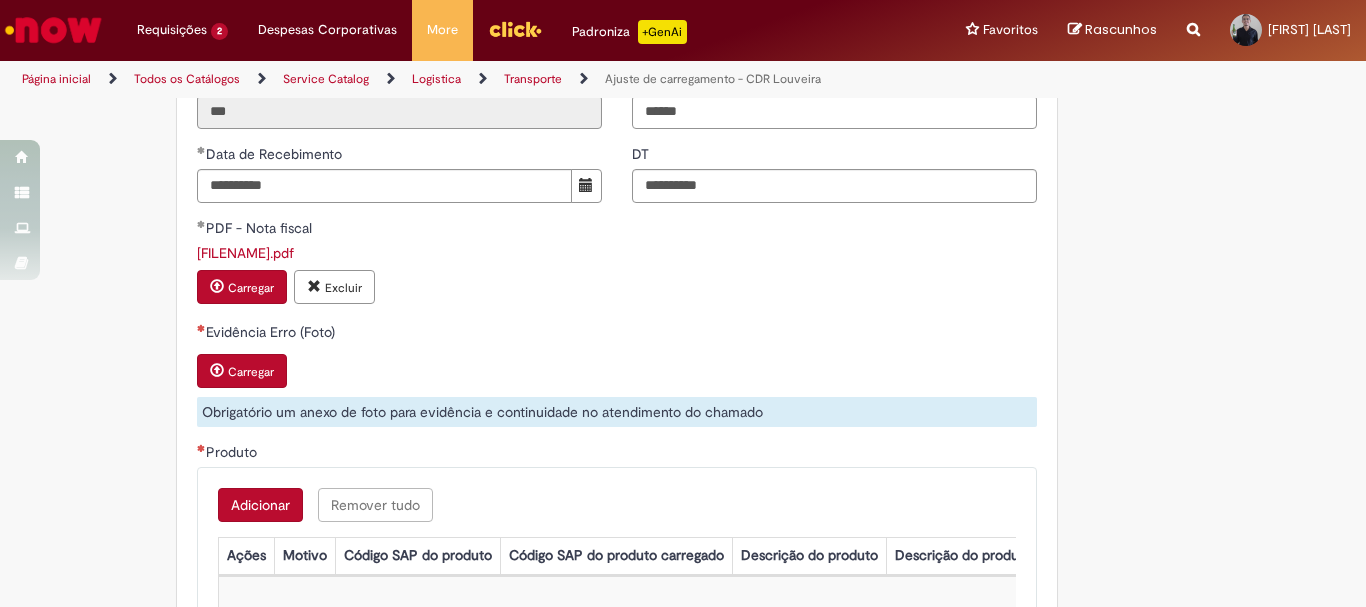click on "Carregar" at bounding box center [251, 372] 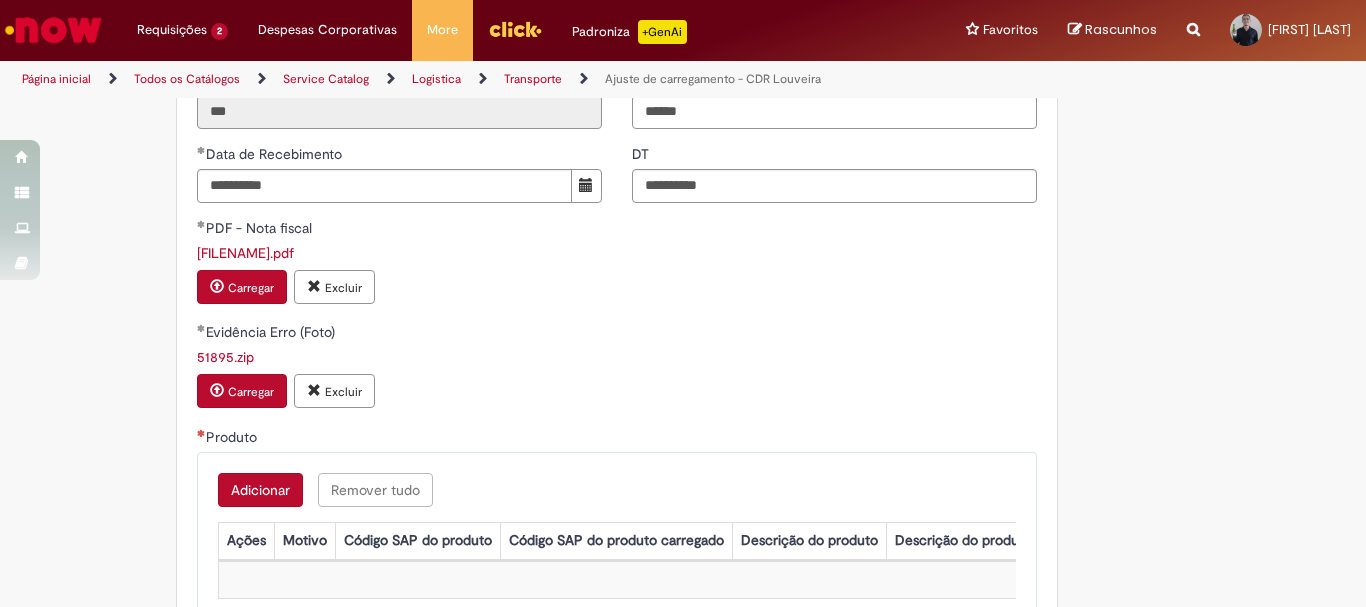 click on "Evidência Erro (Foto)" at bounding box center [617, 334] 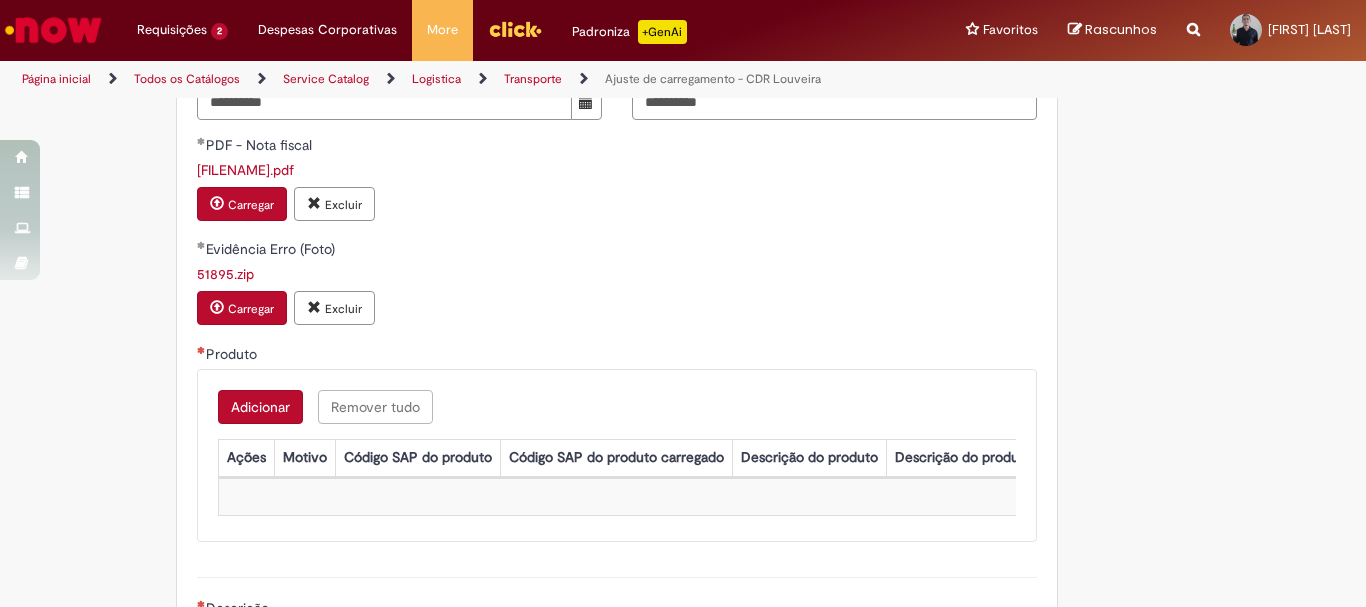 click on "51895.zip
Carregar
Excluir" at bounding box center (617, 296) 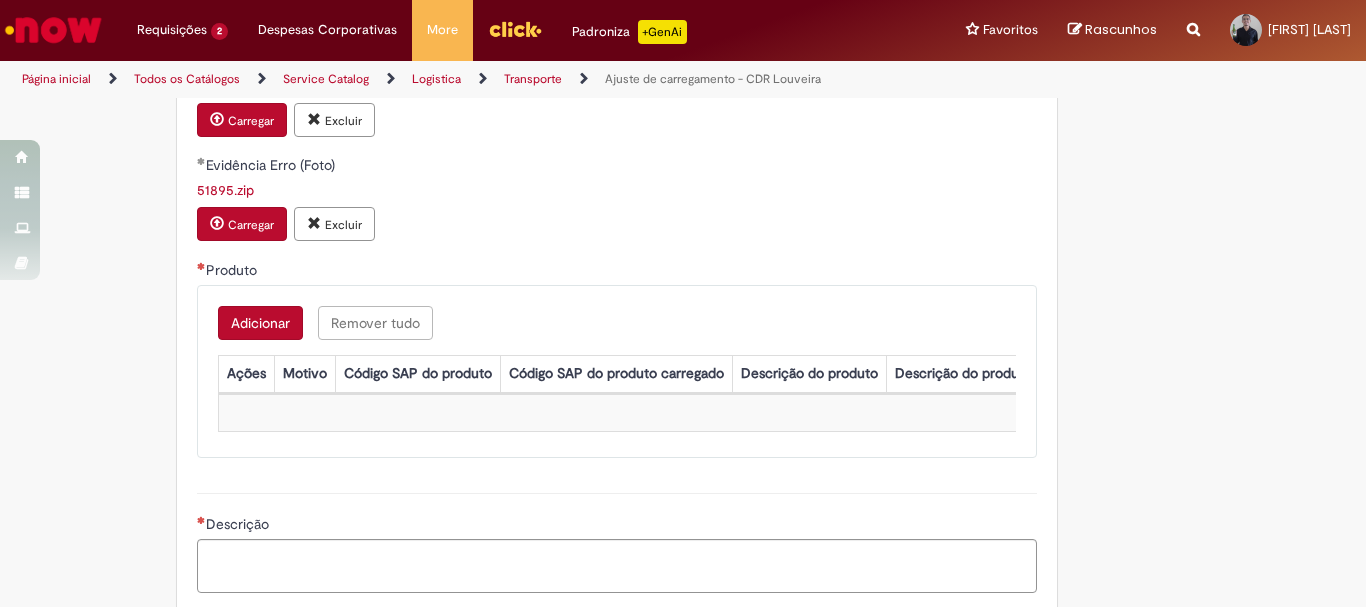 click on "Adicionar" at bounding box center (260, 323) 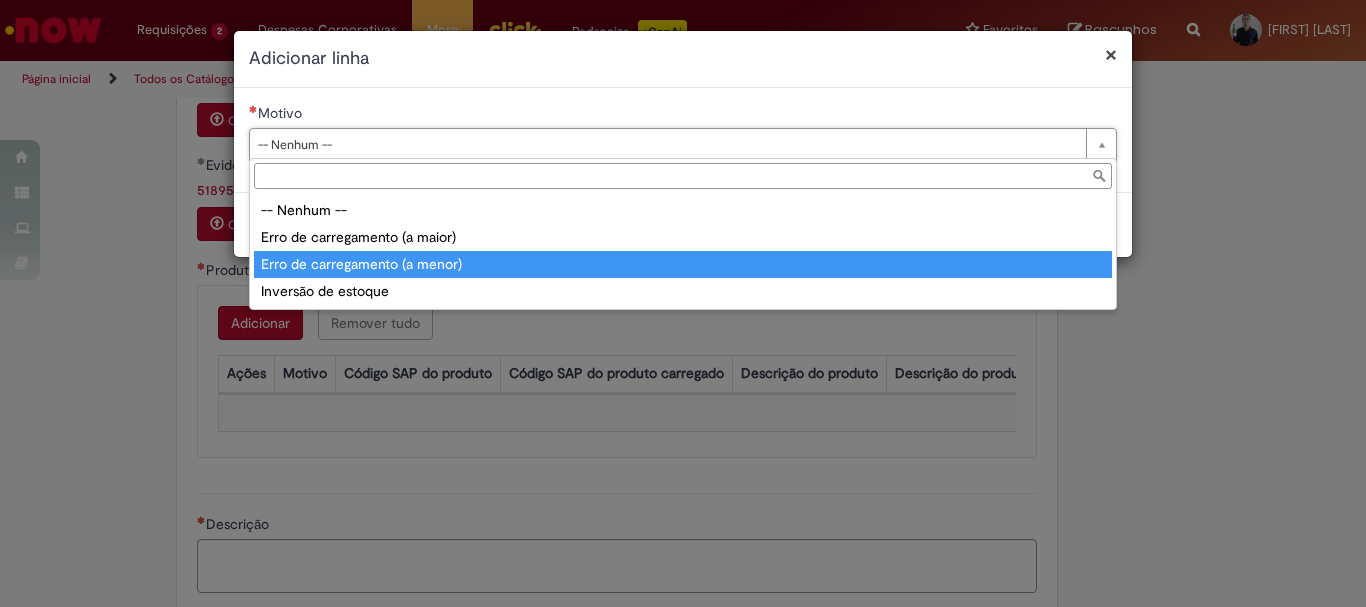 type on "**********" 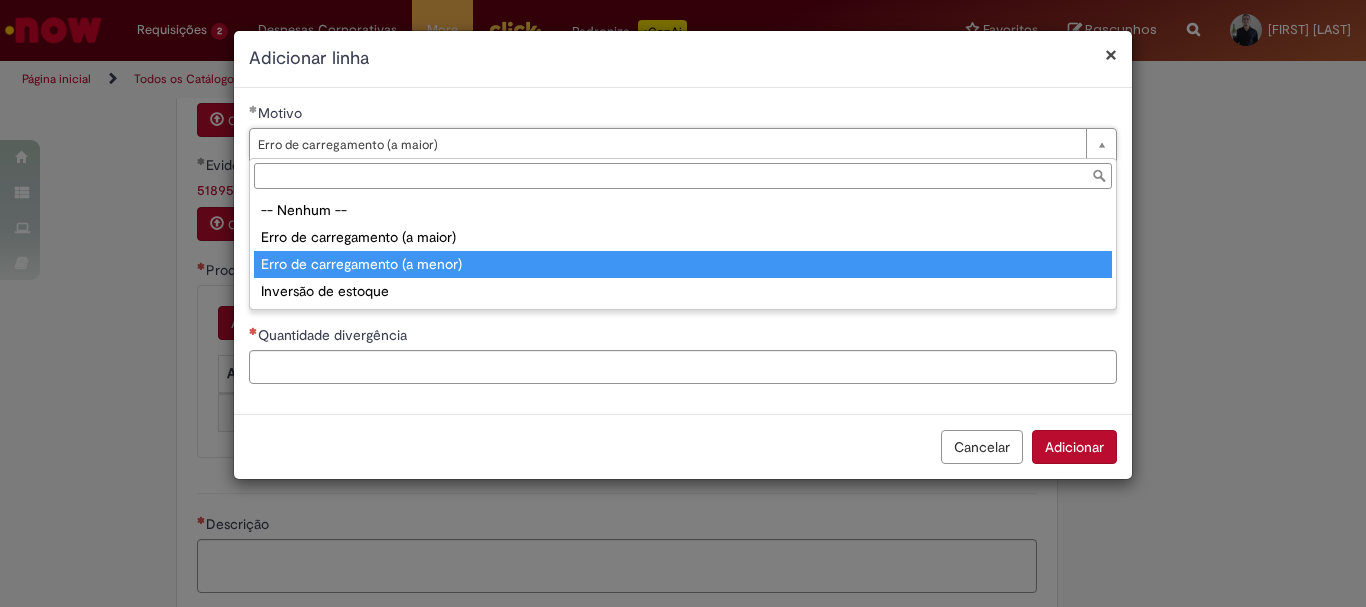 type on "**********" 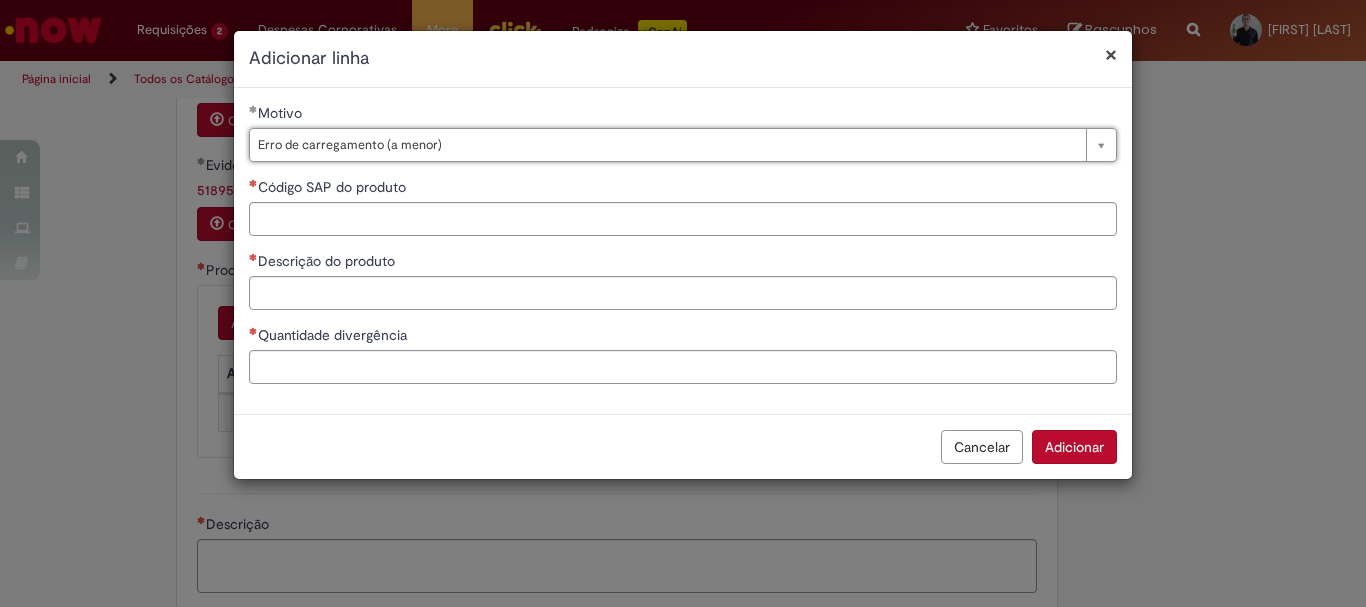 scroll, scrollTop: 0, scrollLeft: 0, axis: both 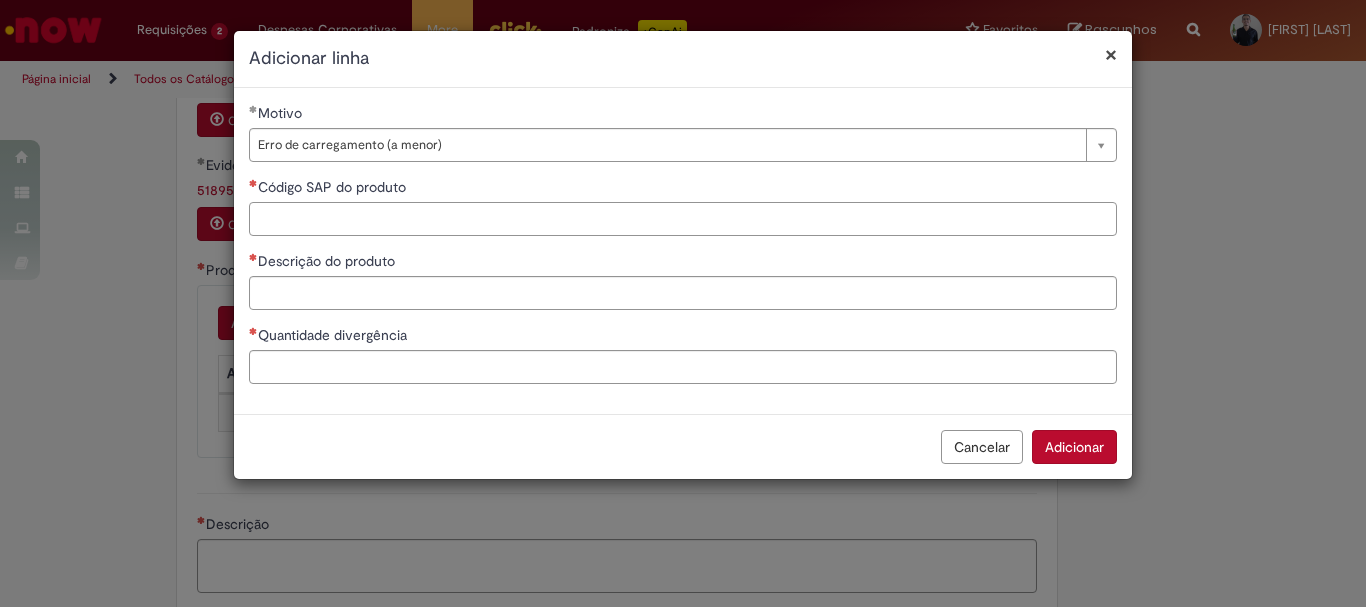 click on "Código SAP do produto" at bounding box center [683, 219] 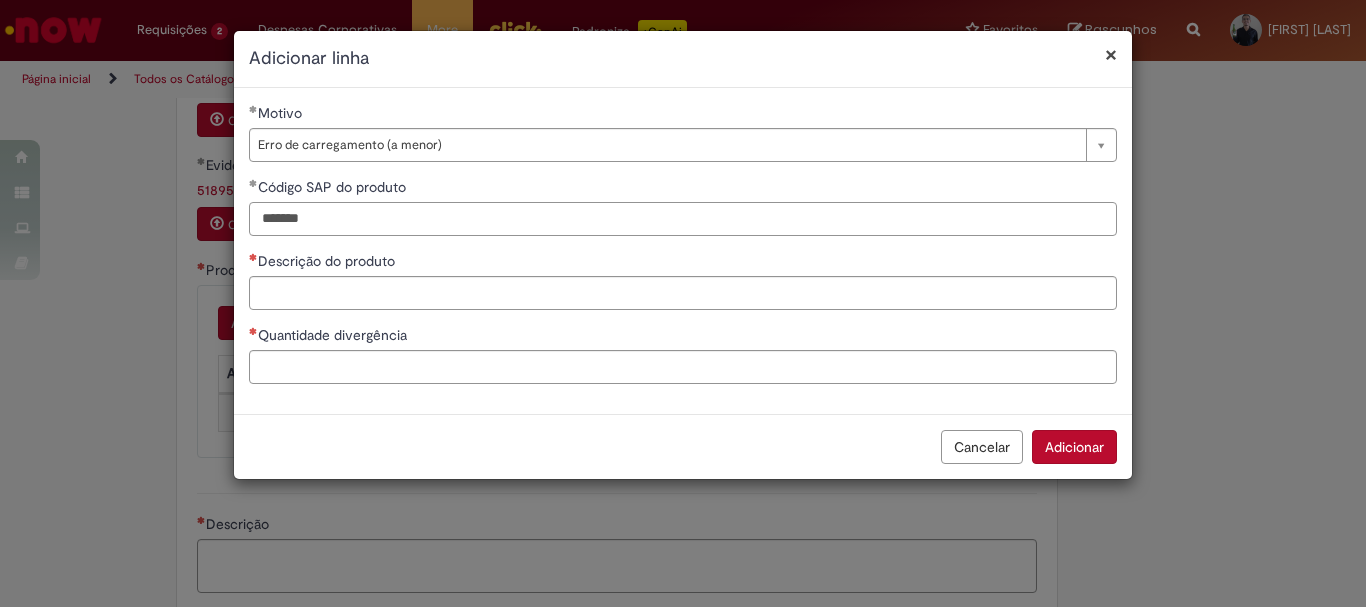 type on "*******" 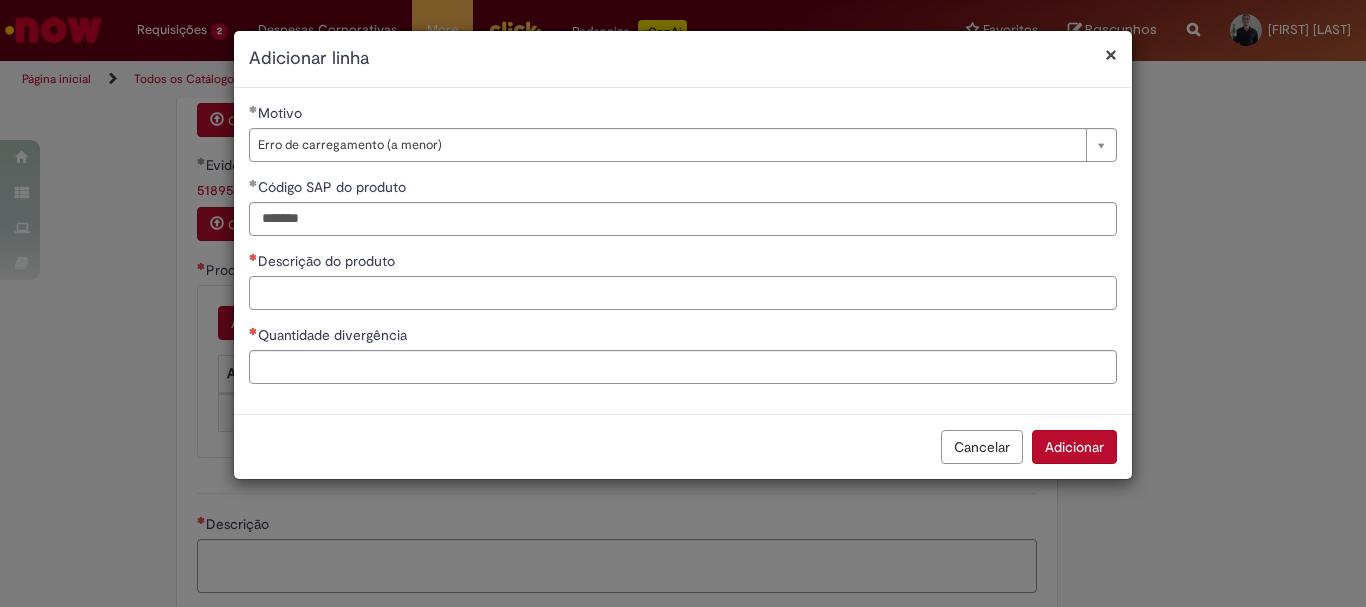 click on "Descrição do produto" at bounding box center (683, 293) 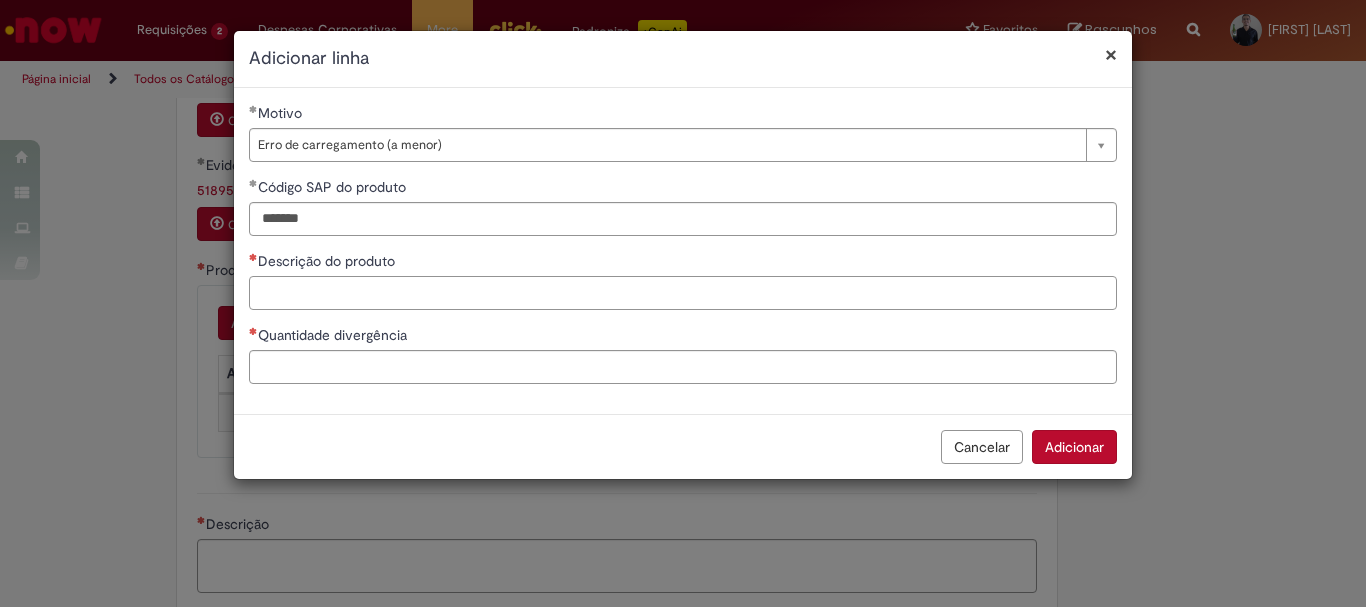 click on "Descrição do produto" at bounding box center (683, 293) 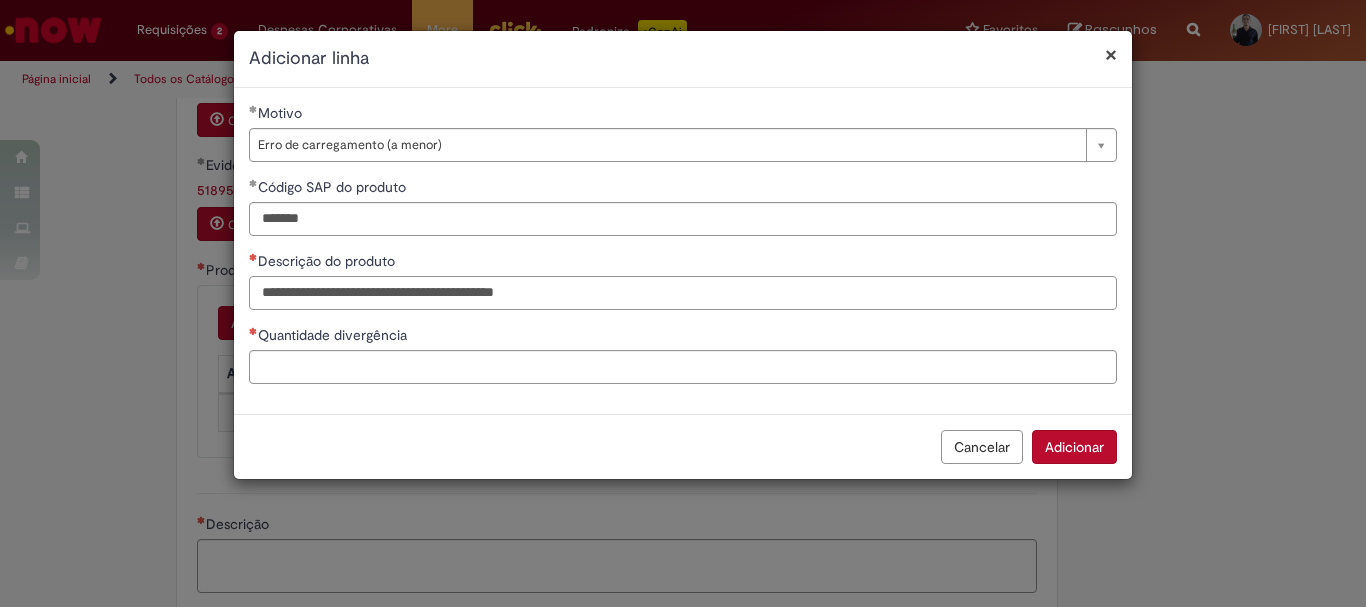 type on "**********" 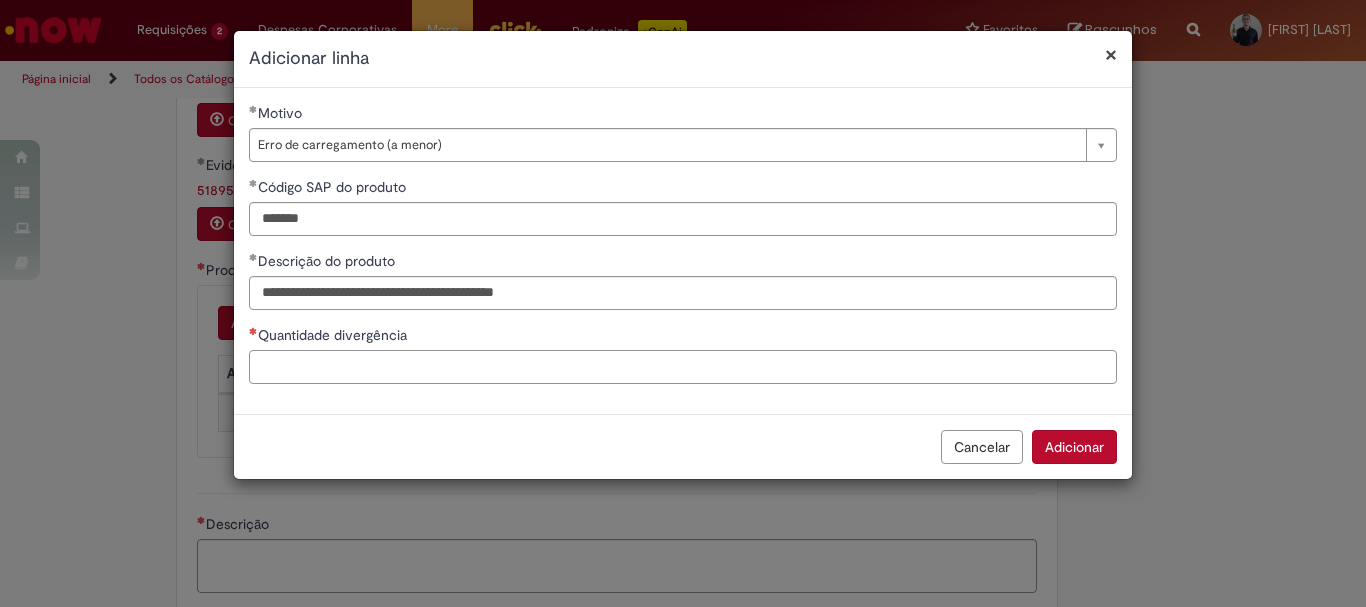 click on "Quantidade divergência" at bounding box center [683, 367] 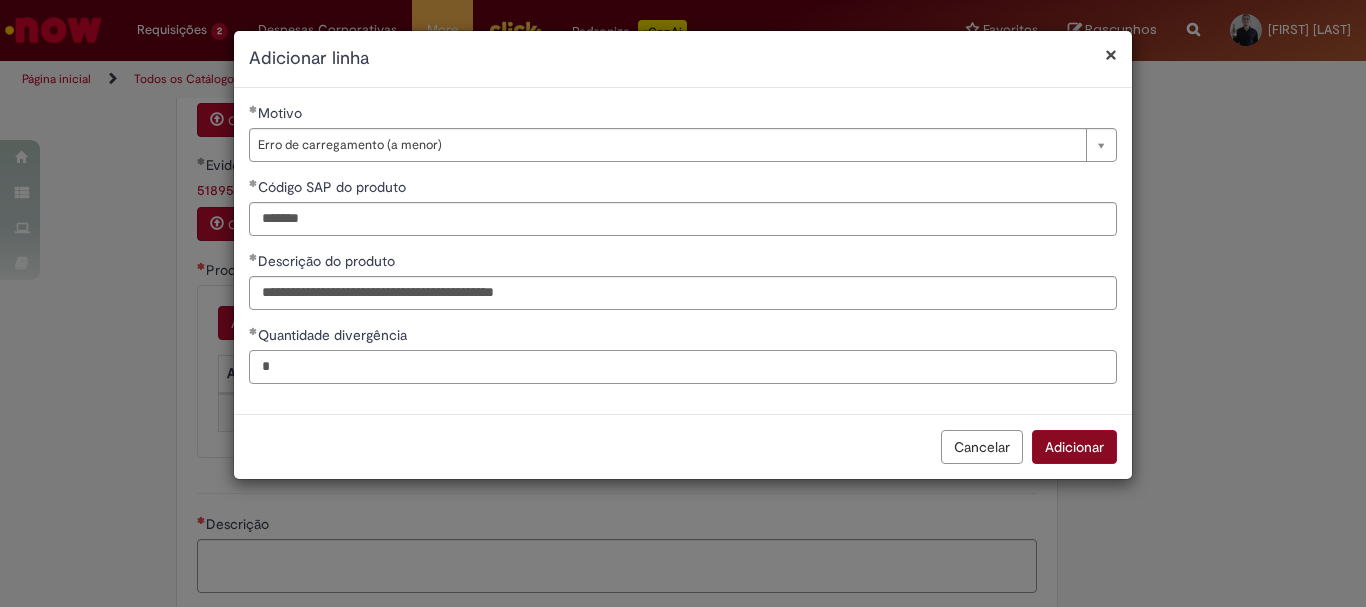 type on "*" 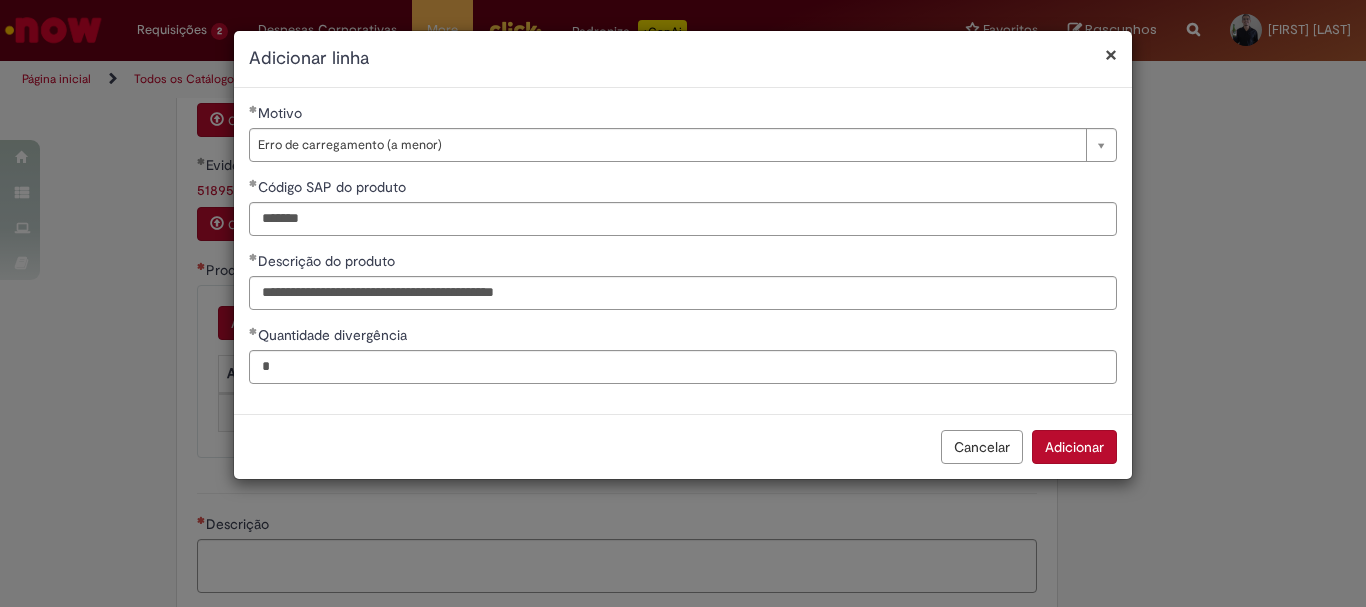 click on "Adicionar" at bounding box center (1074, 447) 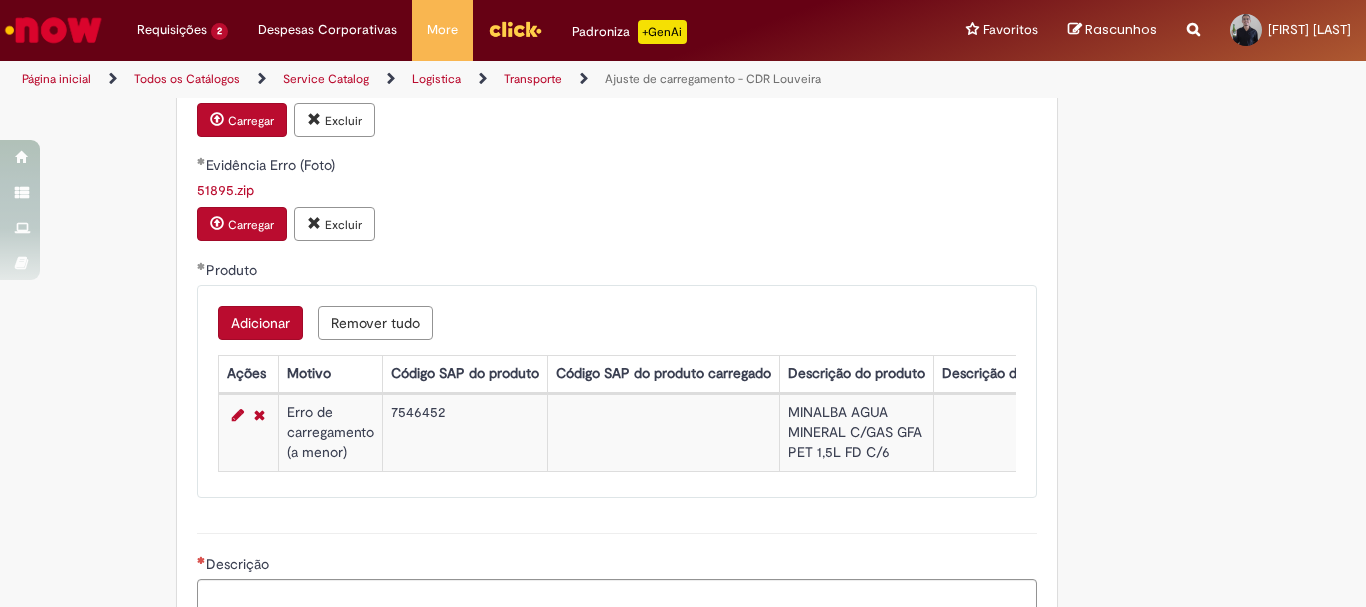 click on "Adicionar" at bounding box center (260, 323) 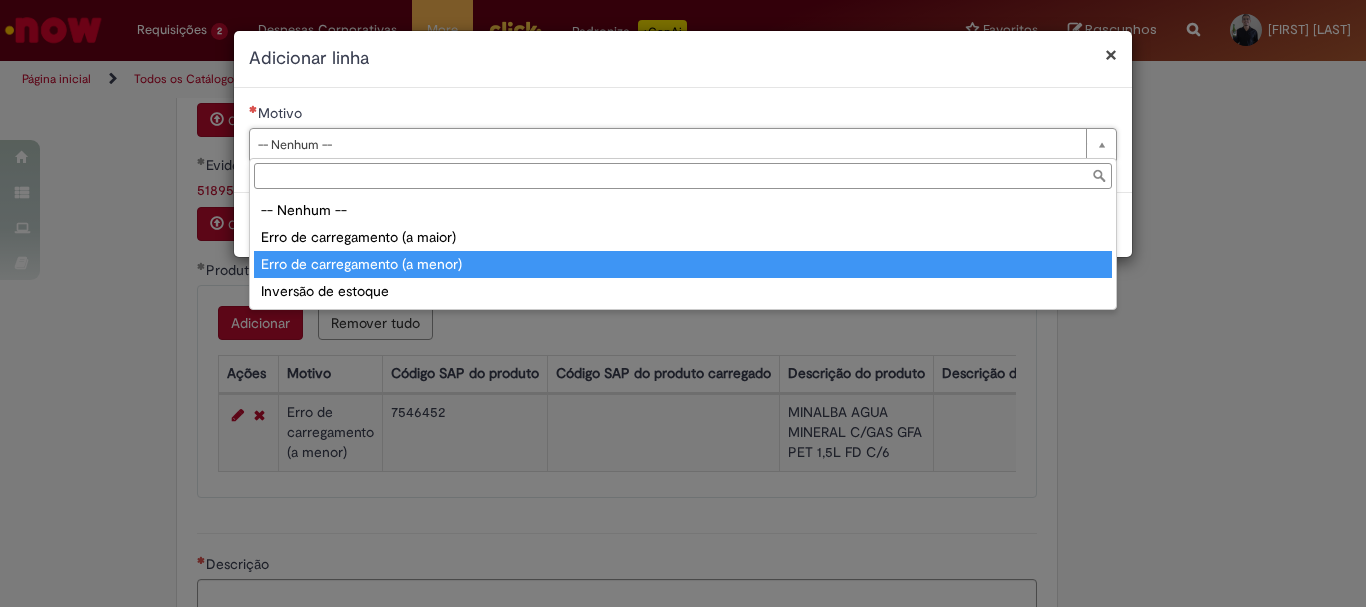 type on "**********" 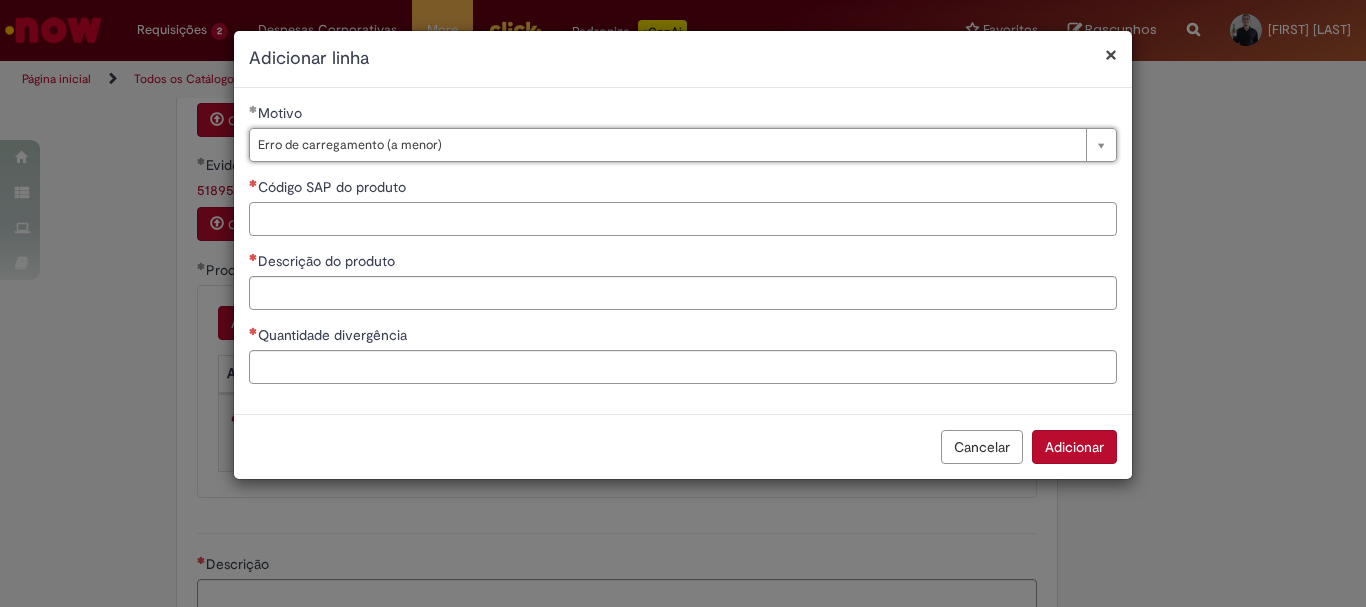 click on "Código SAP do produto" at bounding box center [683, 219] 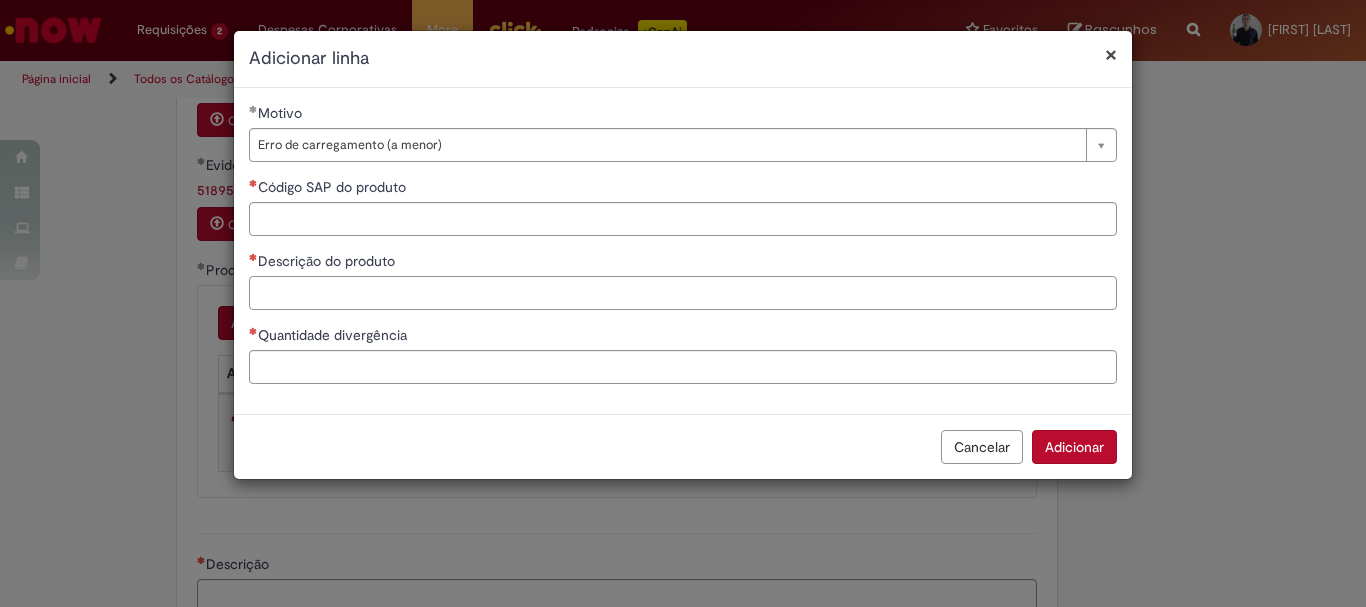 click on "Descrição do produto" at bounding box center (683, 293) 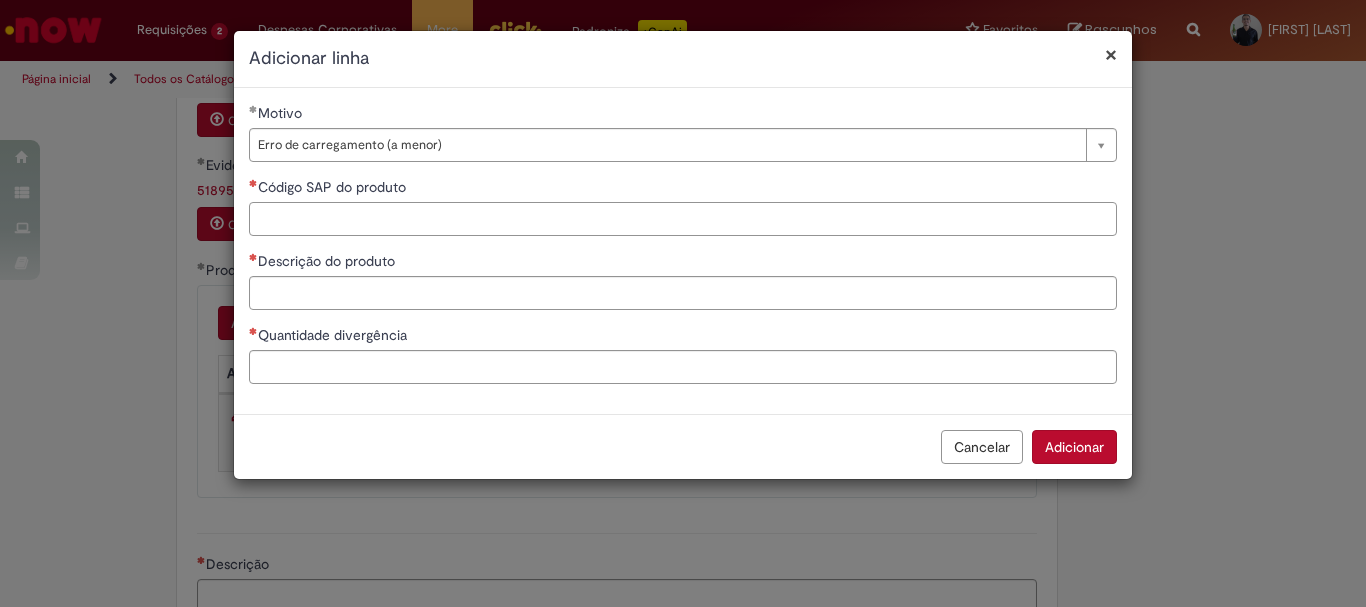 click on "Código SAP do produto" at bounding box center [683, 219] 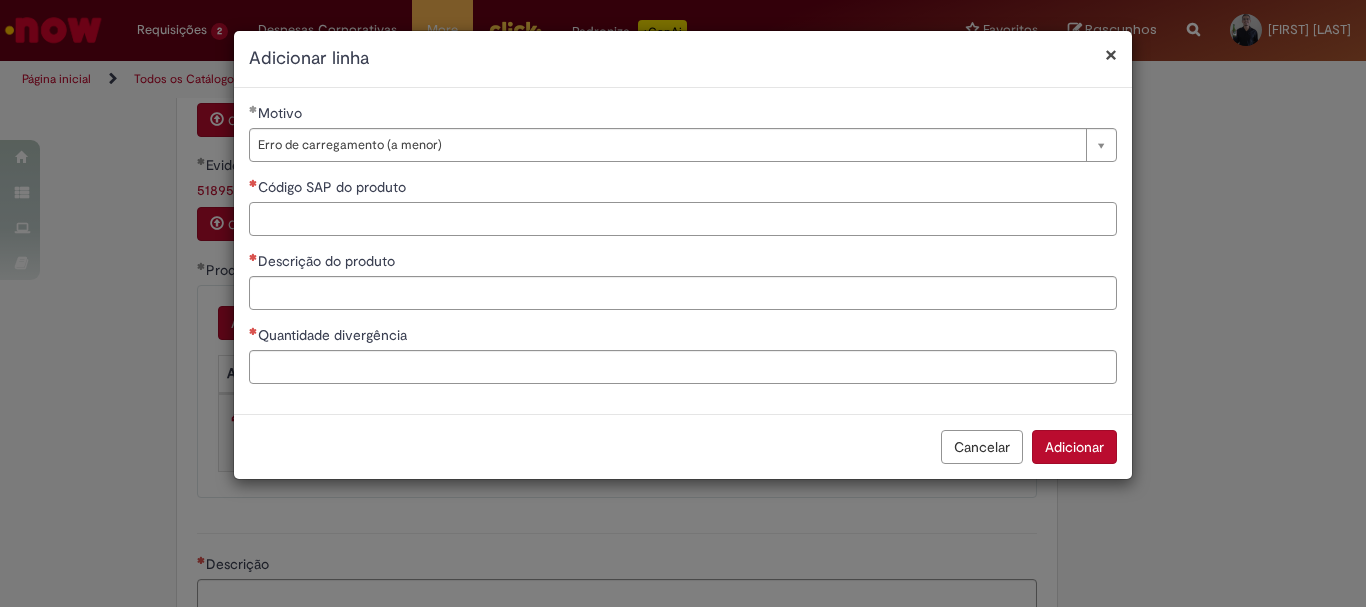click on "Código SAP do produto" at bounding box center [683, 219] 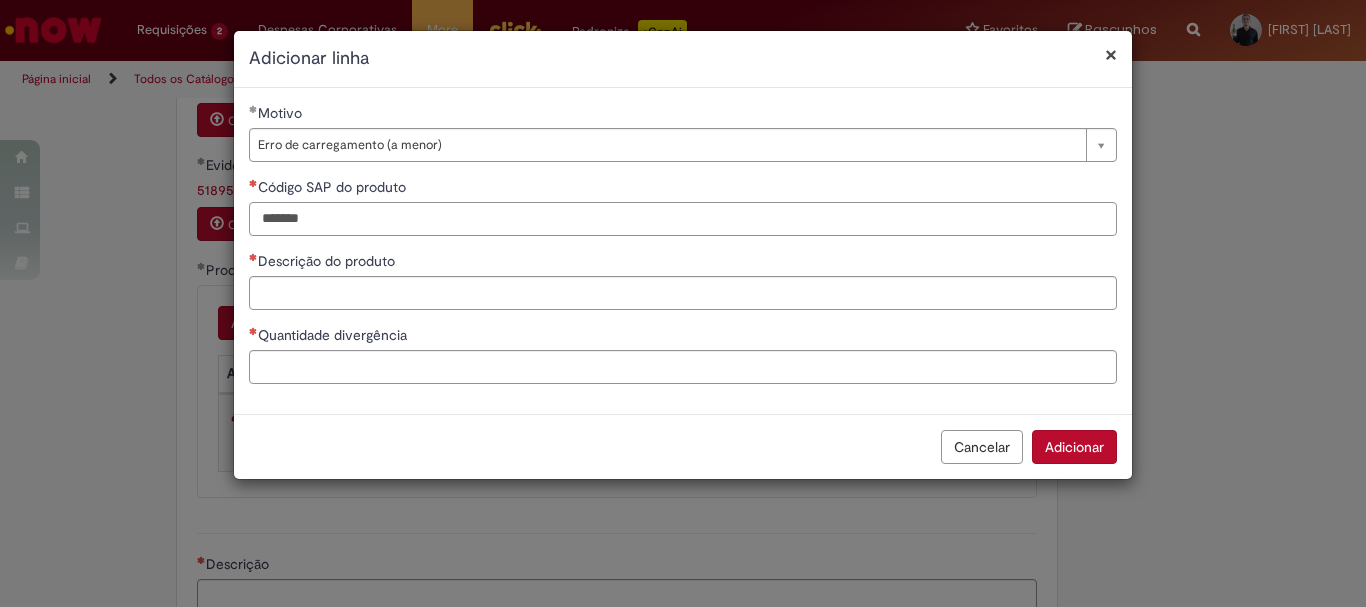 type on "*******" 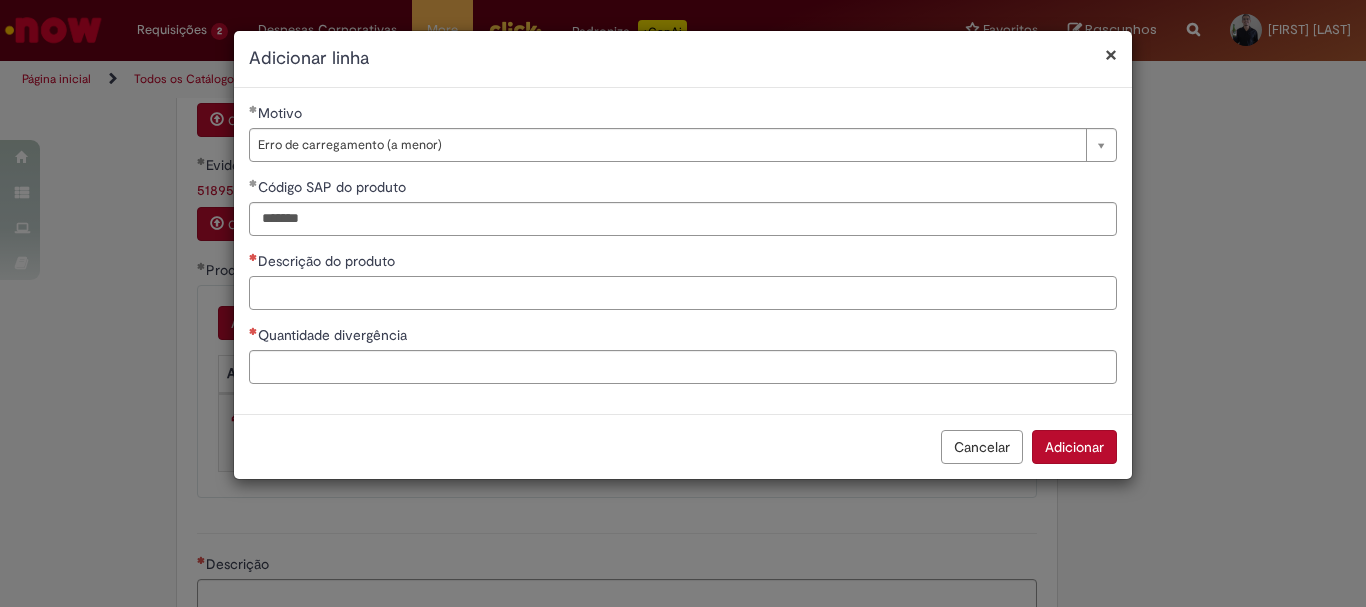 click on "Descrição do produto" at bounding box center (683, 293) 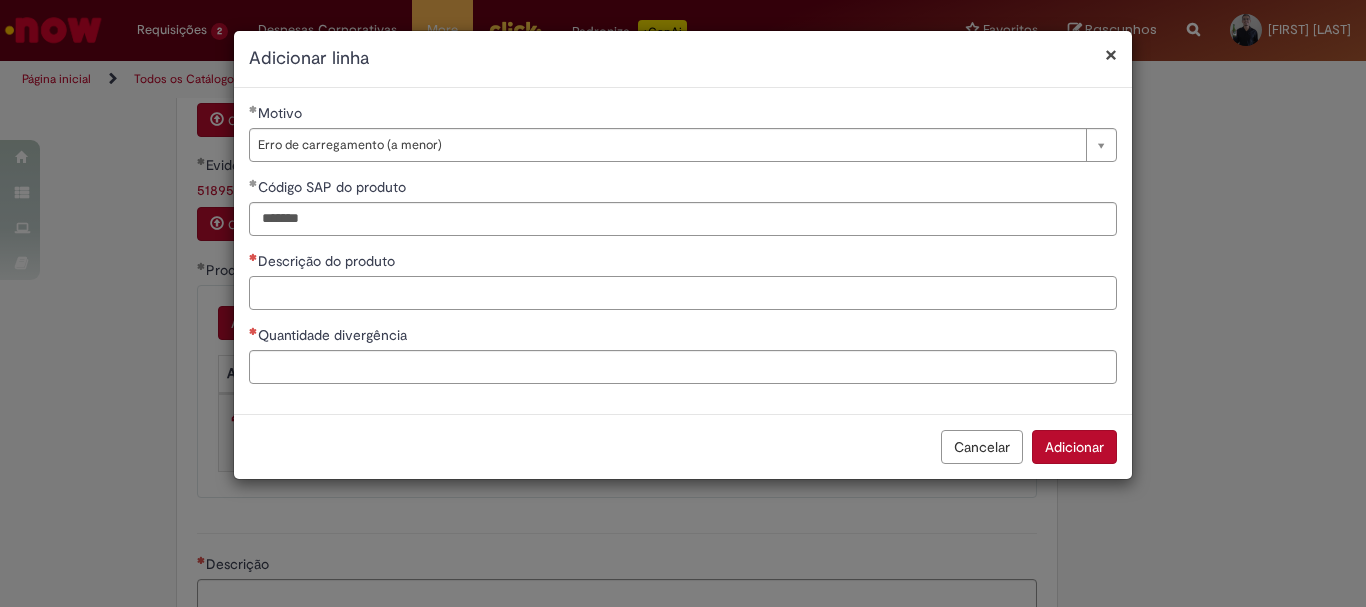 click on "Descrição do produto" at bounding box center [683, 293] 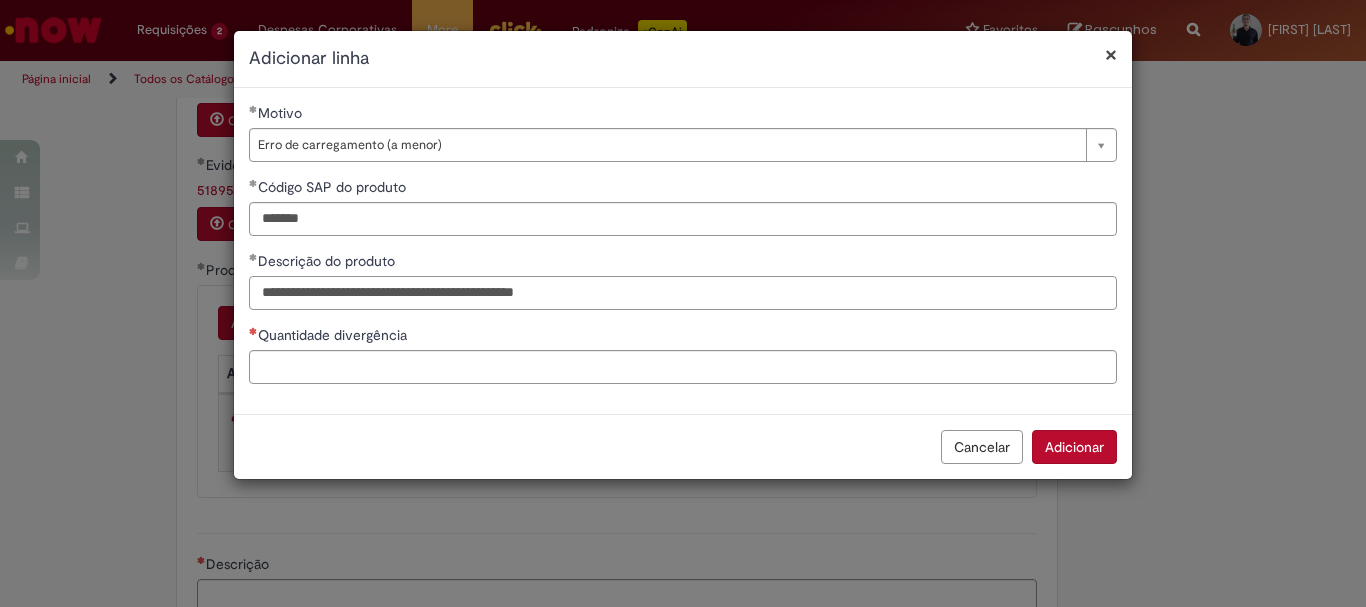 type on "**********" 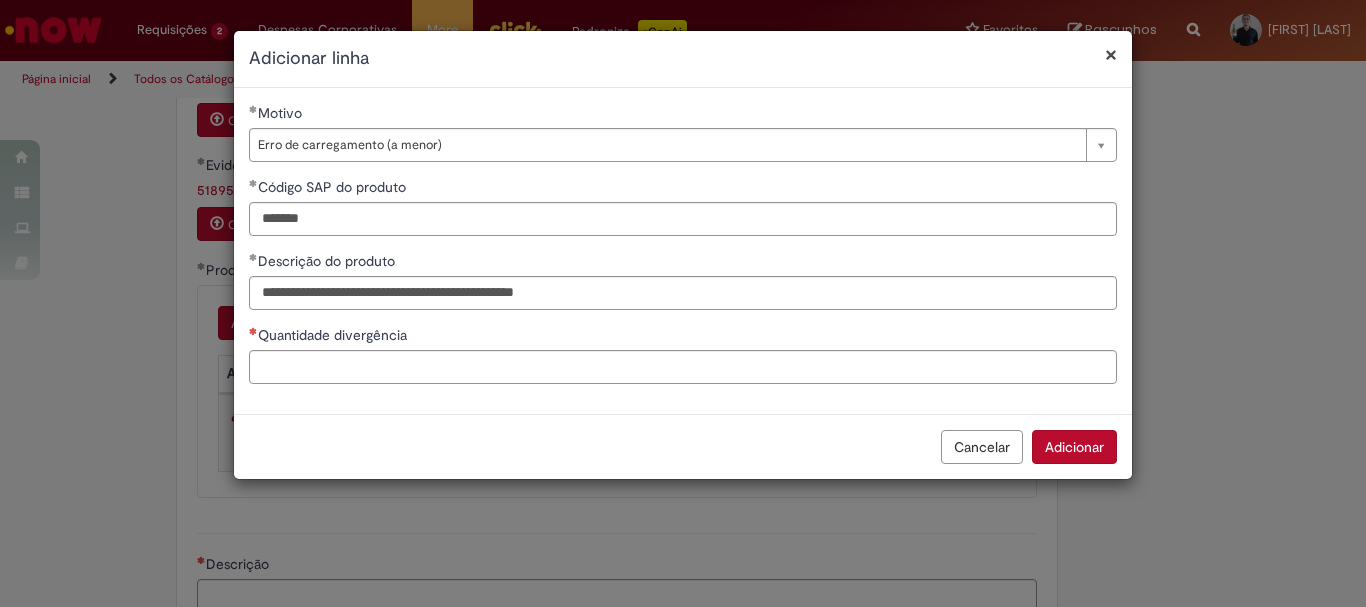 click on "**********" at bounding box center [683, 251] 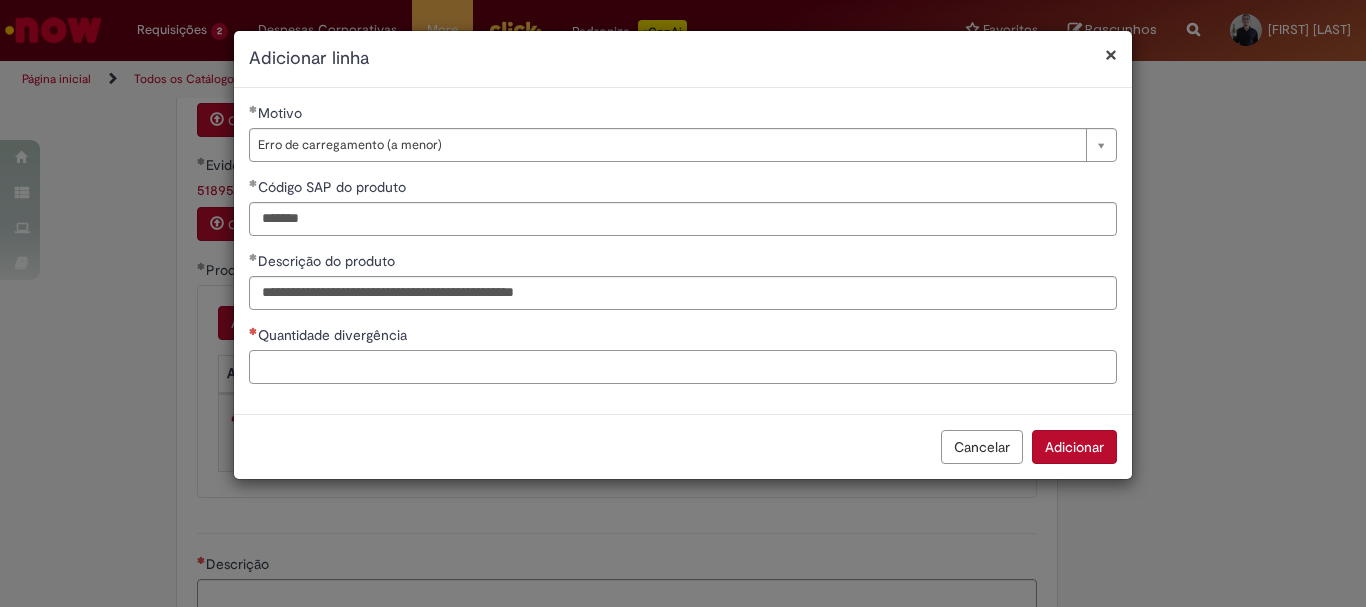 click on "Quantidade divergência" at bounding box center (683, 367) 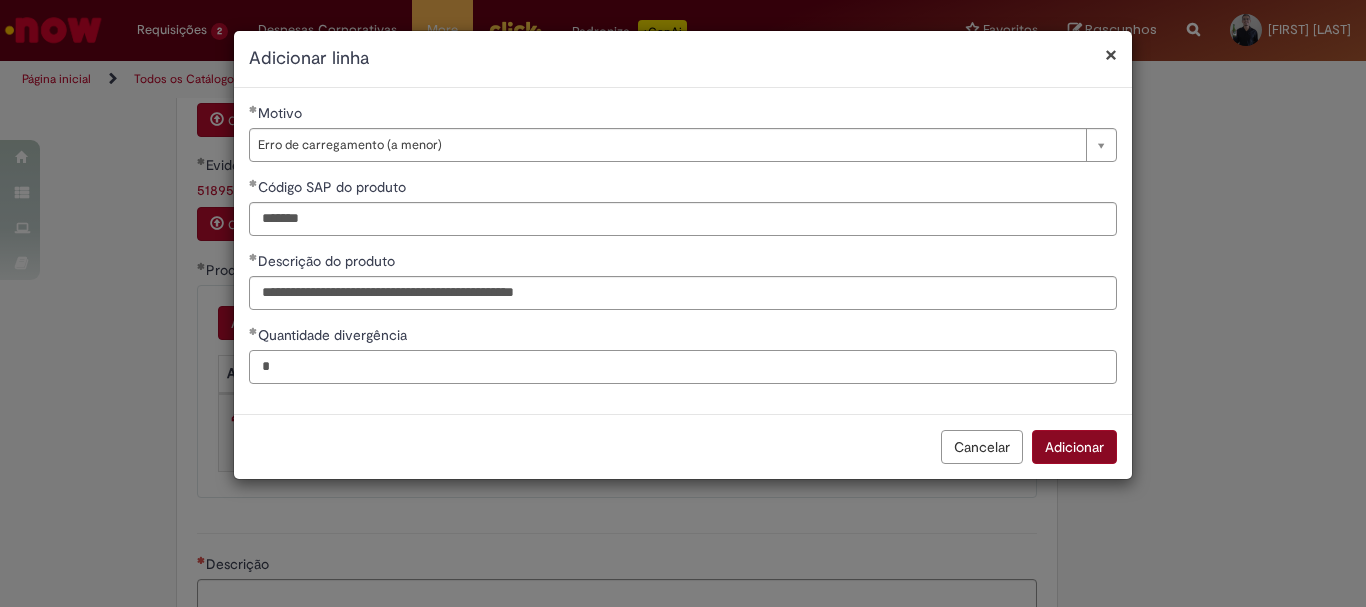 type on "*" 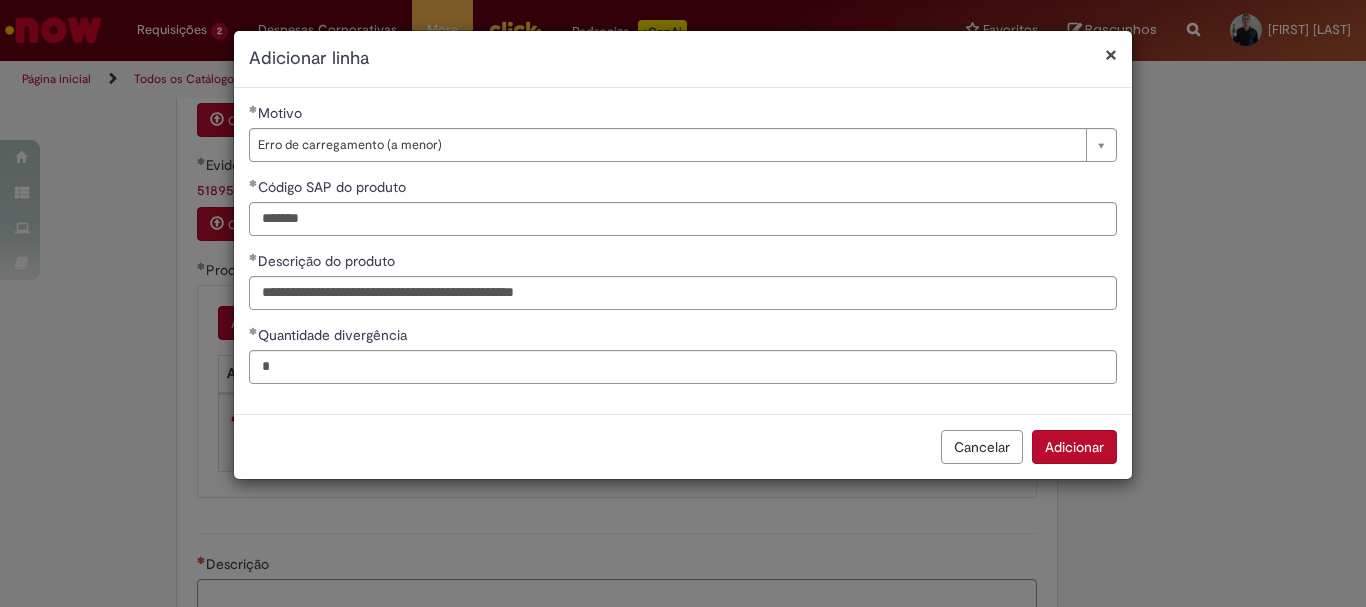 click on "Adicionar" at bounding box center [1074, 447] 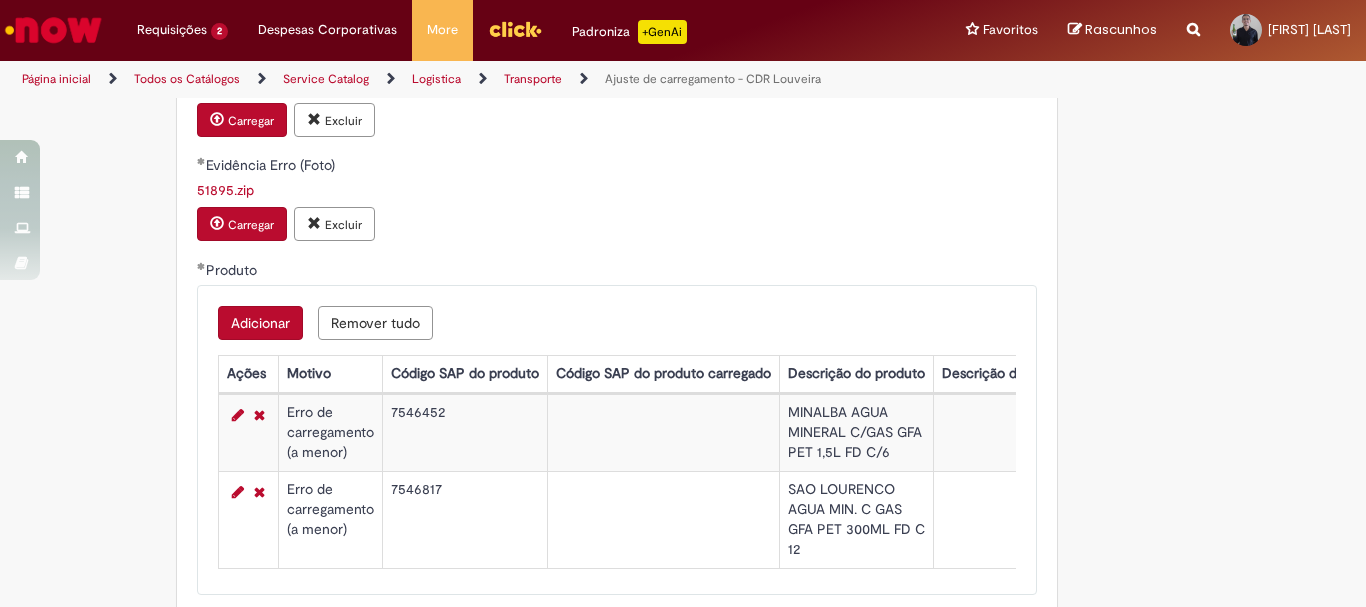 click on "Adicionar" at bounding box center (260, 323) 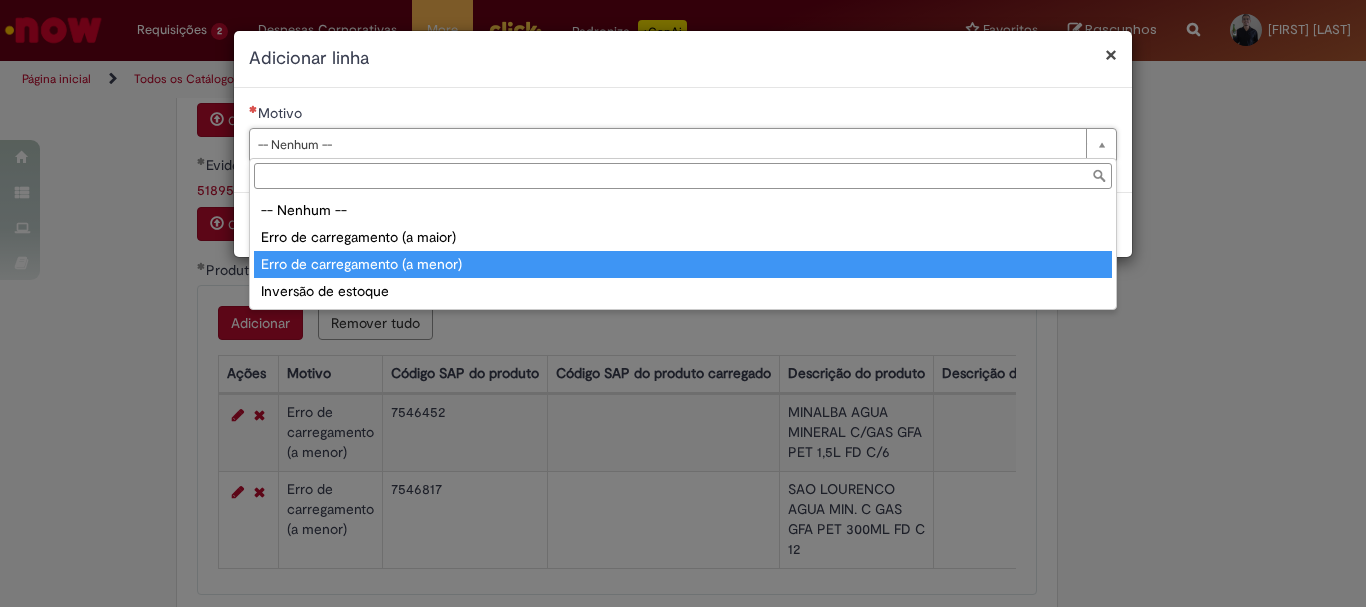 type on "**********" 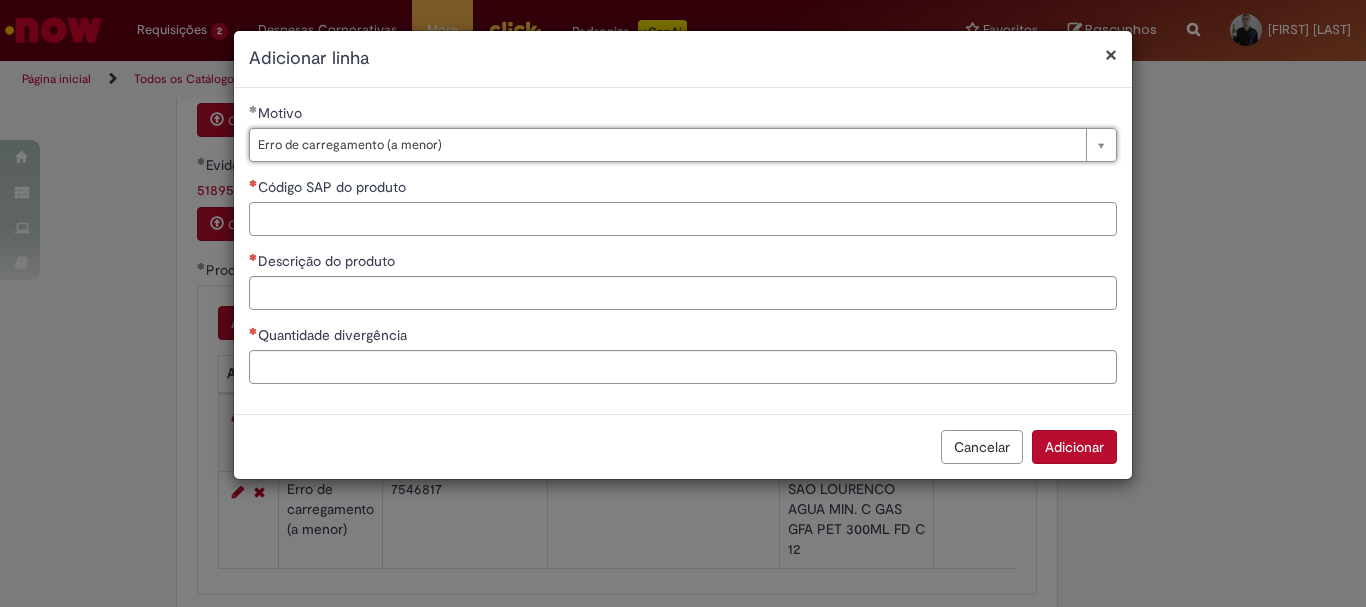 click on "Código SAP do produto" at bounding box center [683, 219] 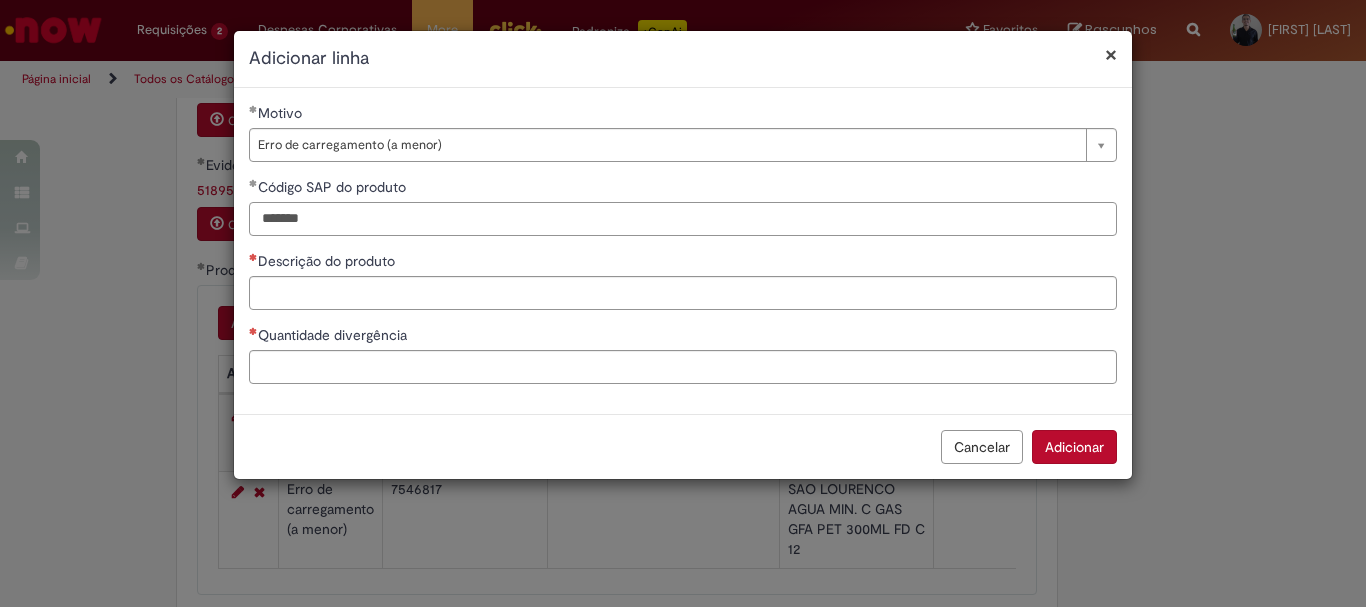 type on "*******" 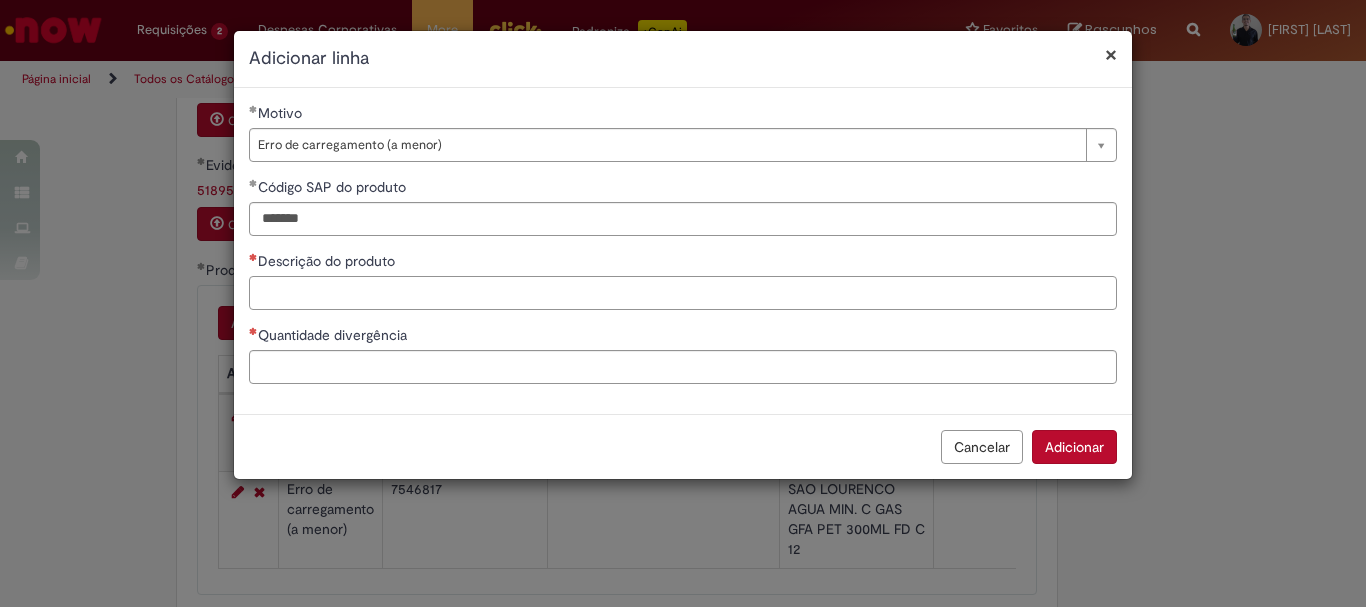 drag, startPoint x: 325, startPoint y: 300, endPoint x: 410, endPoint y: 349, distance: 98.11218 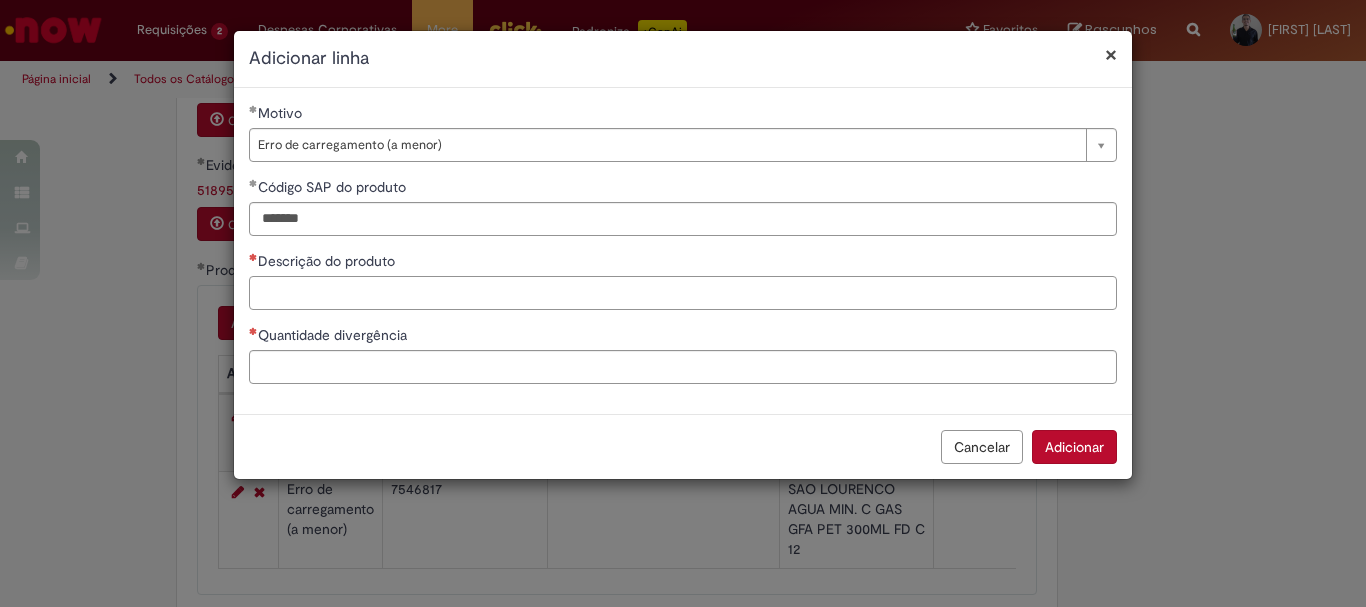 click on "Descrição do produto" at bounding box center (683, 293) 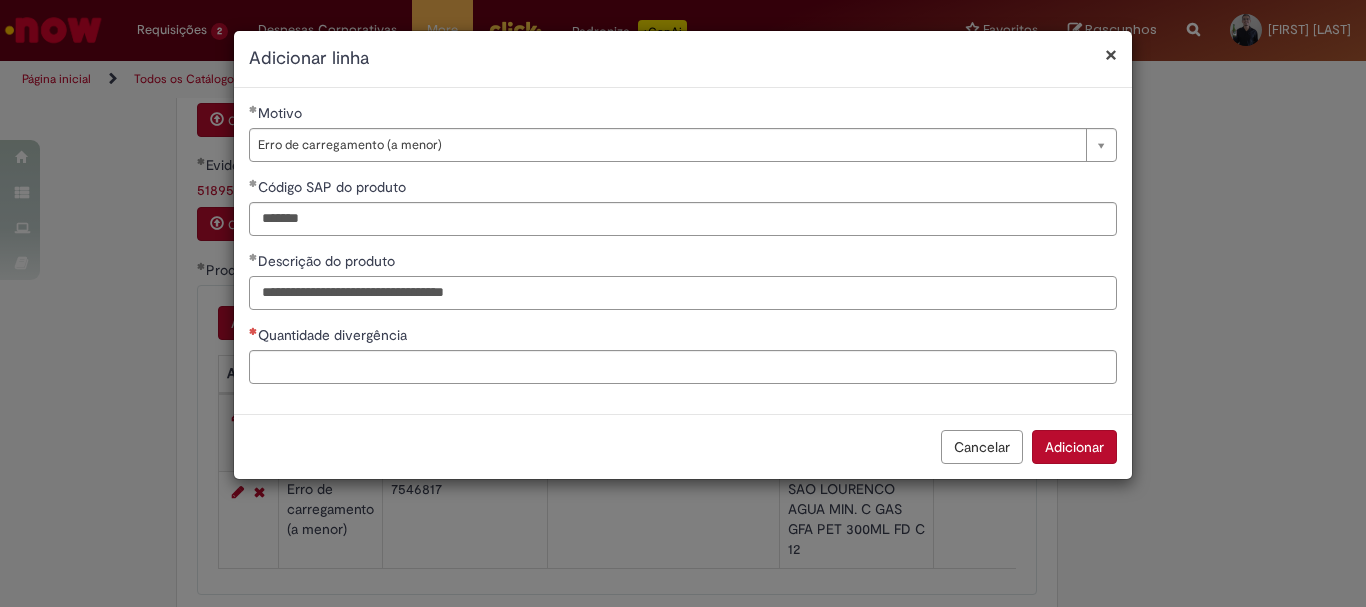type on "**********" 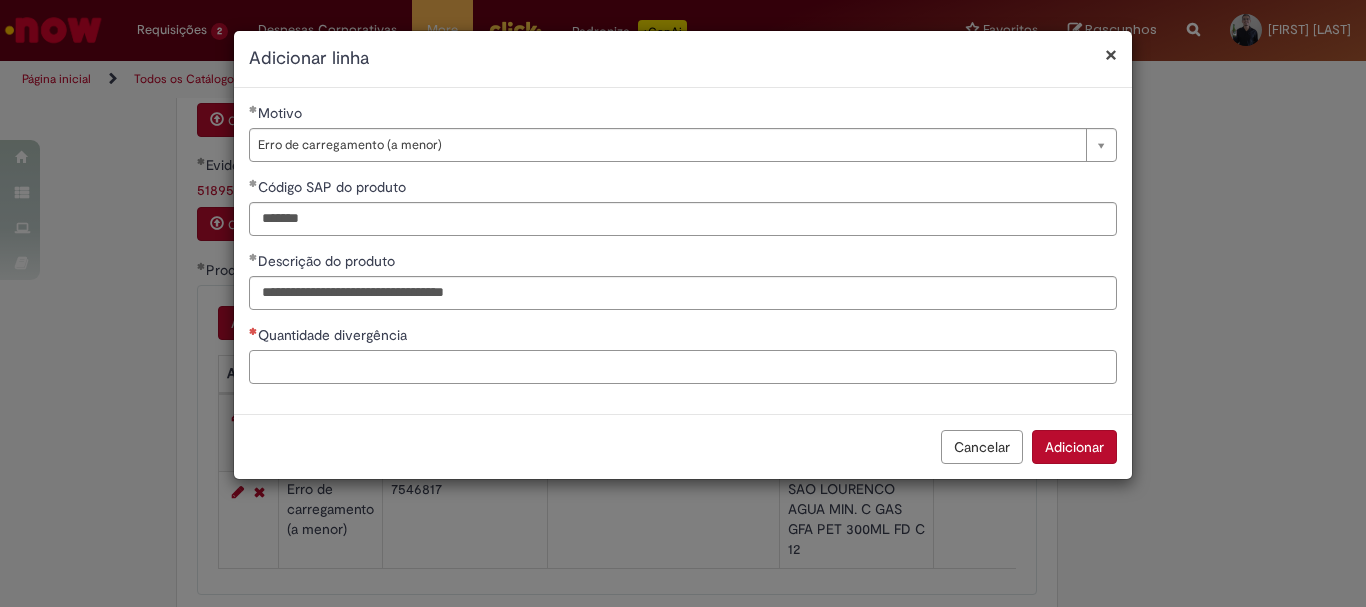drag, startPoint x: 320, startPoint y: 382, endPoint x: 344, endPoint y: 385, distance: 24.186773 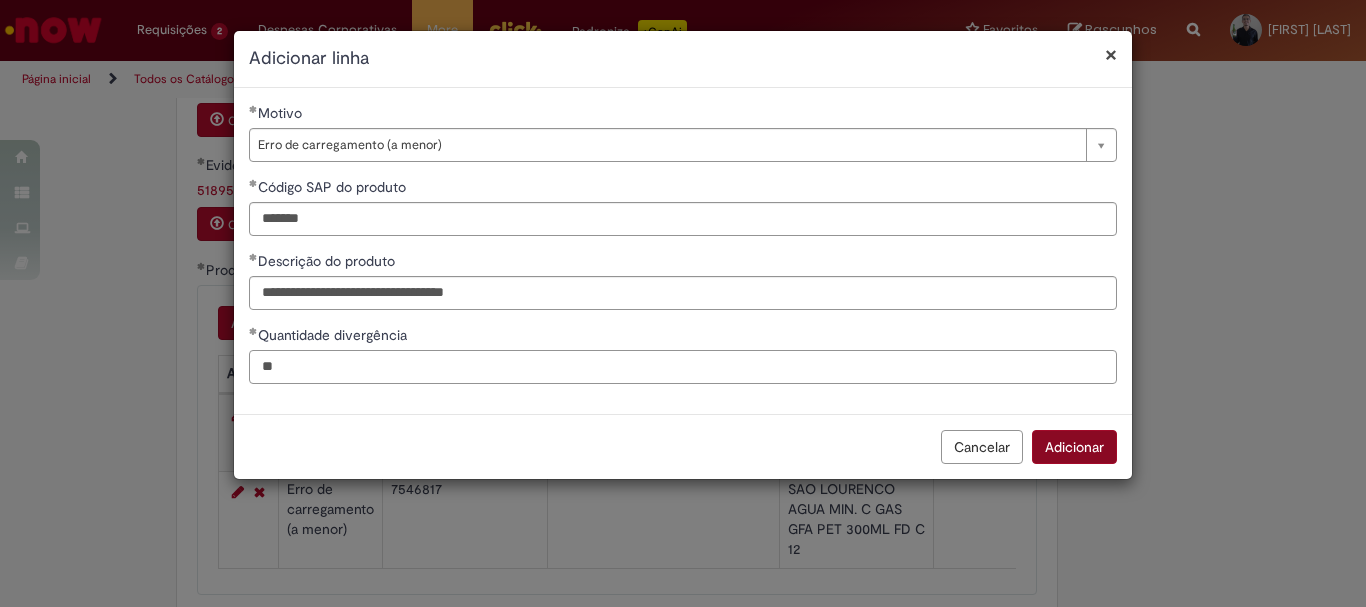 type on "**" 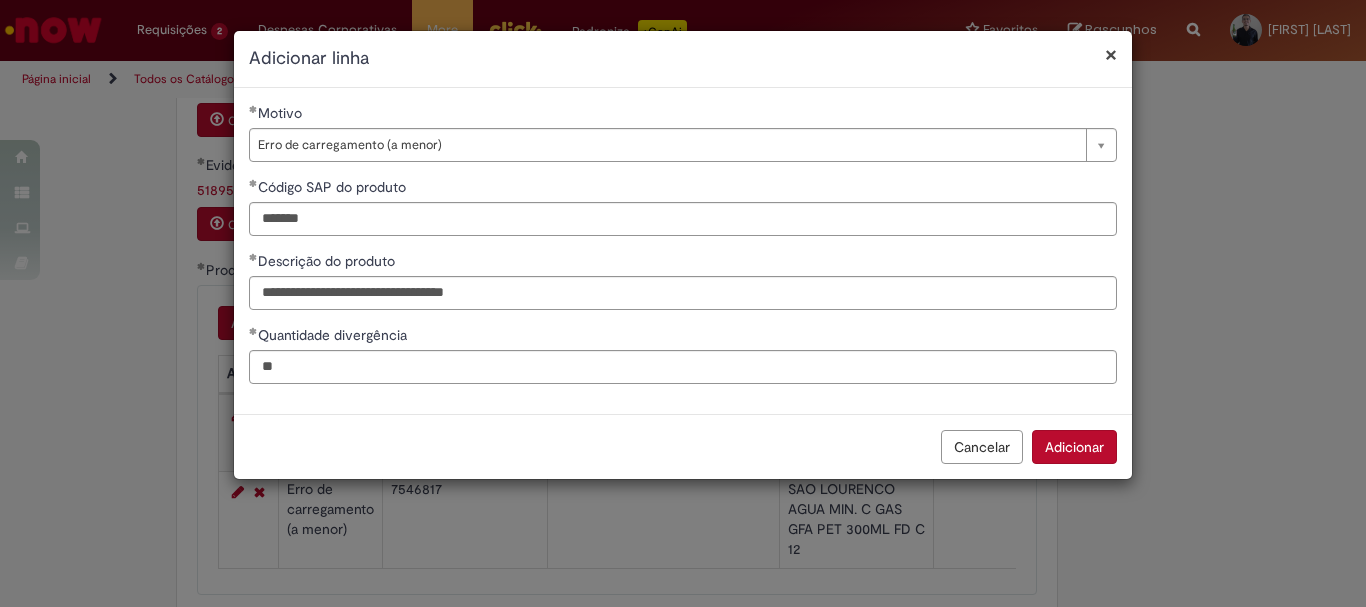 click on "Adicionar" at bounding box center (1074, 447) 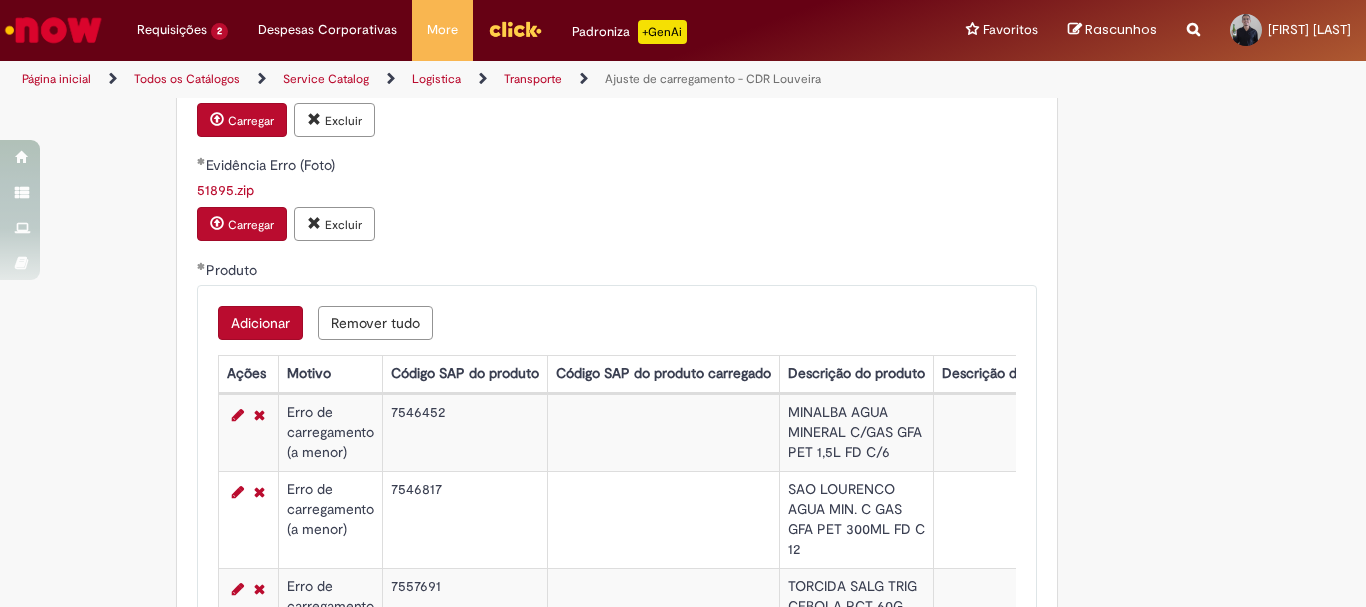 scroll, scrollTop: 1083, scrollLeft: 0, axis: vertical 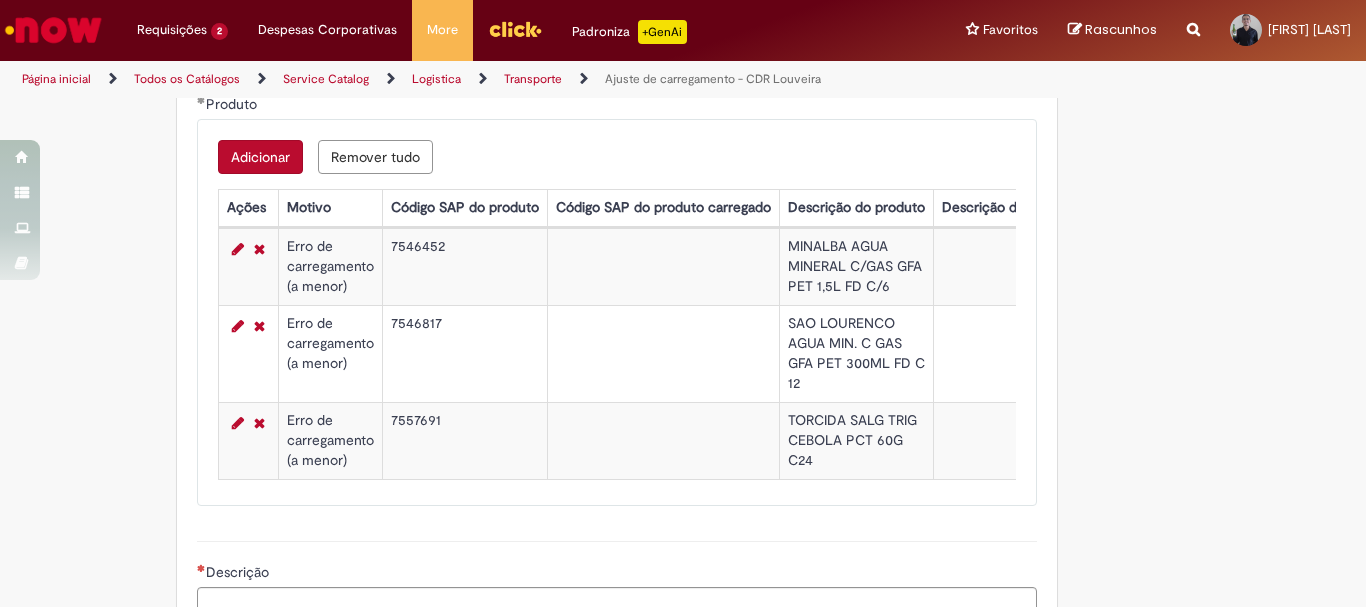 click on "Adicionar" at bounding box center [260, 157] 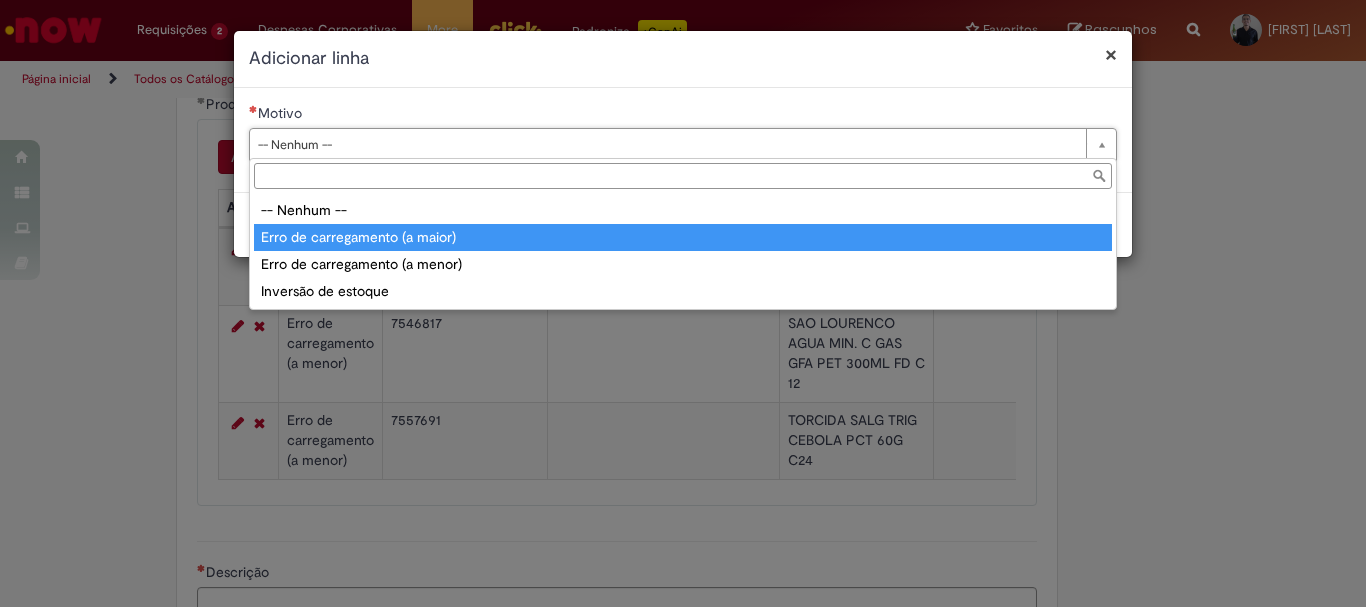 type on "**********" 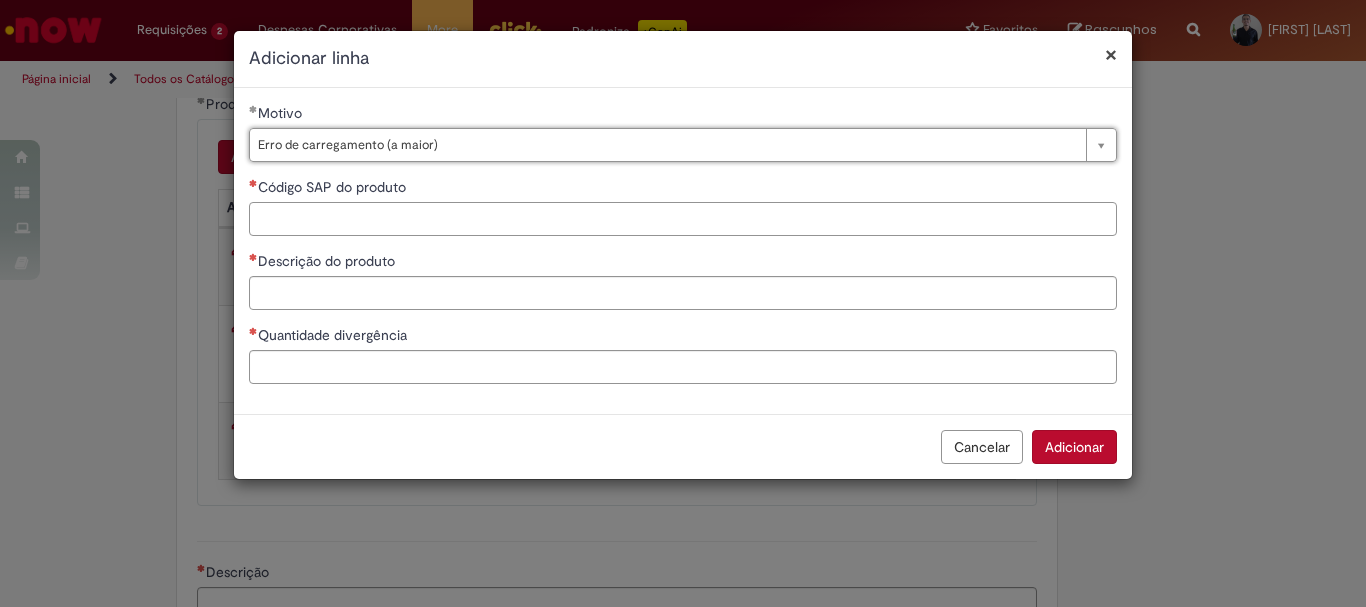 click on "Código SAP do produto" at bounding box center (683, 219) 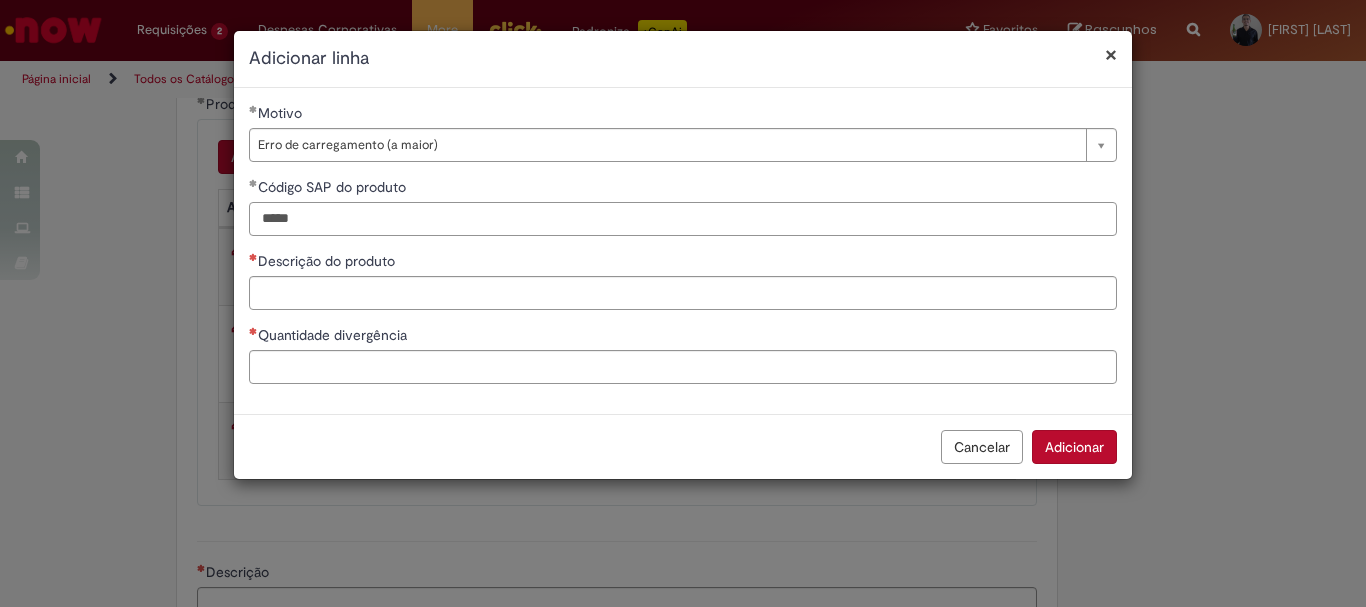 type on "*****" 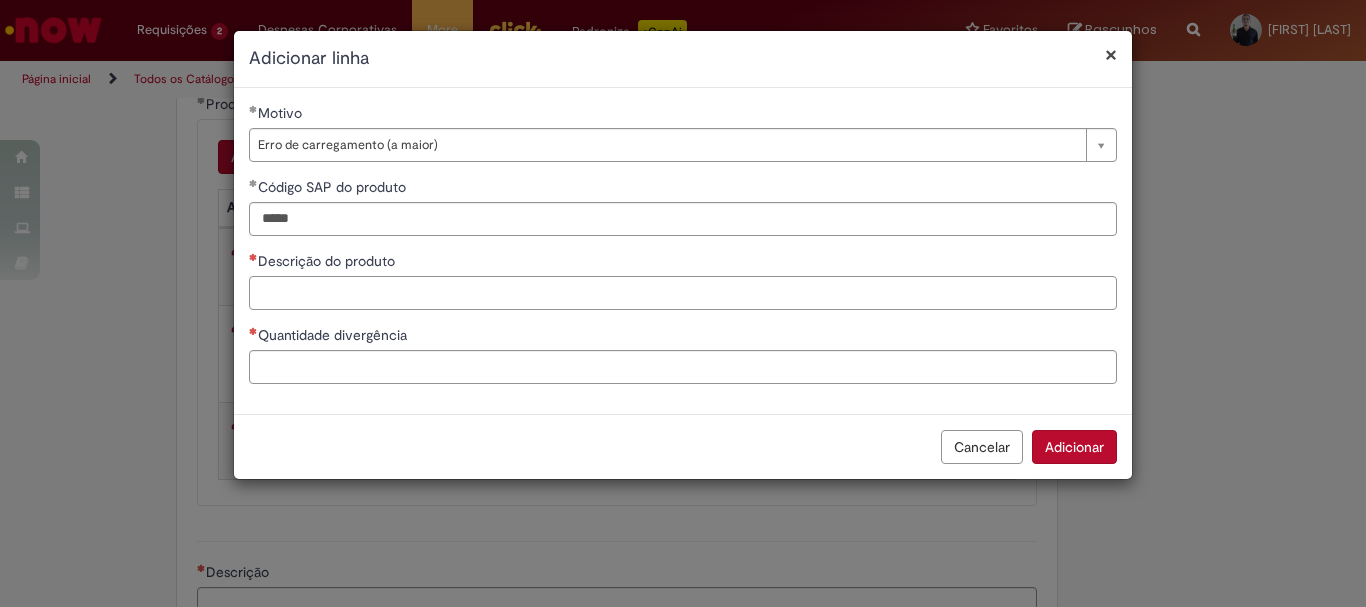 click on "Descrição do produto" at bounding box center [683, 293] 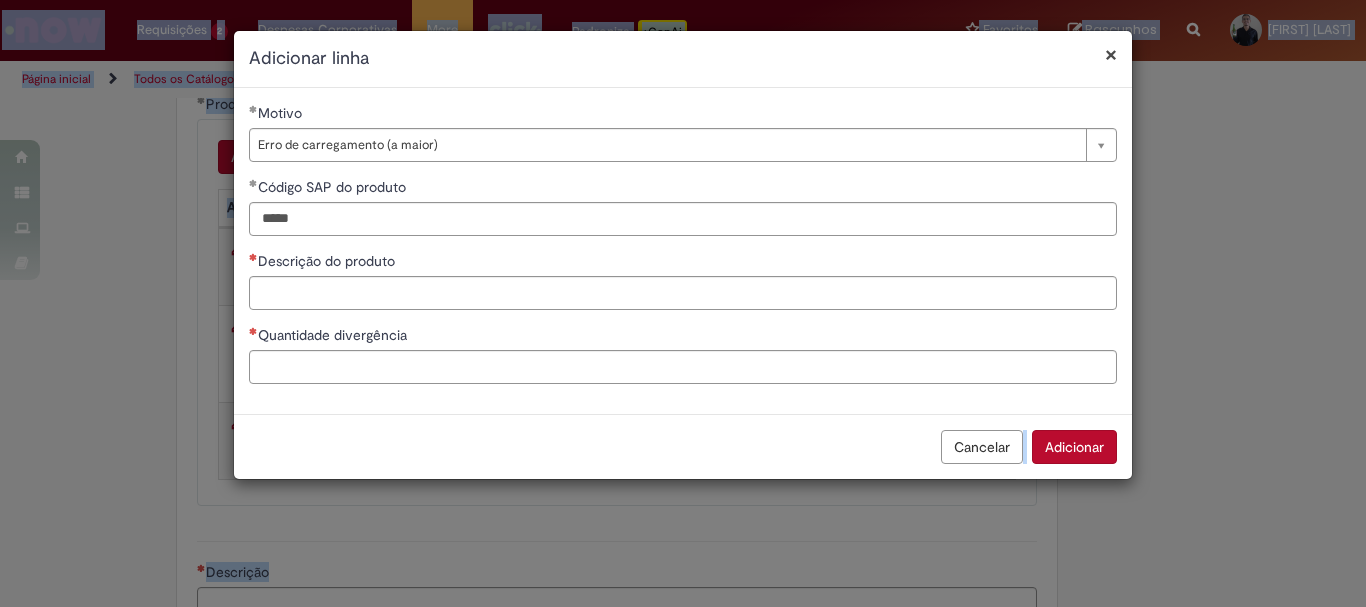 click on "**********" at bounding box center (683, 303) 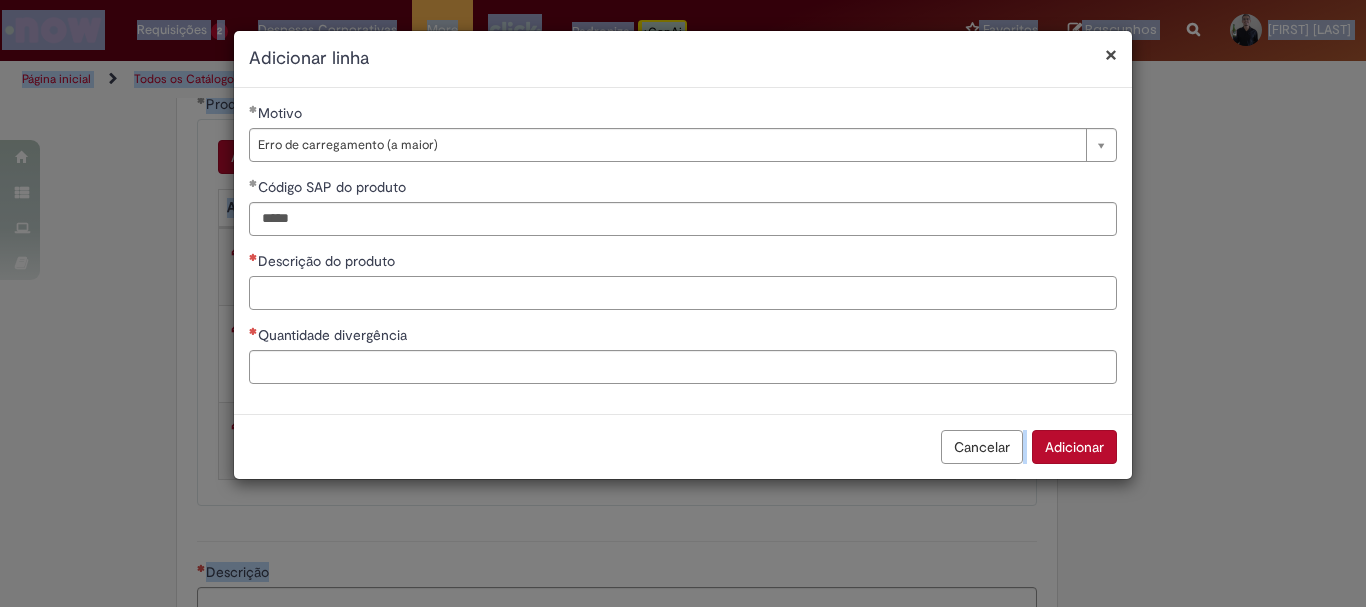 click on "Descrição do produto" at bounding box center (683, 293) 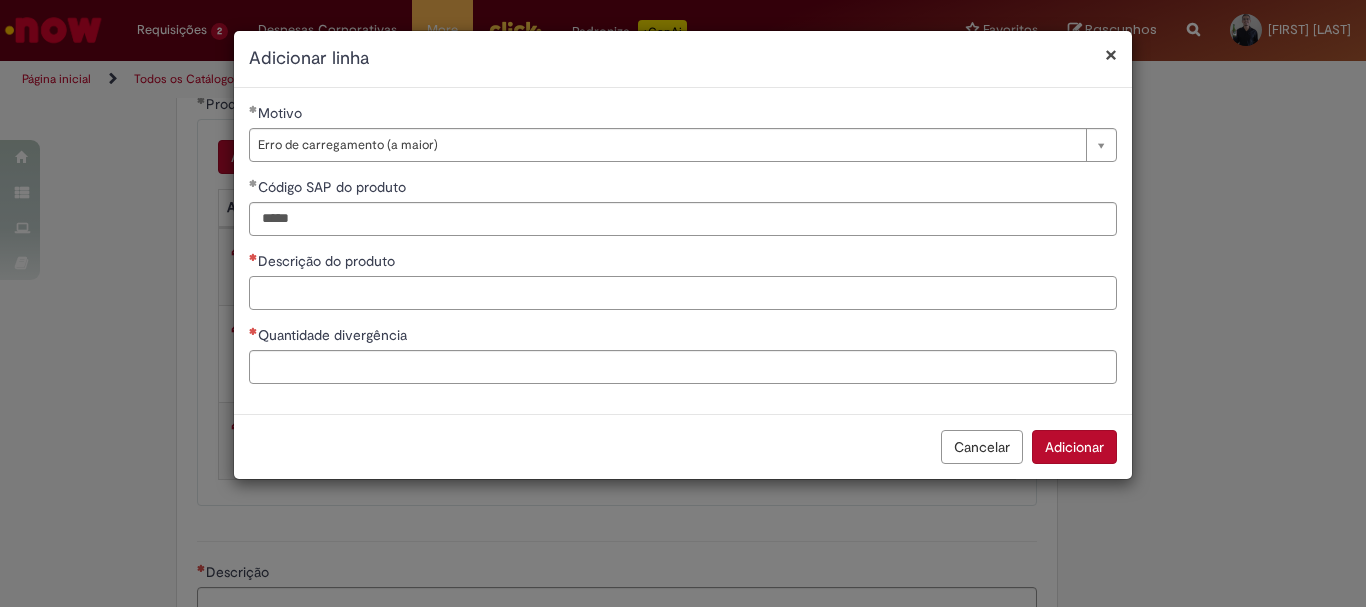 paste on "**********" 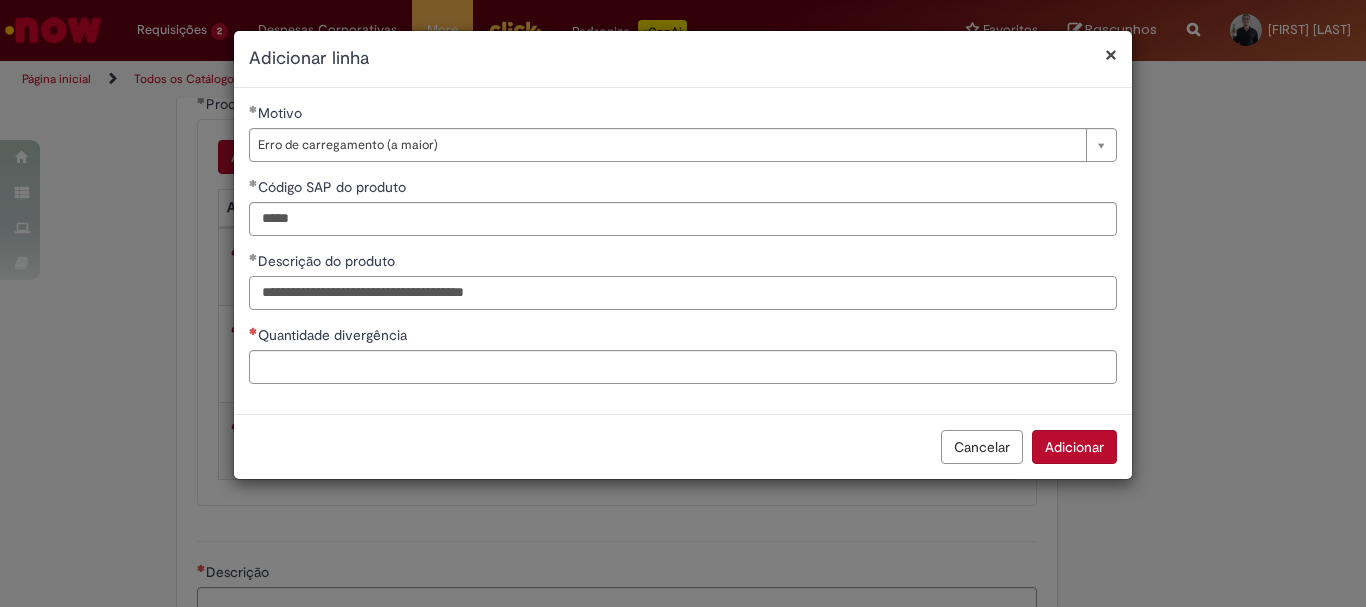 type on "**********" 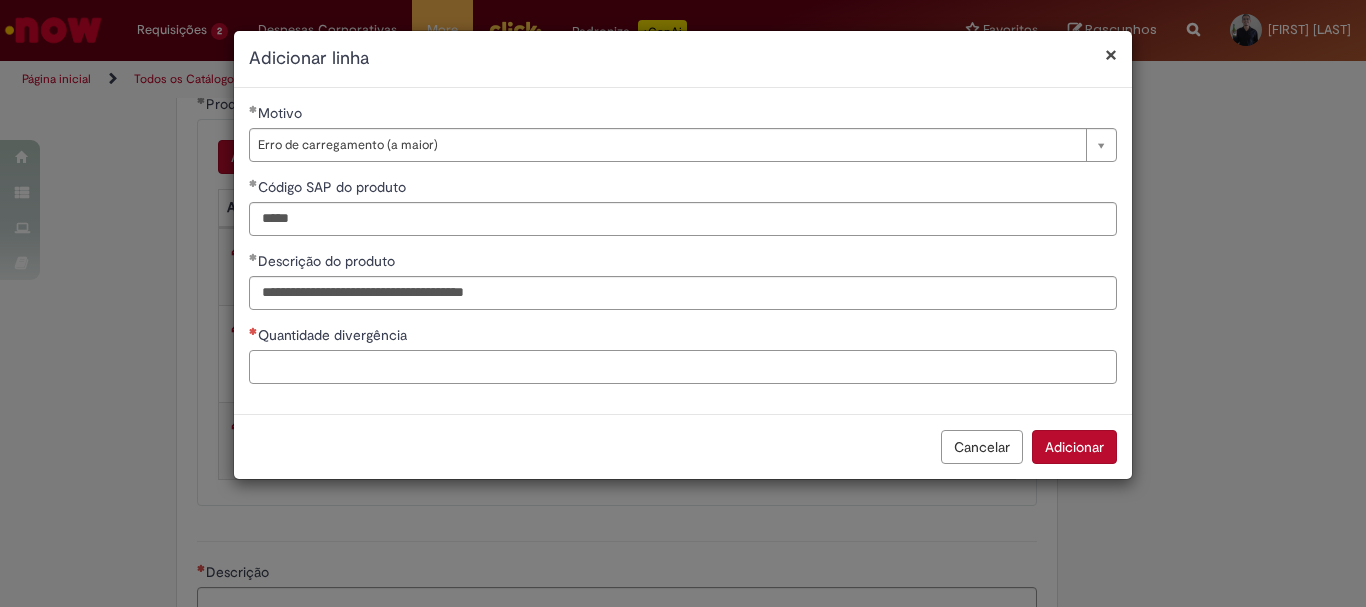click on "Quantidade divergência" at bounding box center [683, 367] 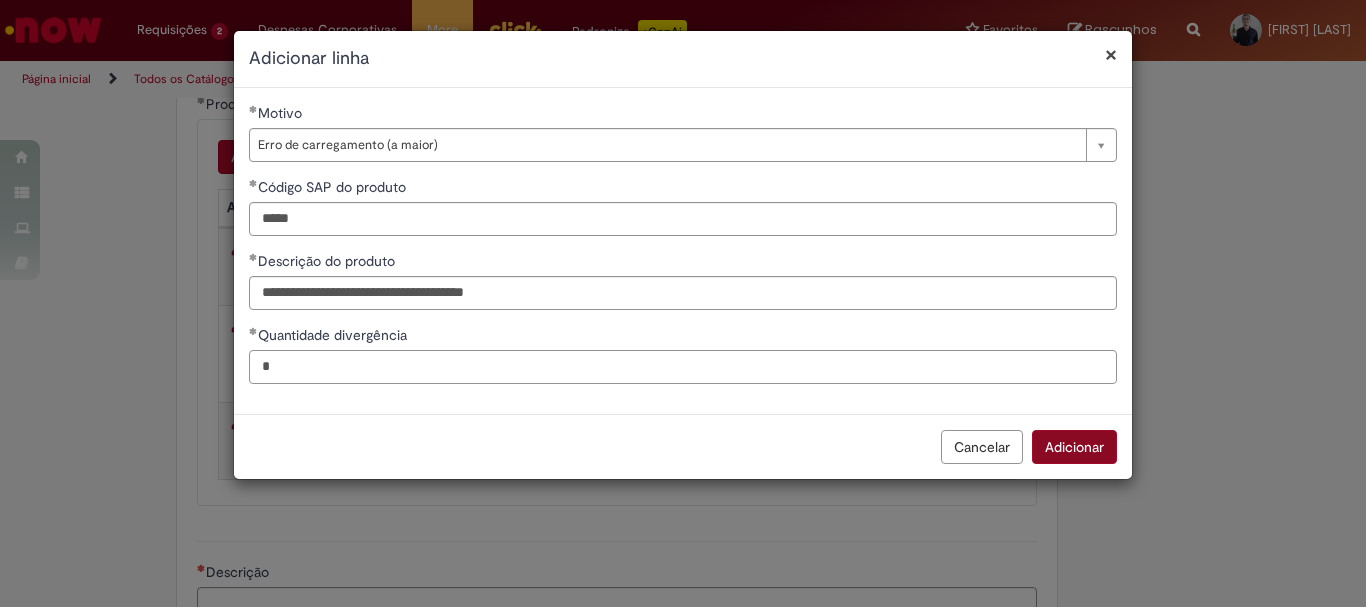 type on "*" 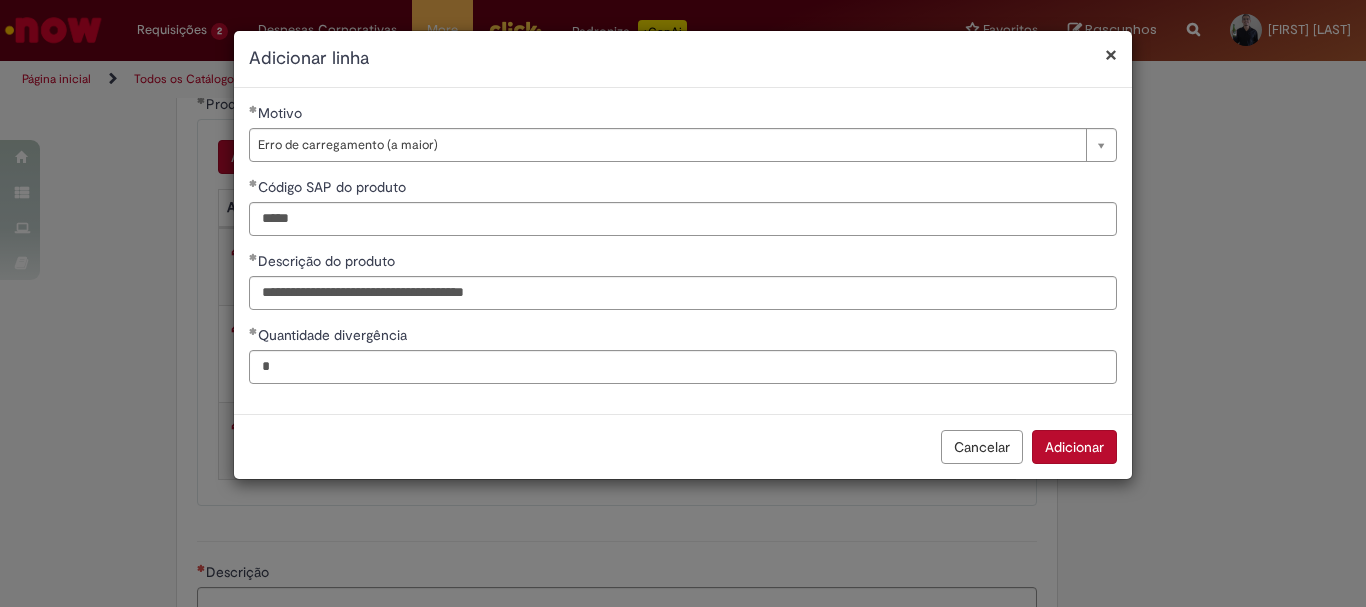 click on "Adicionar" at bounding box center [1074, 447] 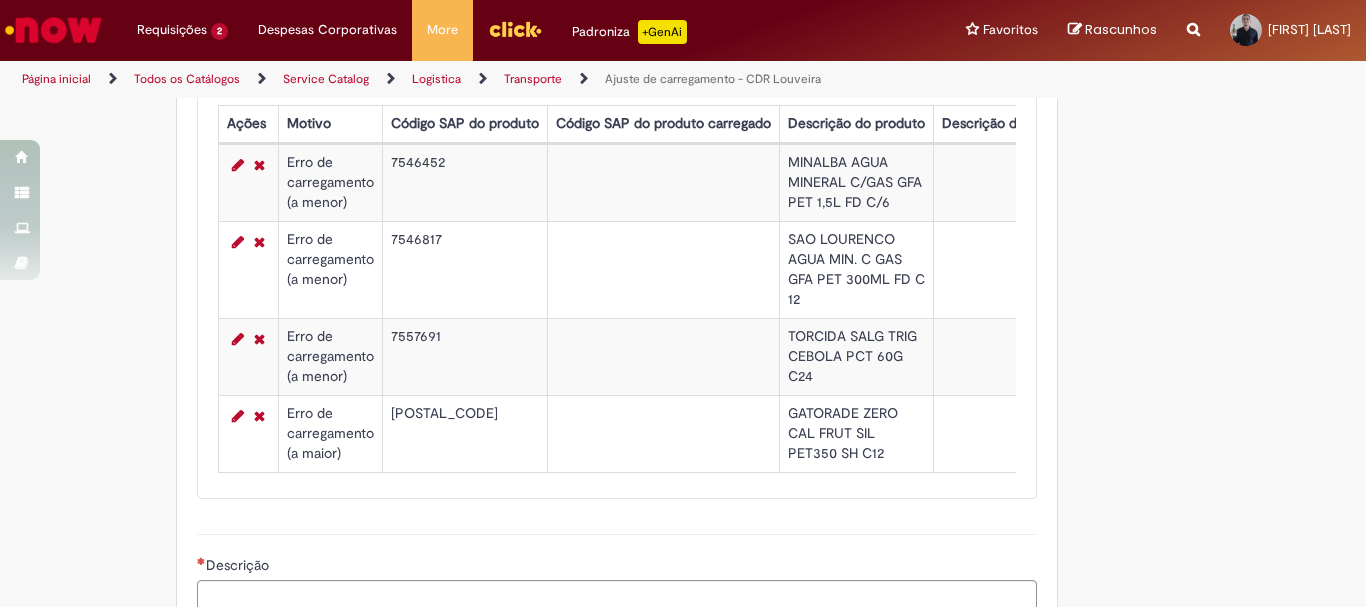 scroll, scrollTop: 1000, scrollLeft: 0, axis: vertical 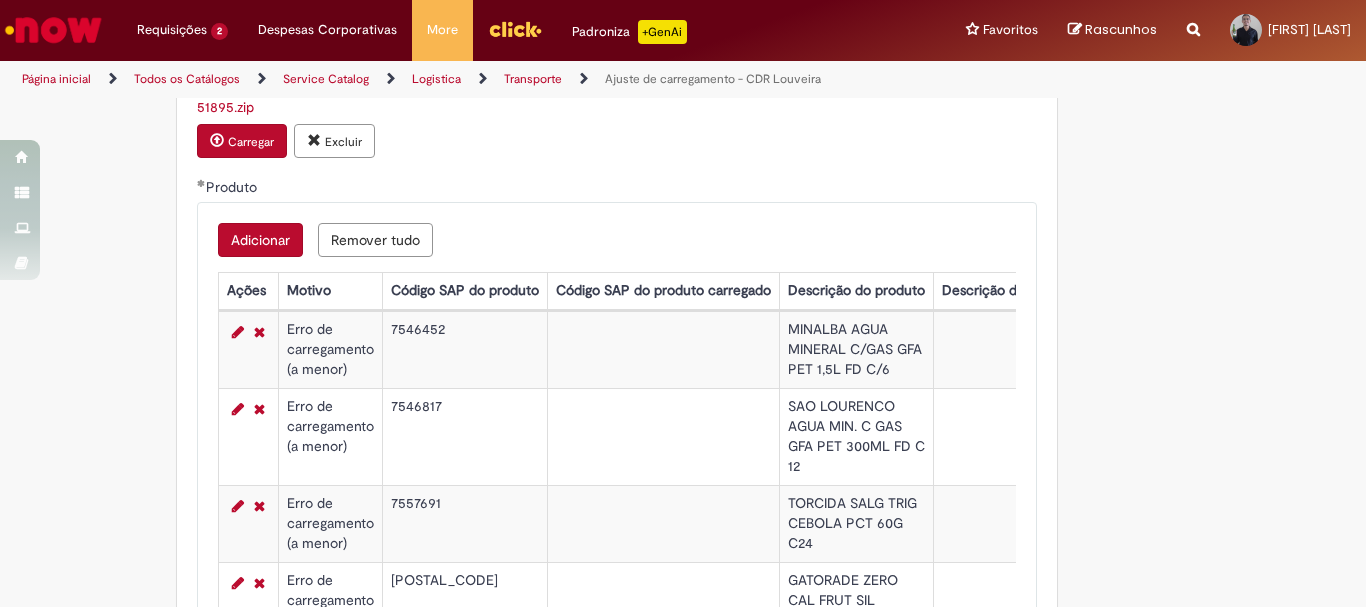 click on "Adicionar Remover tudo Produto Ações Motivo Código SAP do produto Código SAP do produto carregado Descrição do produto Descrição do produto carregado Quantidade divergência Quantidade do produto carregado Código SAP do produto na NF Descrição do produto na NF Quantidade do produto na NF Erro de carregamento (a menor) 7546452 MINALBA AGUA MINERAL C/GAS GFA PET 1,5L FD C/6 2 Erro de carregamento (a menor) 7546817 SAO LOURENCO AGUA MIN. C GAS GFA PET 300ML FD C 12 1 Erro de carregamento (a menor) 7557691 TORCIDA SALG TRIG CEBOLA PCT 60G C24 10 Erro de carregamento (a maior) 98108 GATORADE ZERO CAL FRUT SIL PET350 SH C12 1" at bounding box center [617, 434] 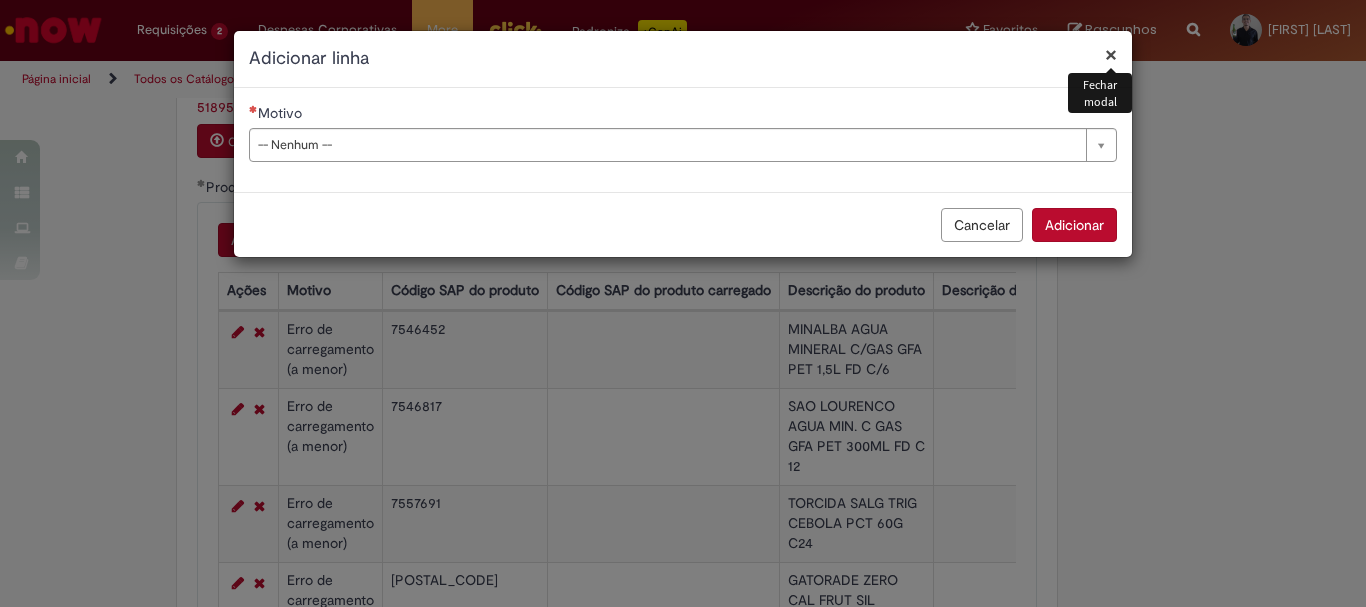 drag, startPoint x: 322, startPoint y: 137, endPoint x: 324, endPoint y: 151, distance: 14.142136 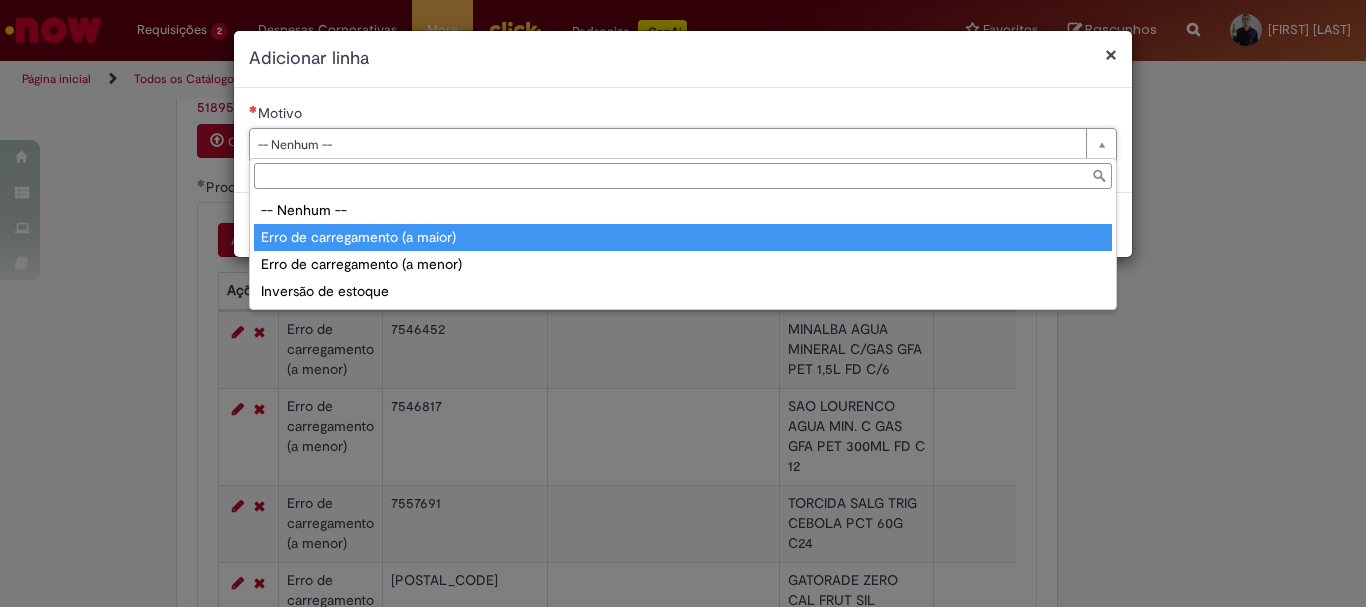 type on "**********" 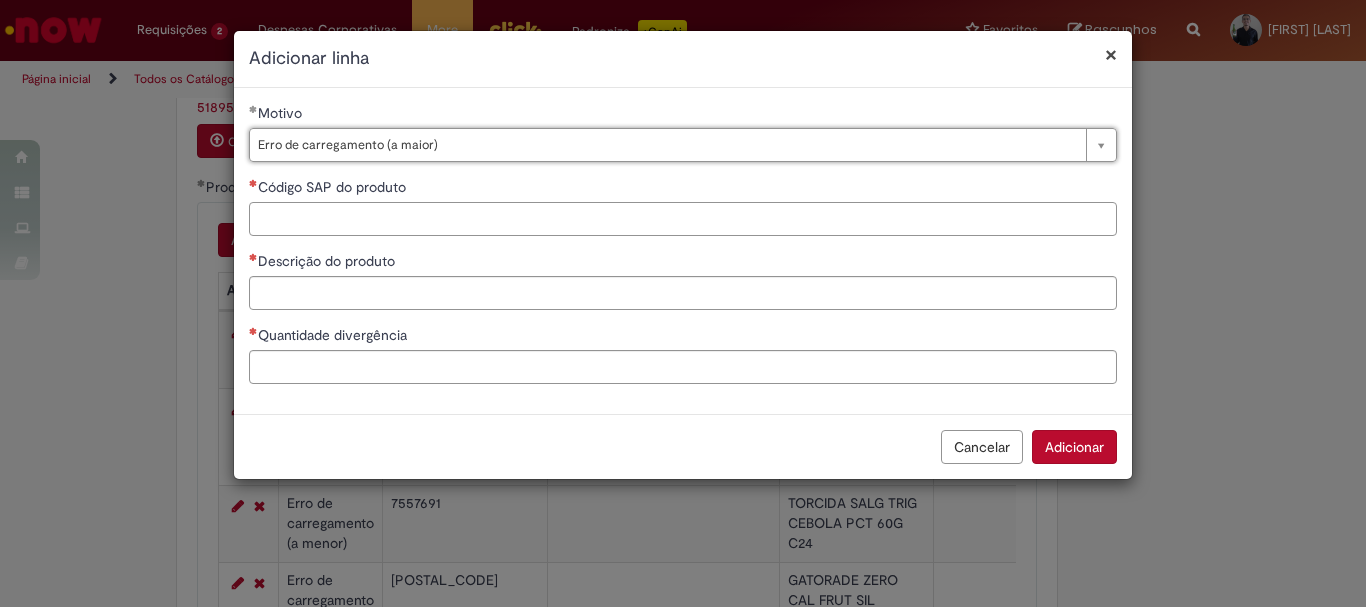 click on "Código SAP do produto" at bounding box center (683, 219) 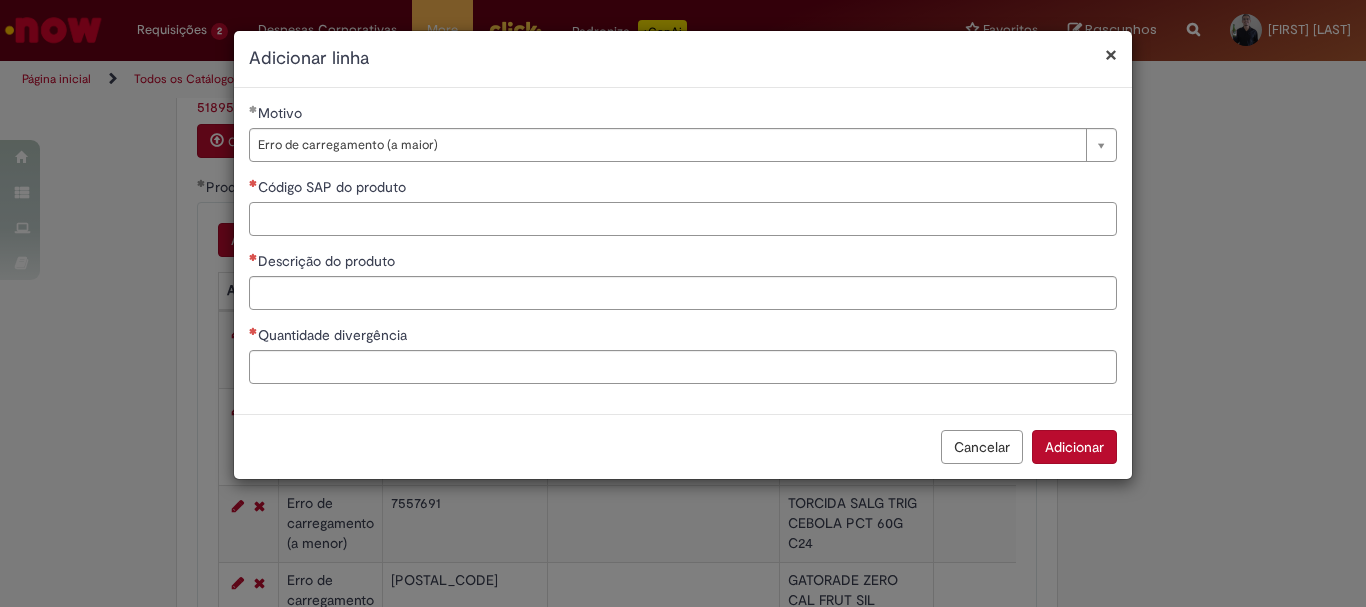 paste on "*******" 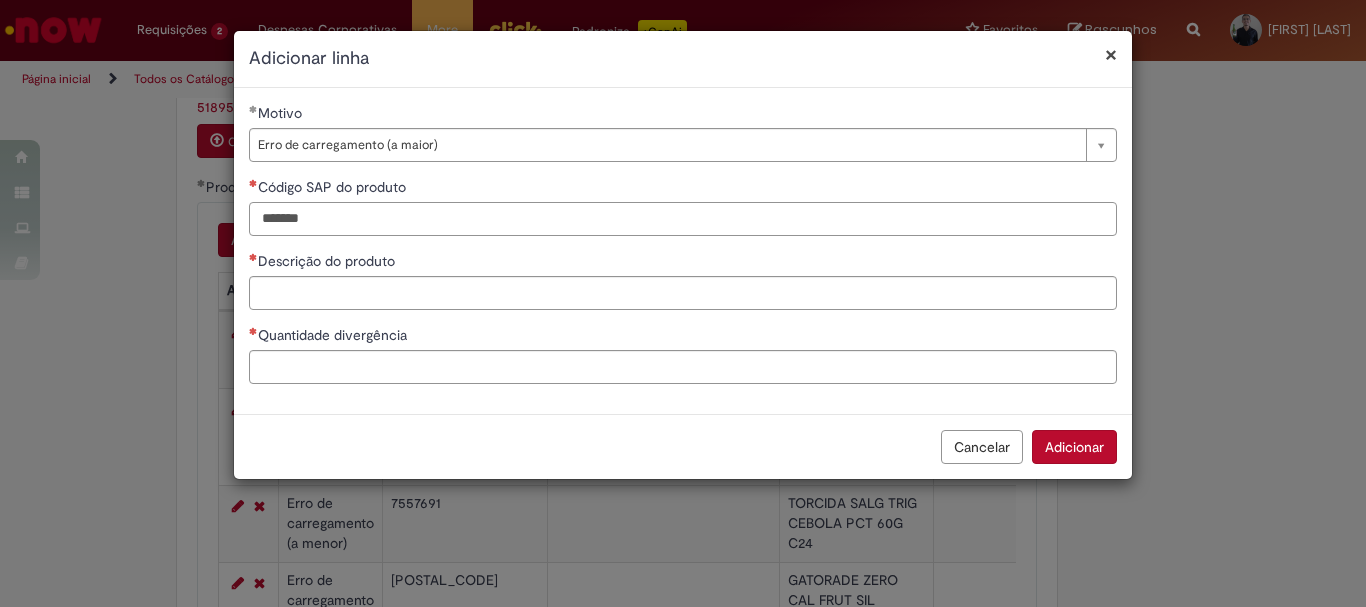 type on "*******" 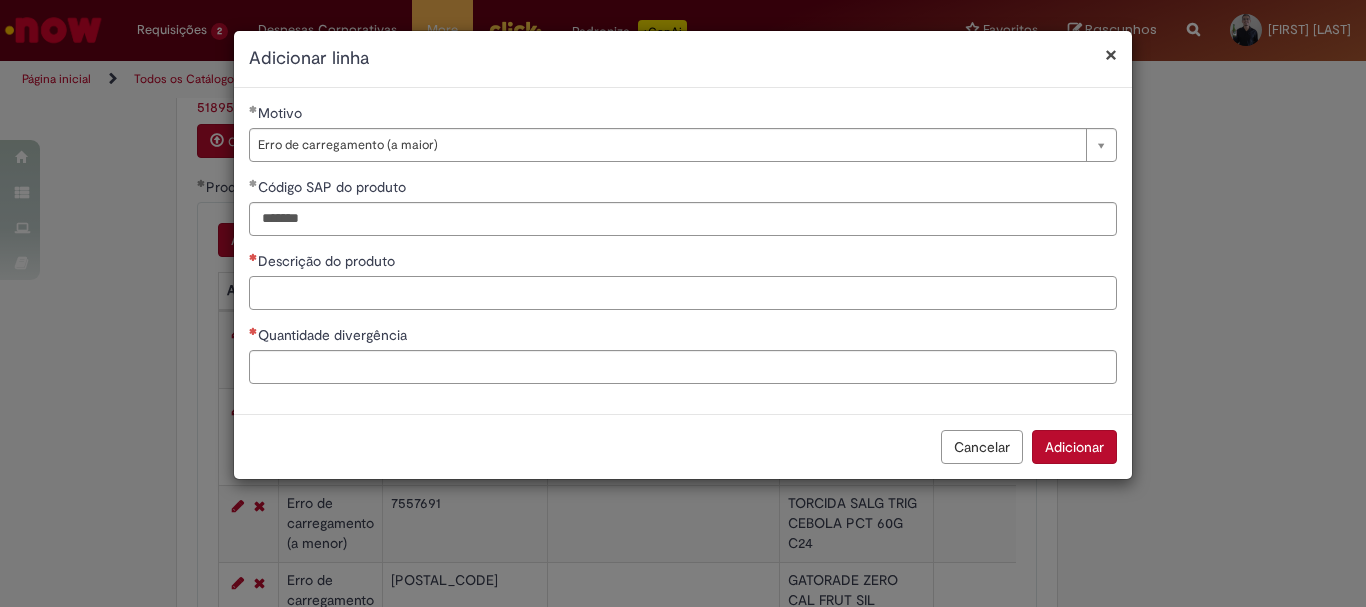 drag, startPoint x: 338, startPoint y: 297, endPoint x: 500, endPoint y: 456, distance: 226.9912 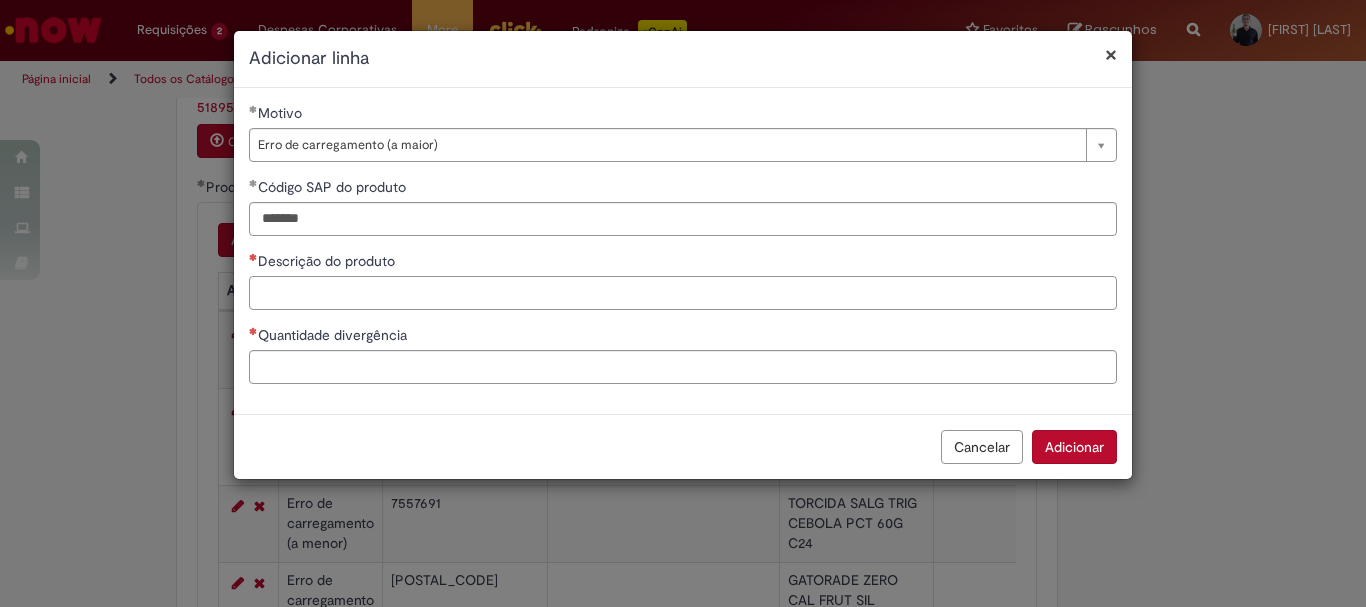 click on "Descrição do produto" at bounding box center [683, 293] 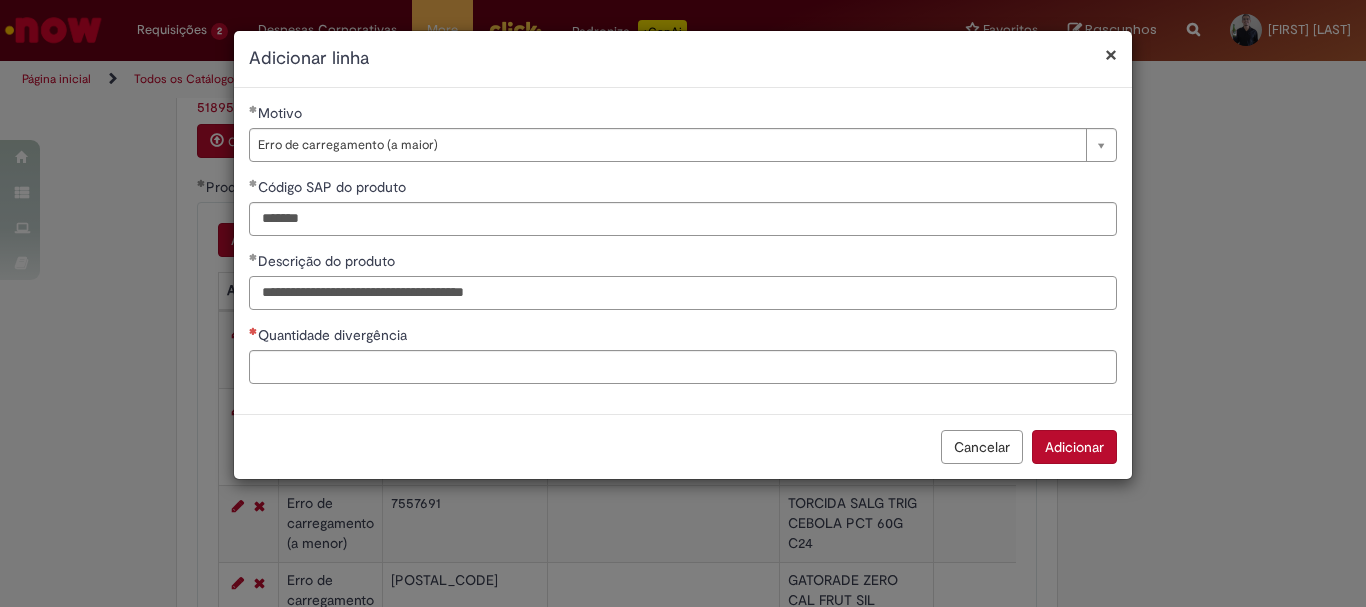 type on "**********" 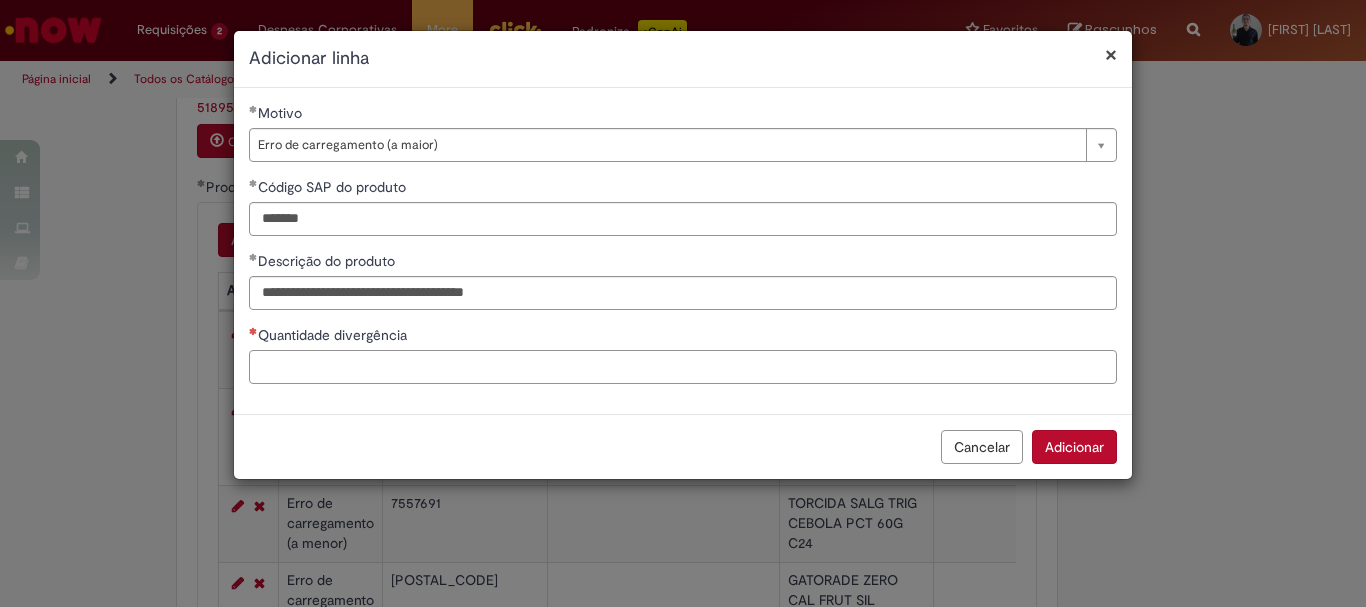 click on "Quantidade divergência" at bounding box center (683, 367) 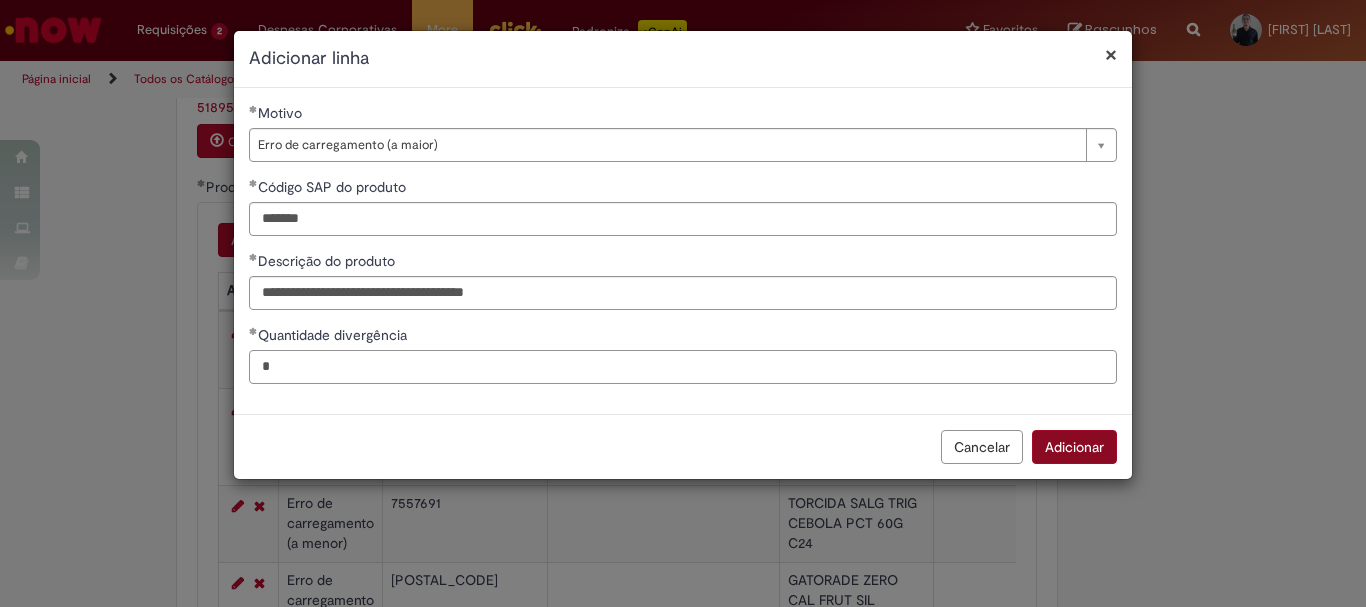 type on "*" 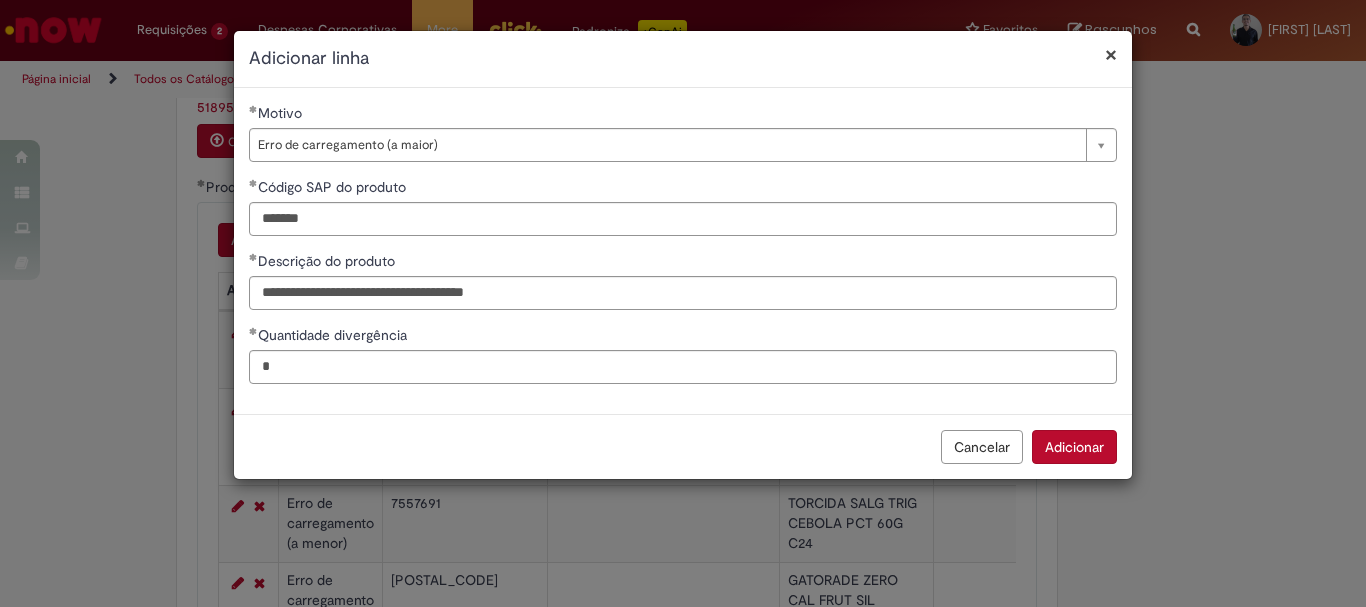 click on "Adicionar" at bounding box center [1074, 447] 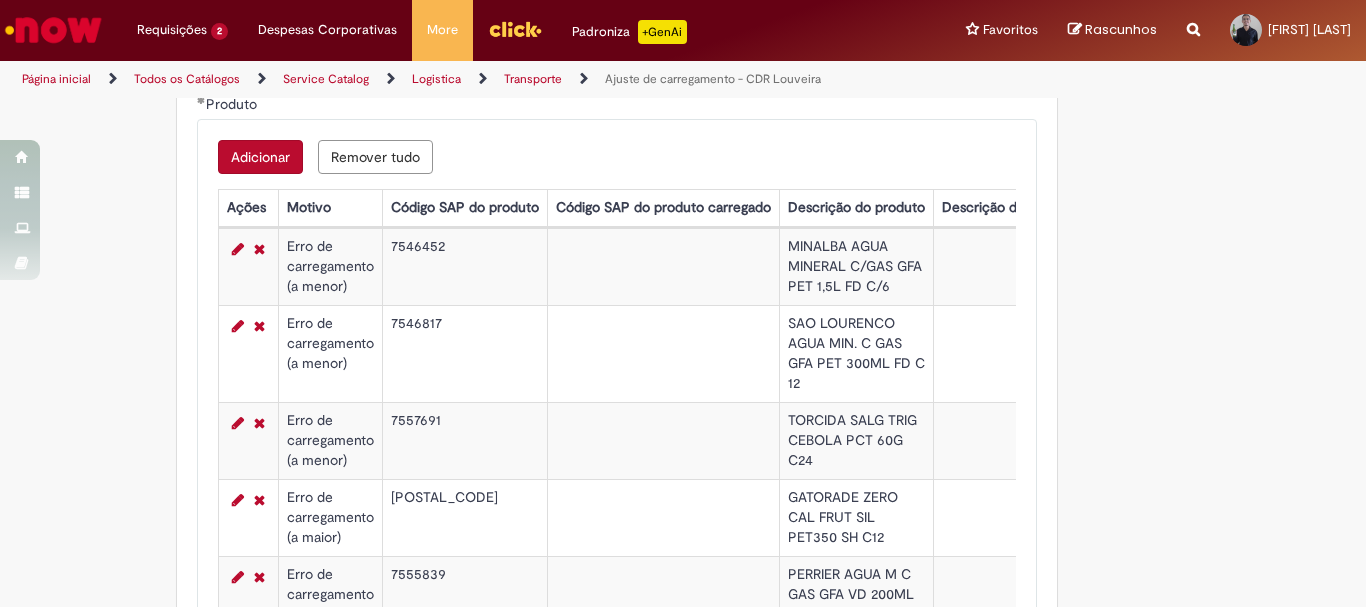 scroll, scrollTop: 1250, scrollLeft: 0, axis: vertical 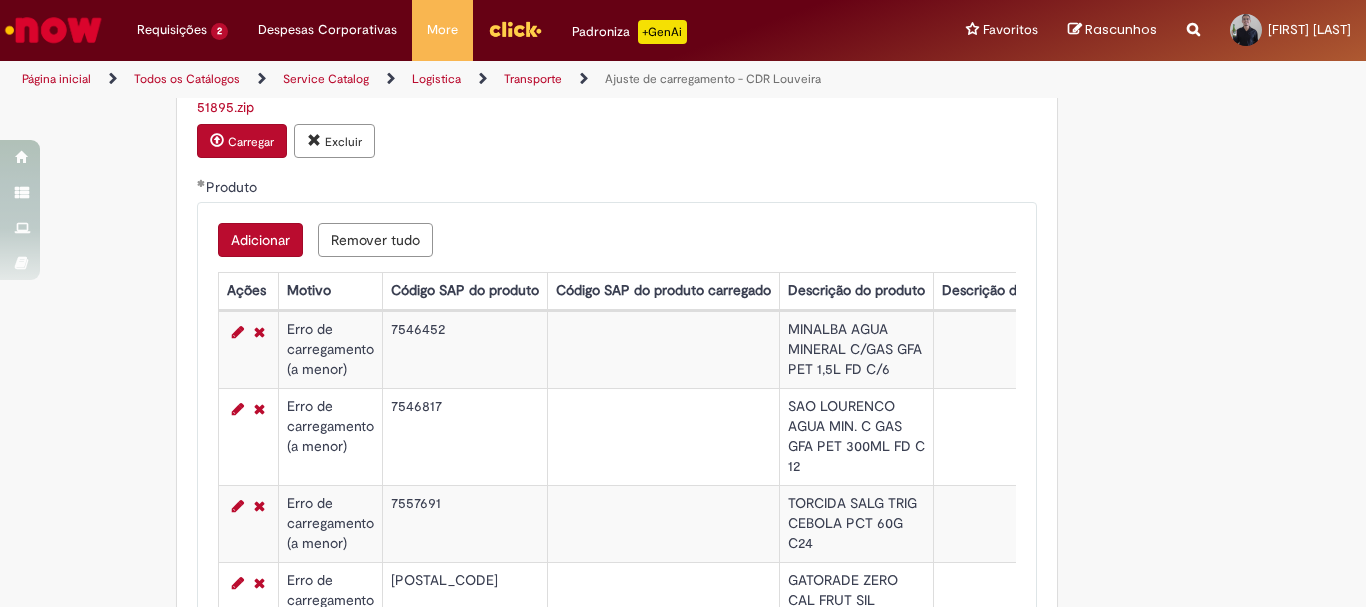 click on "Adicionar" at bounding box center (260, 240) 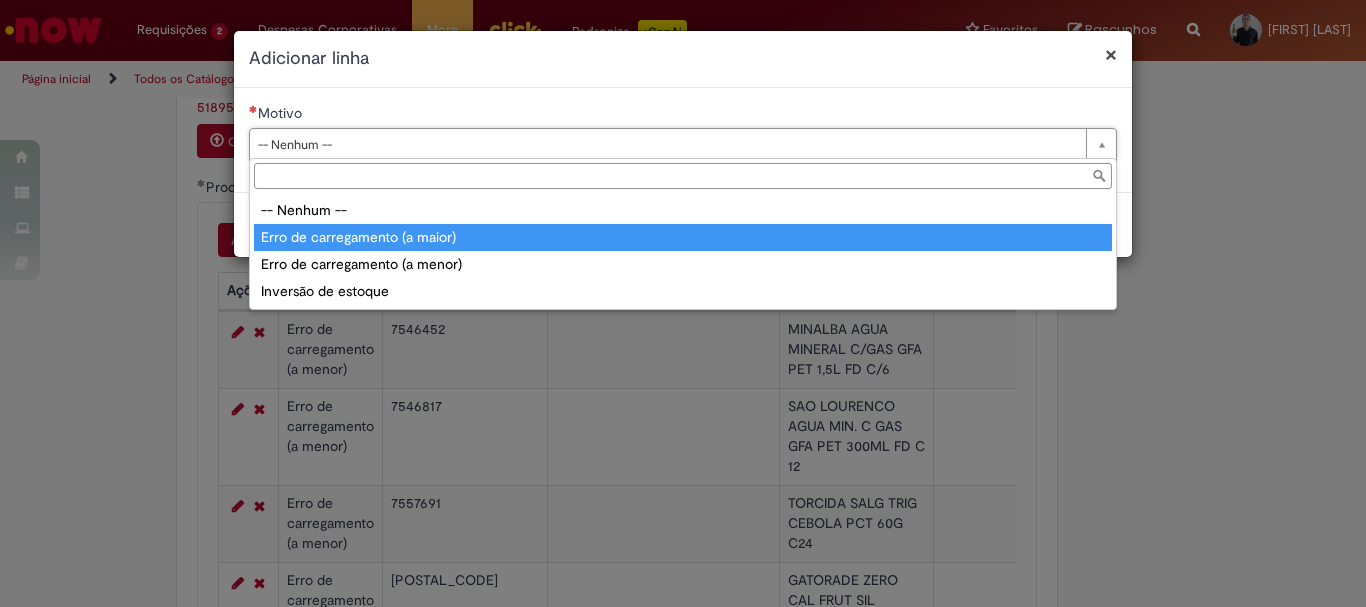 type on "**********" 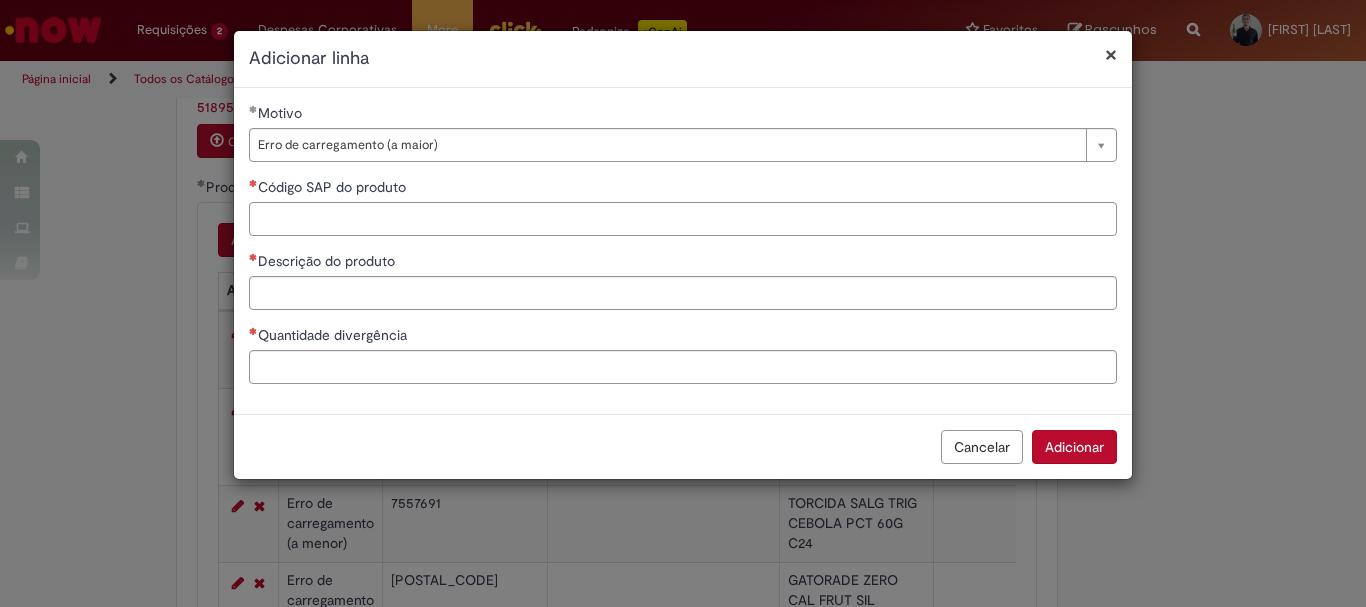 click on "Código SAP do produto" at bounding box center [683, 219] 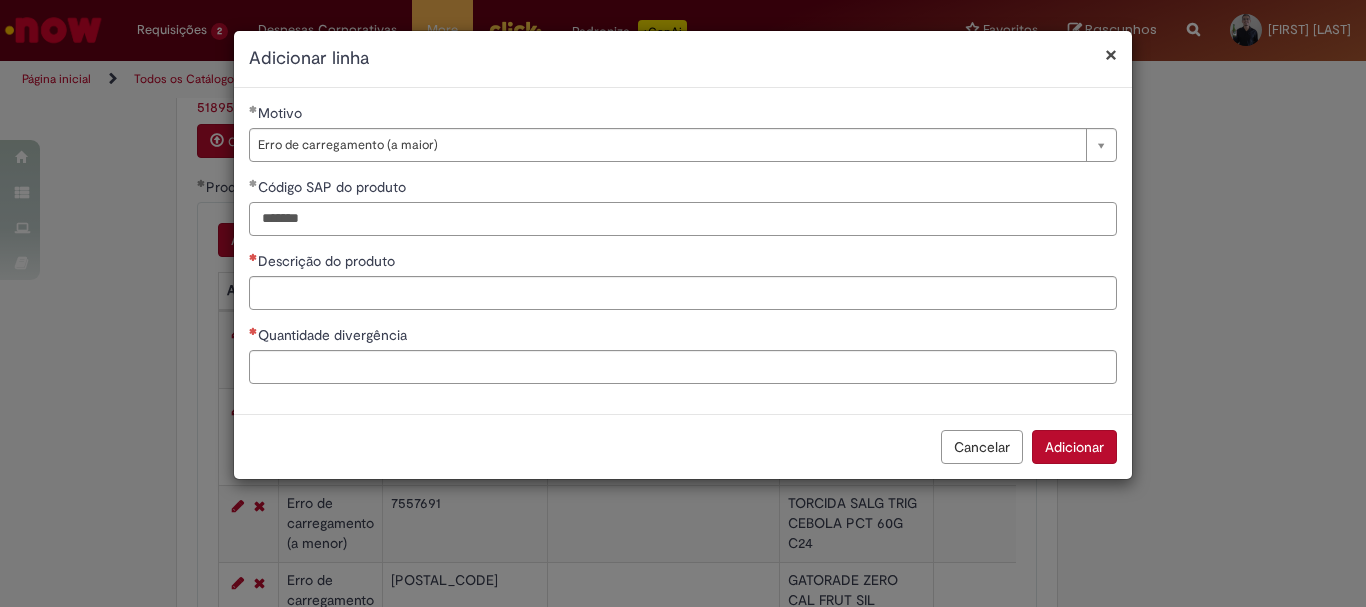 type on "*******" 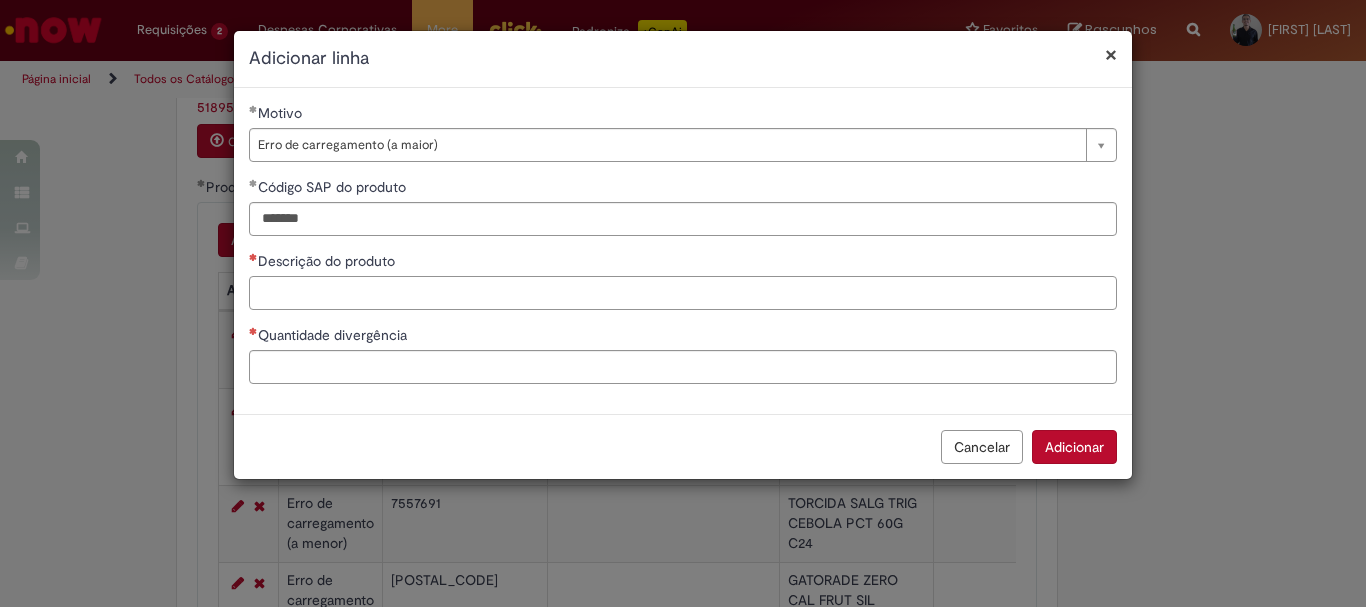 click on "Descrição do produto" at bounding box center (683, 293) 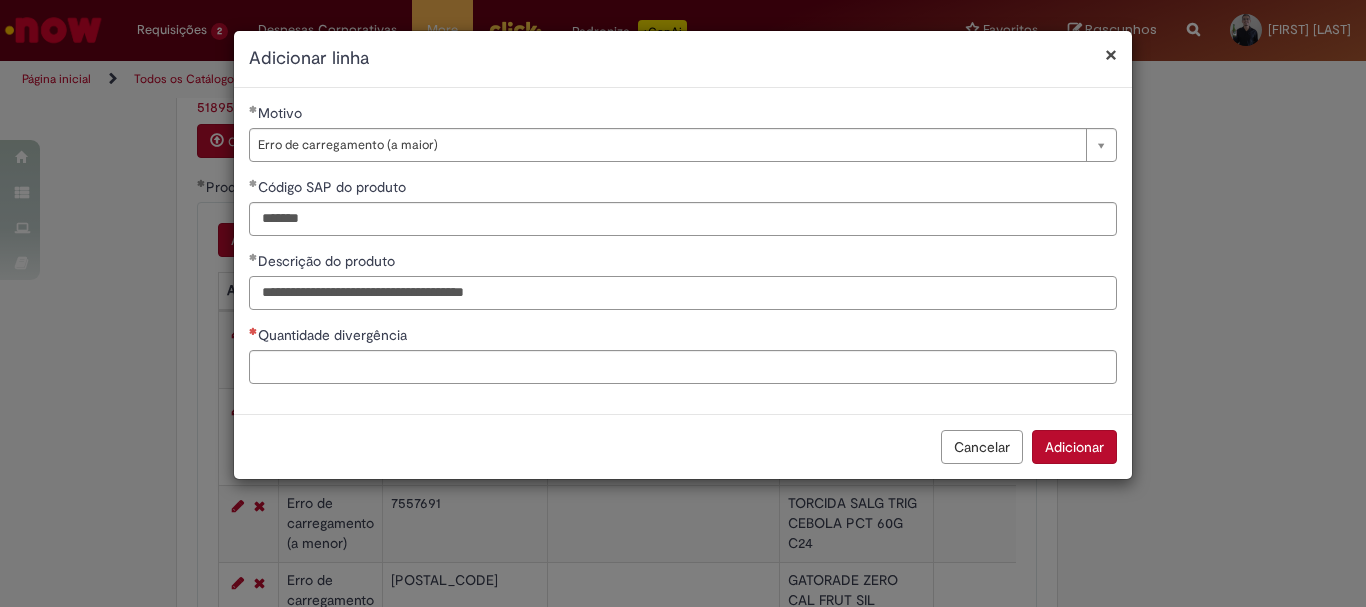type on "**********" 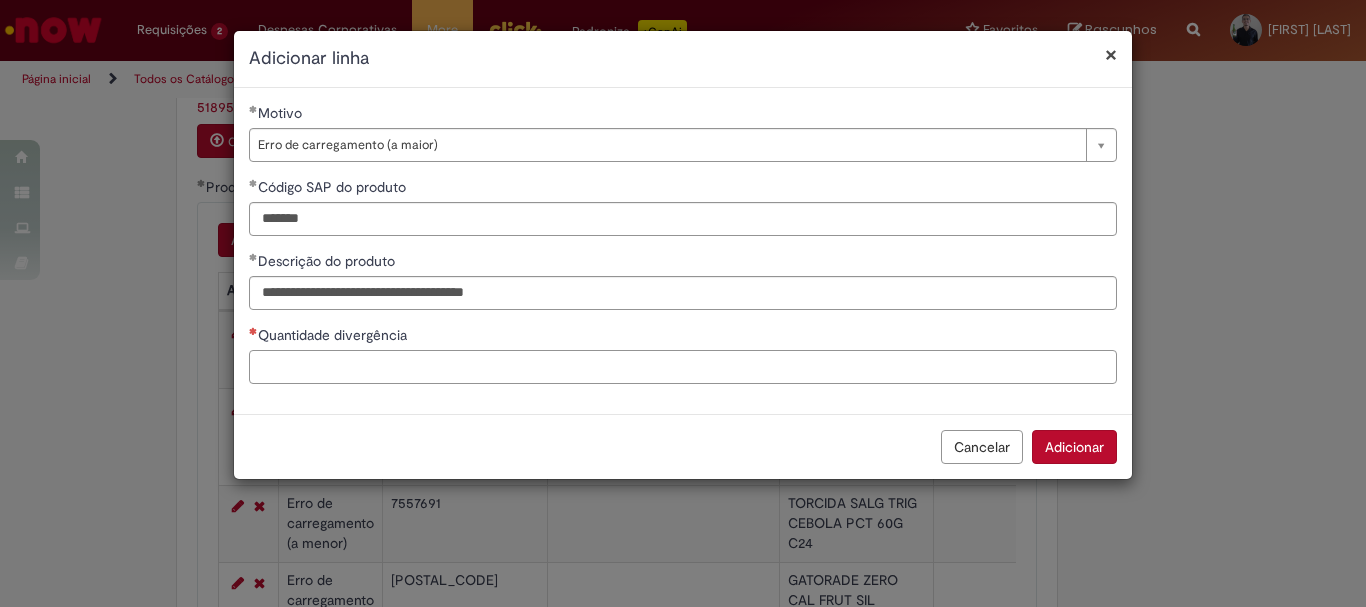 click on "Quantidade divergência" at bounding box center [683, 367] 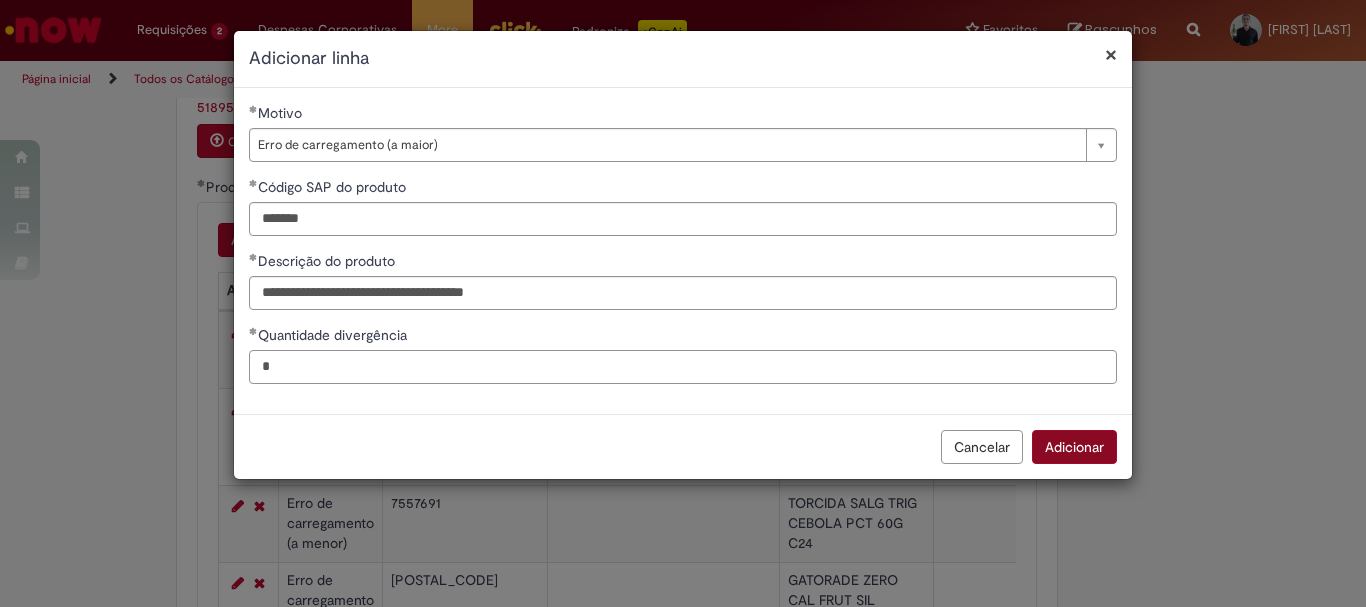 type on "*" 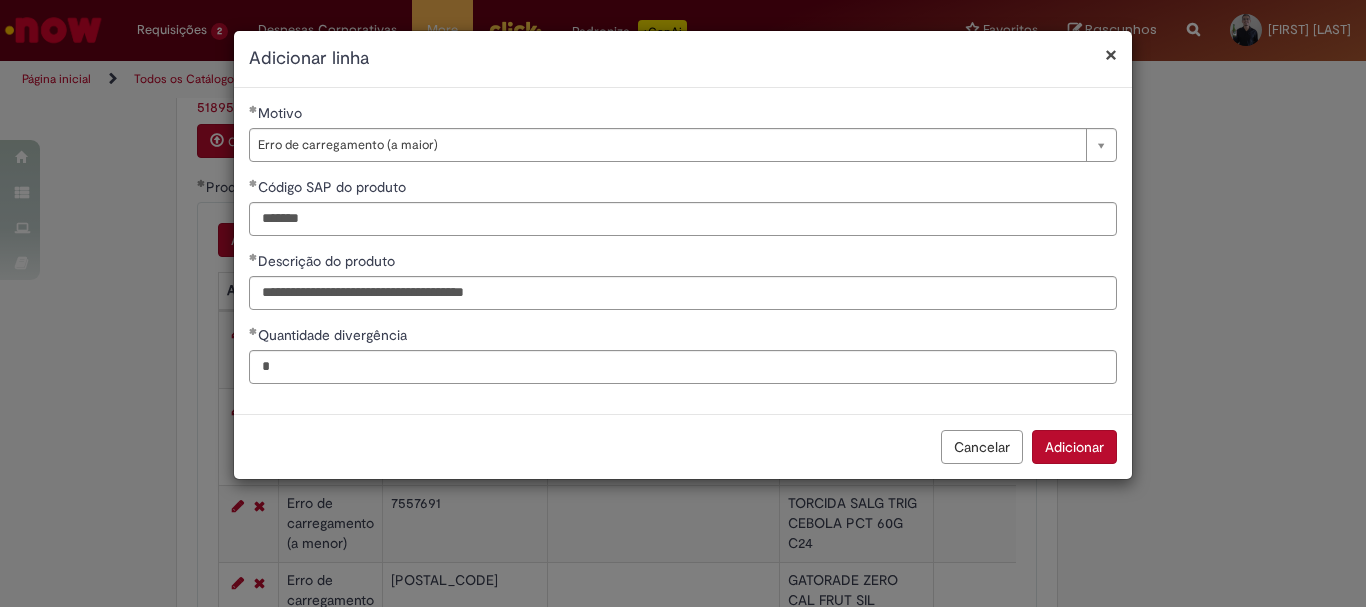 click on "Adicionar" at bounding box center [1074, 447] 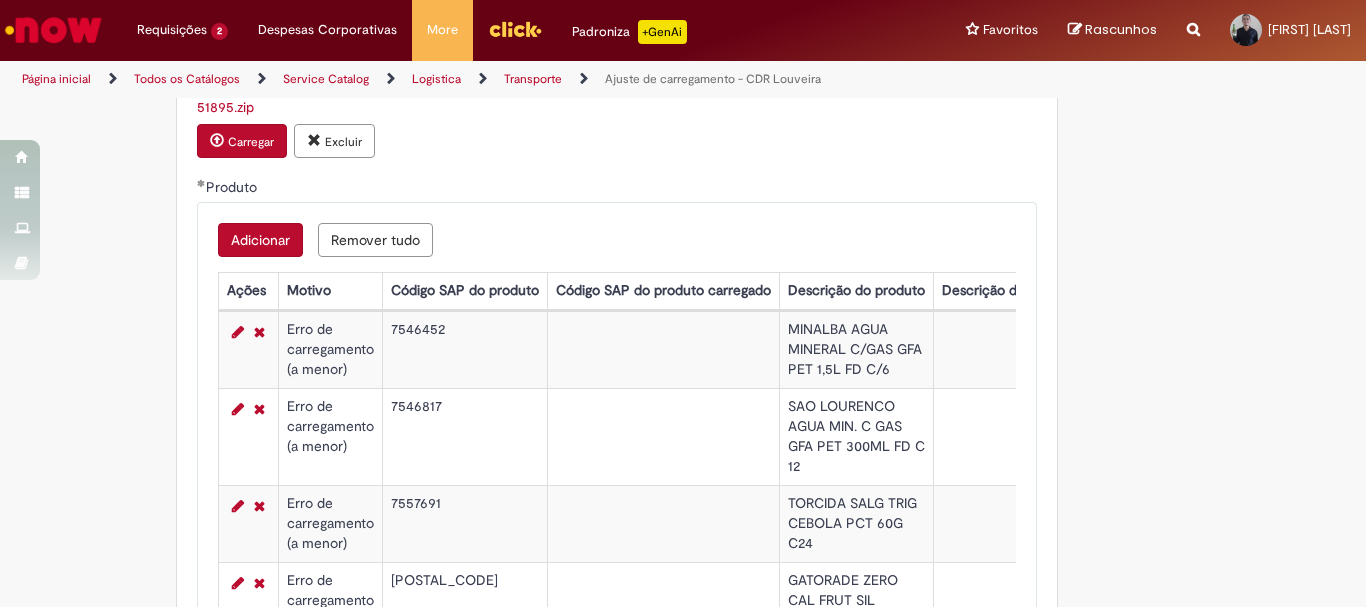 click on "Adicionar" at bounding box center (260, 240) 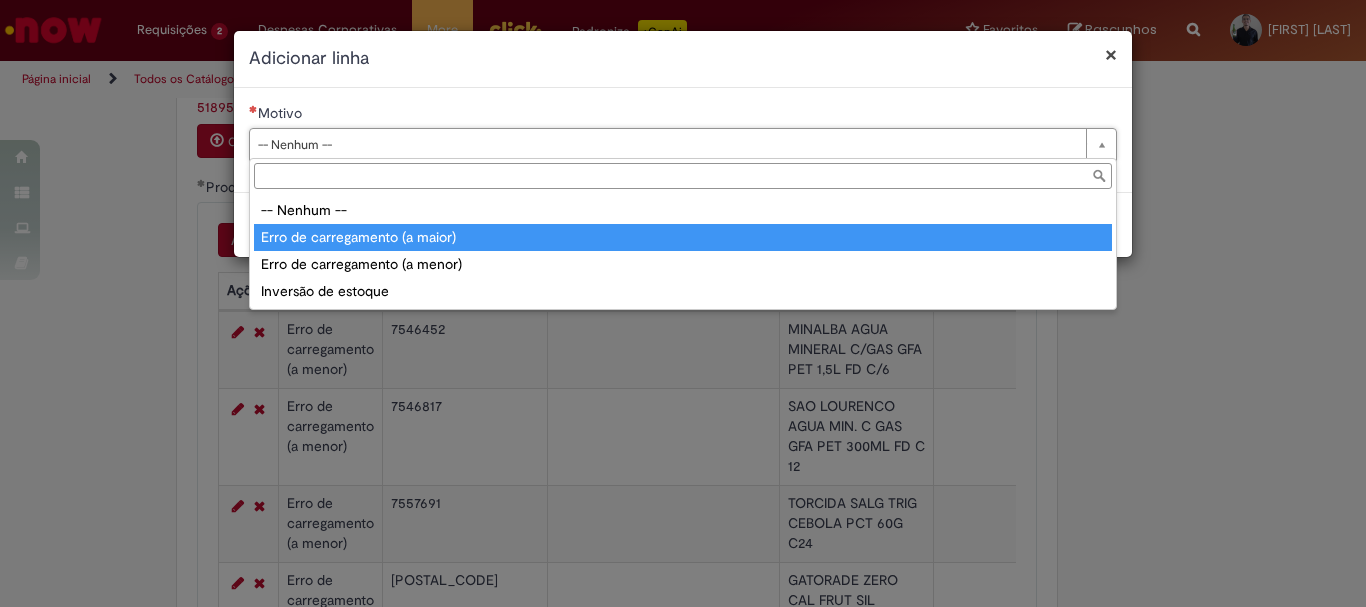 type on "**********" 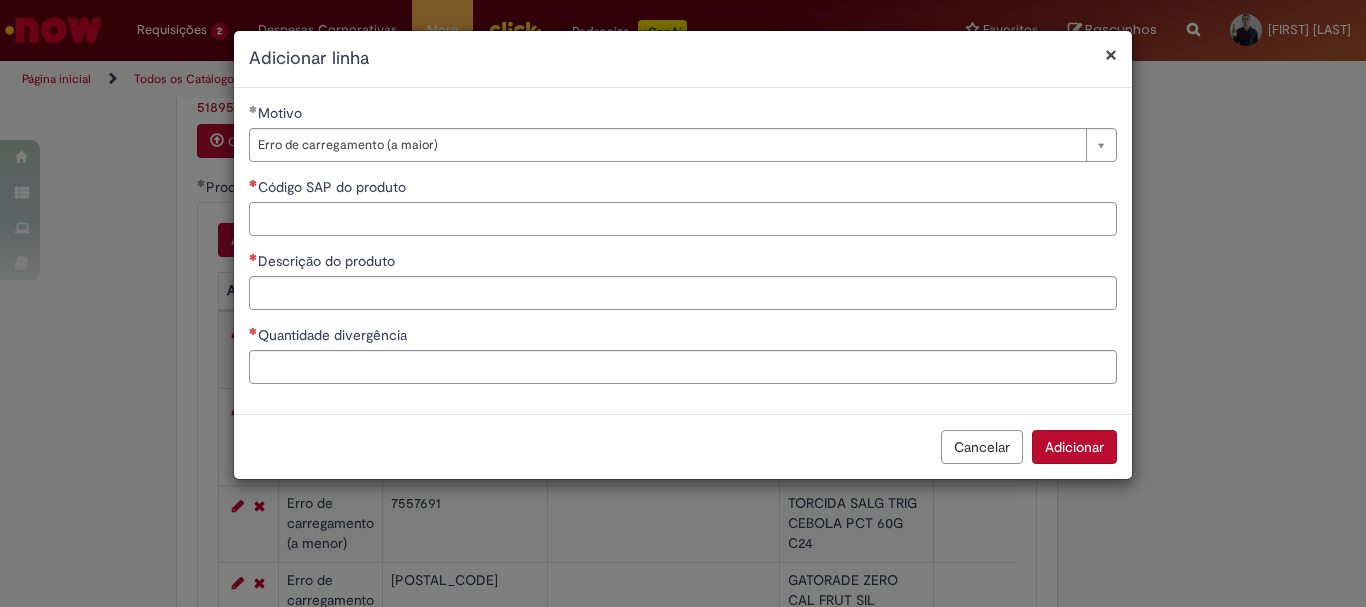 drag, startPoint x: 325, startPoint y: 220, endPoint x: 334, endPoint y: 280, distance: 60.671246 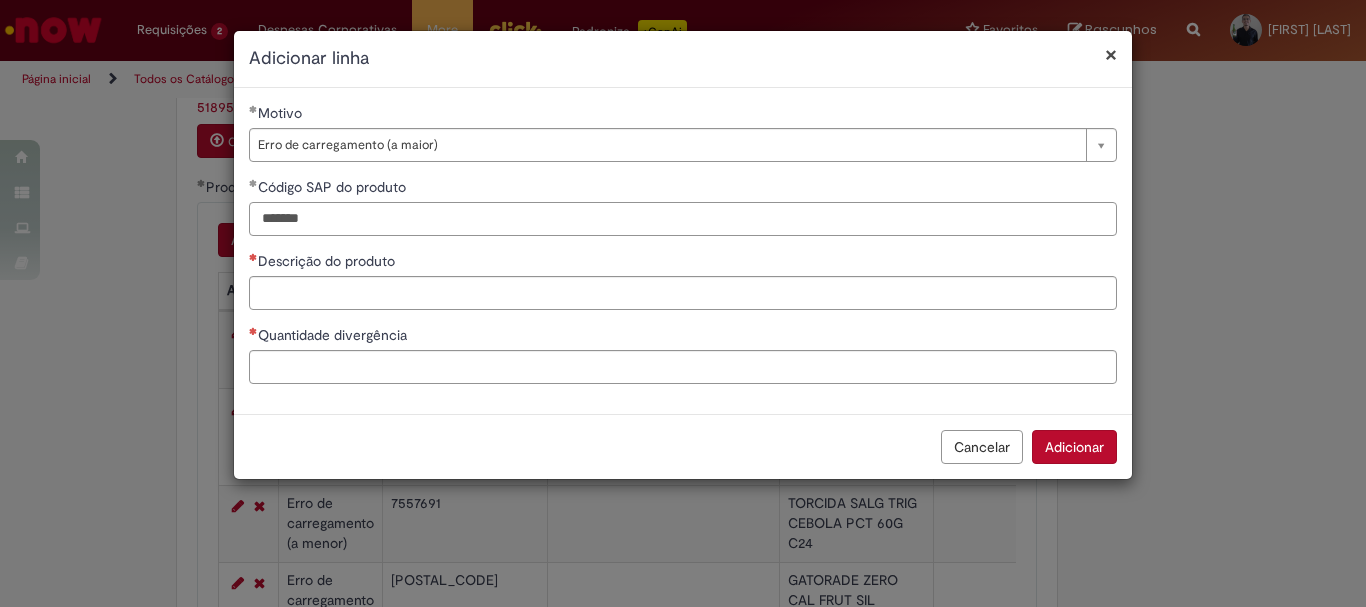 type on "*******" 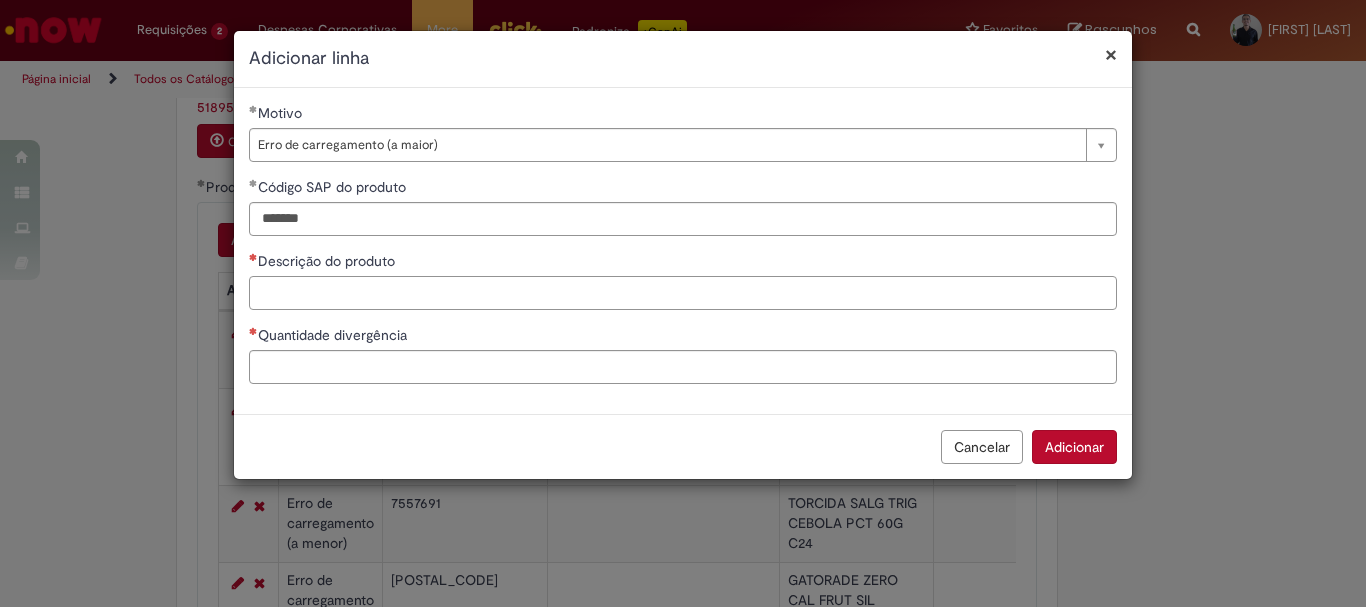 click on "Descrição do produto" at bounding box center (683, 293) 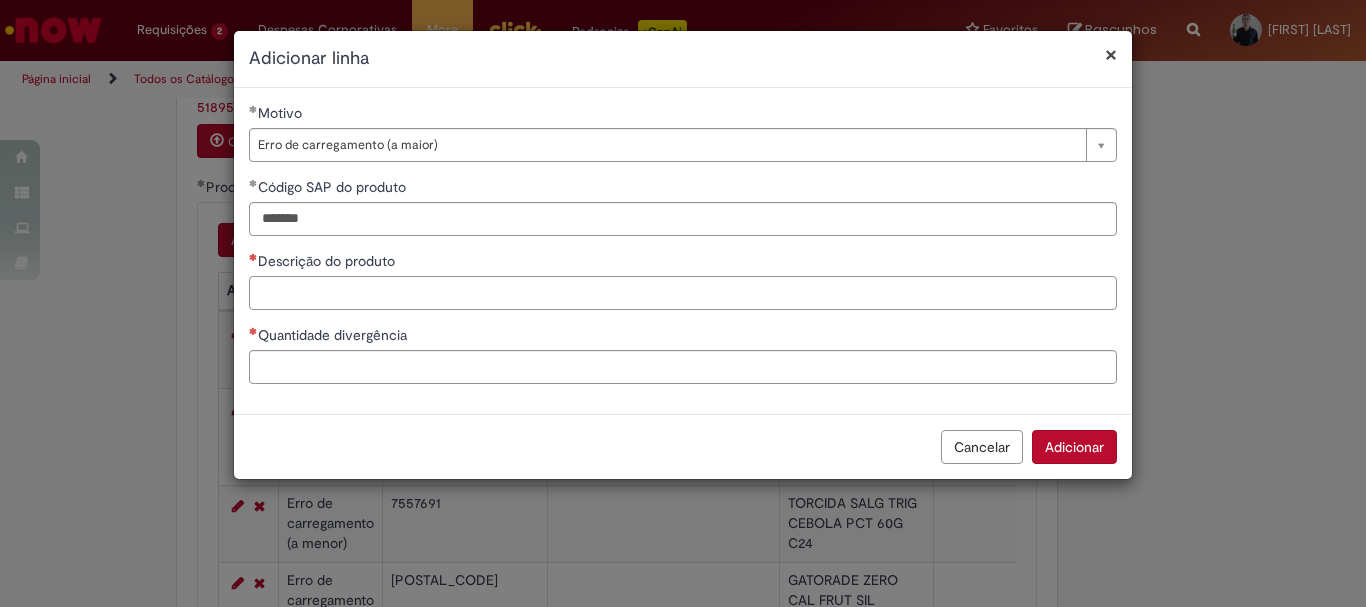 click on "Descrição do produto" at bounding box center (683, 293) 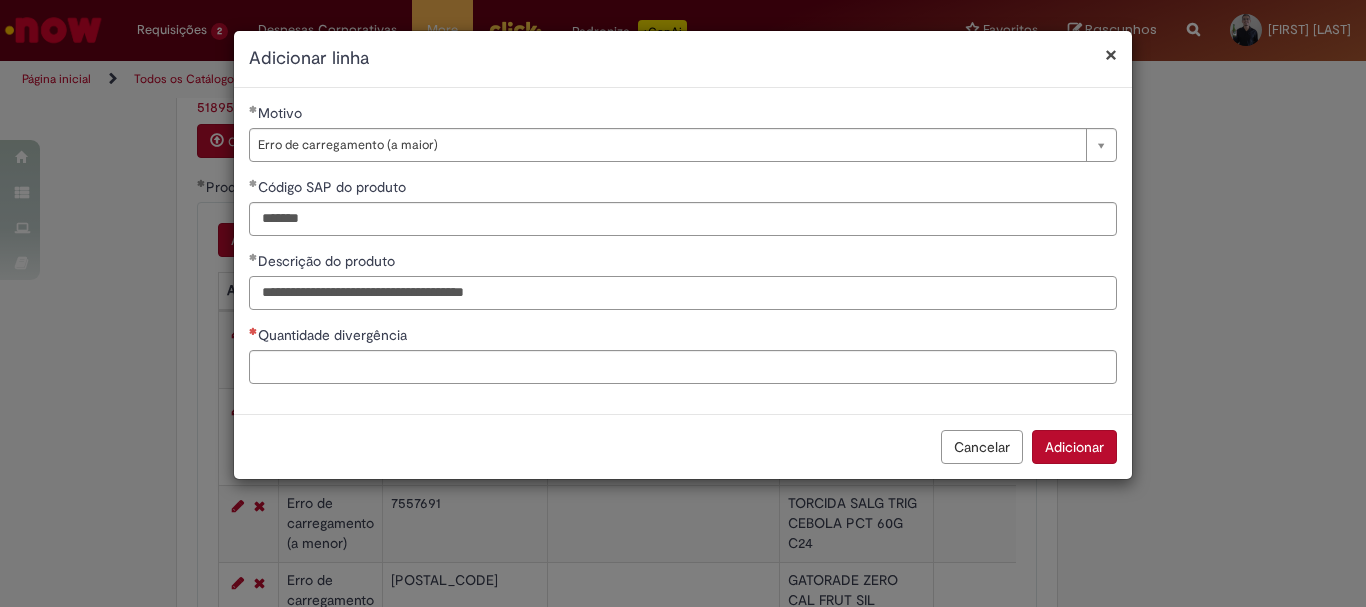type on "**********" 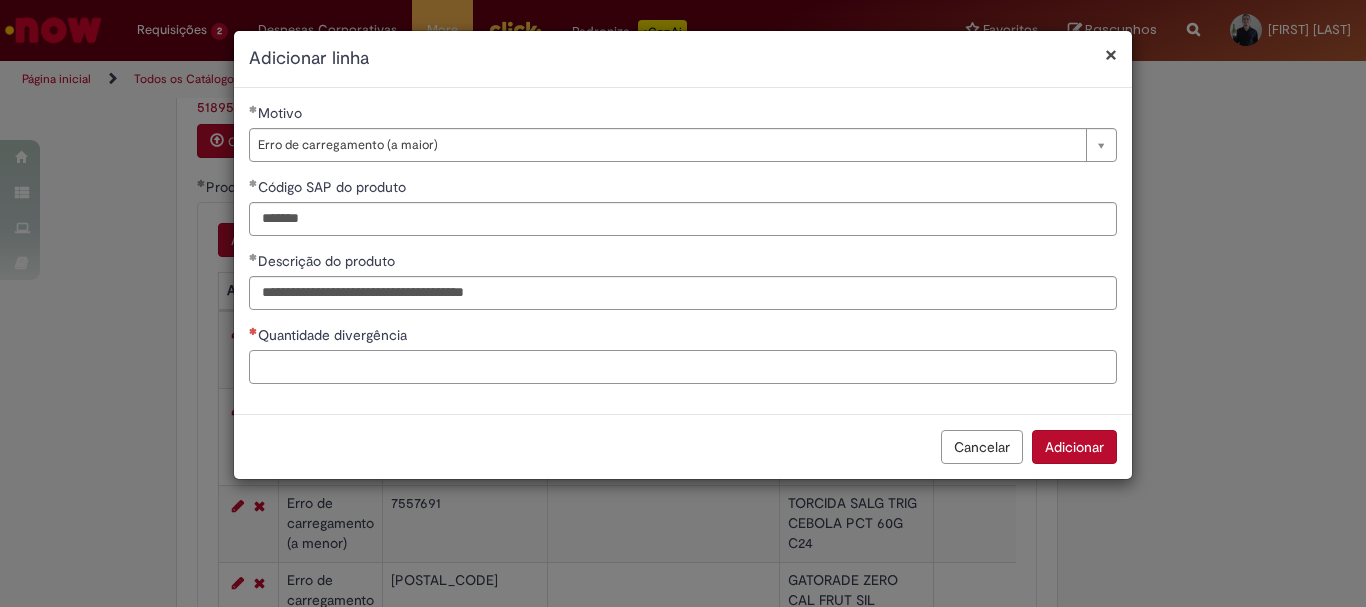 click on "Quantidade divergência" at bounding box center (683, 367) 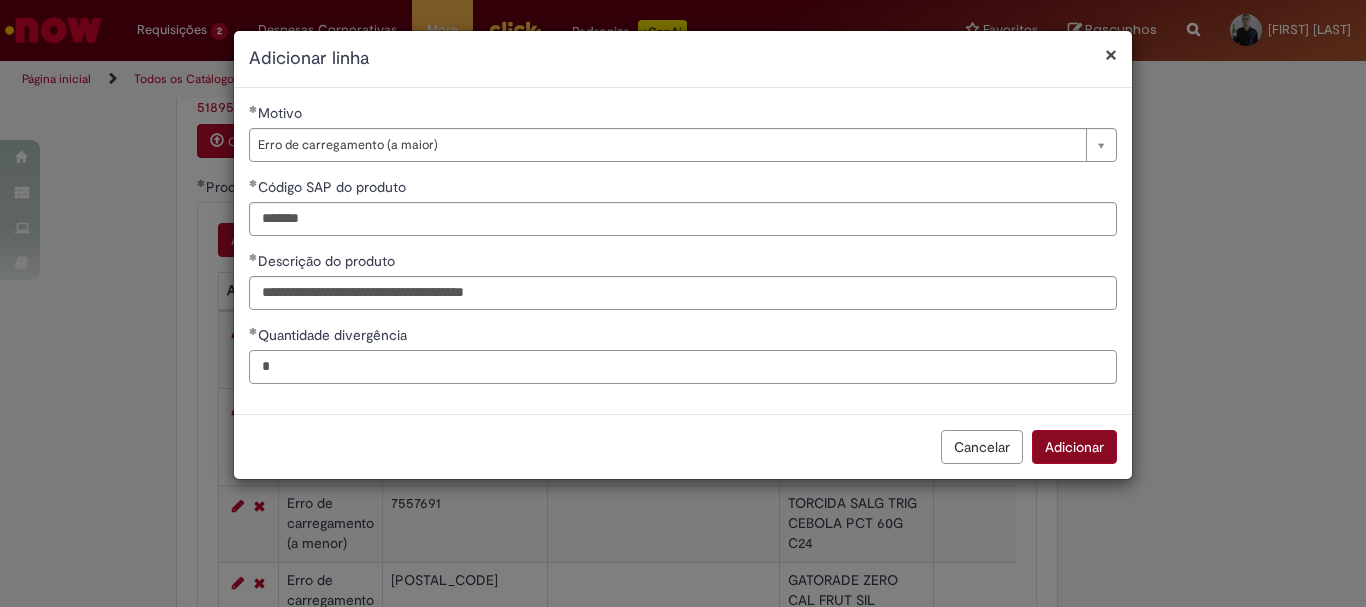 type on "*" 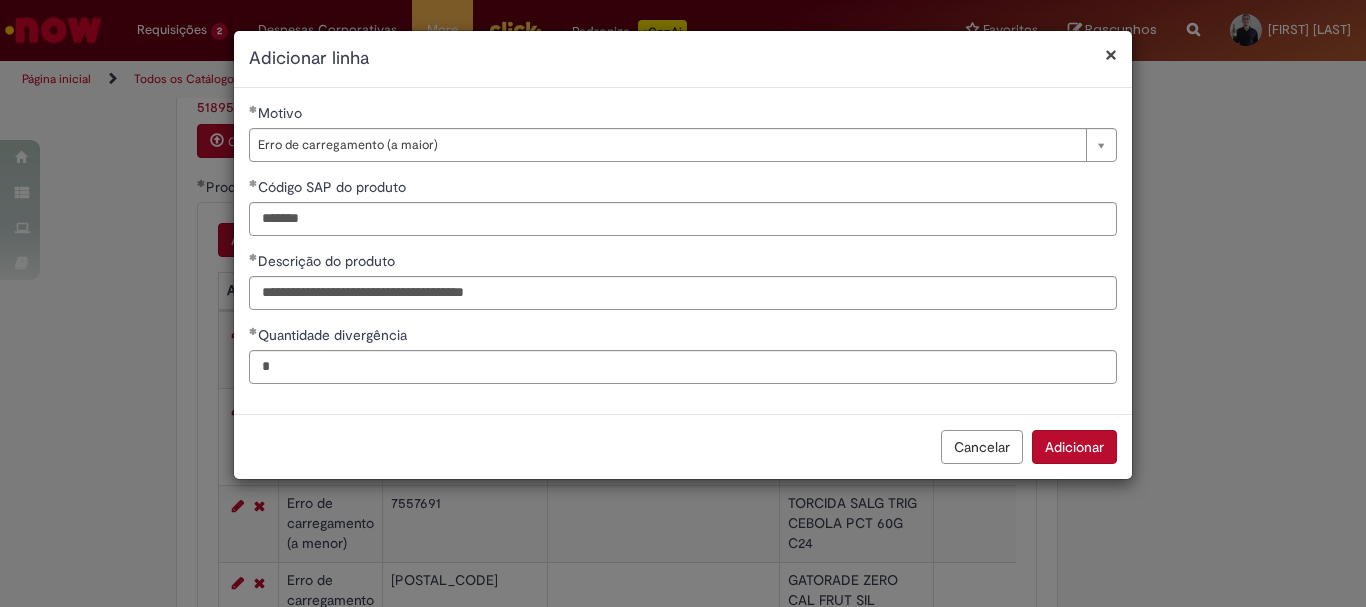 click on "Adicionar" at bounding box center (1074, 447) 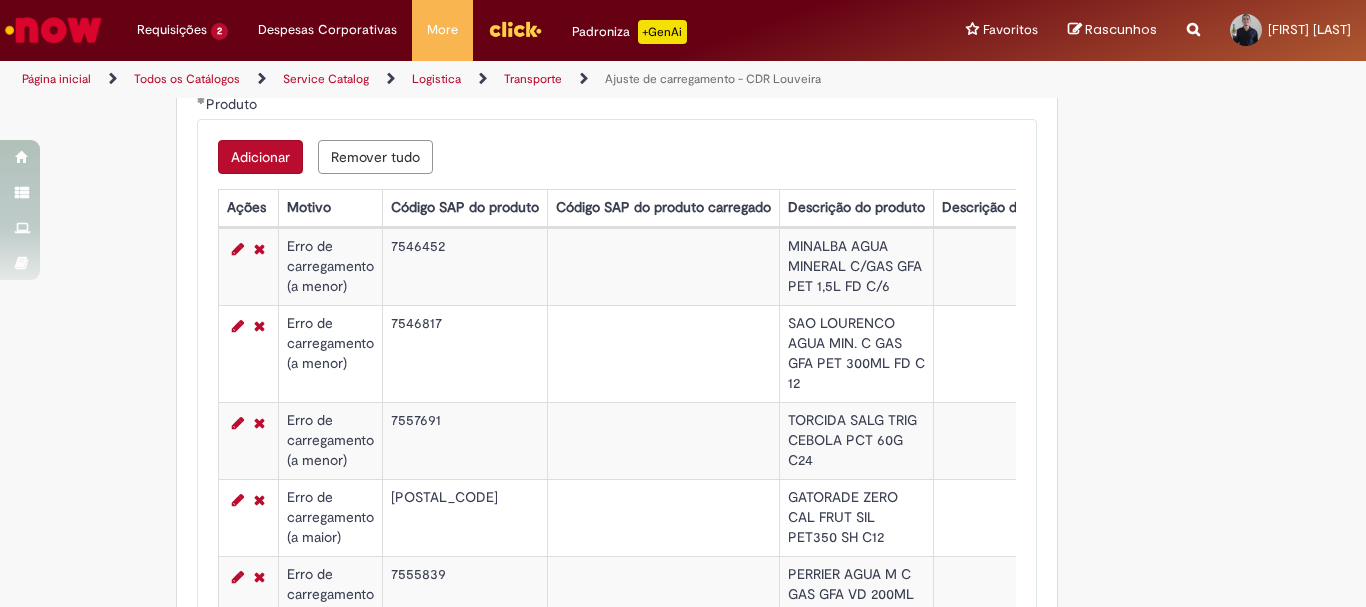 scroll, scrollTop: 1333, scrollLeft: 0, axis: vertical 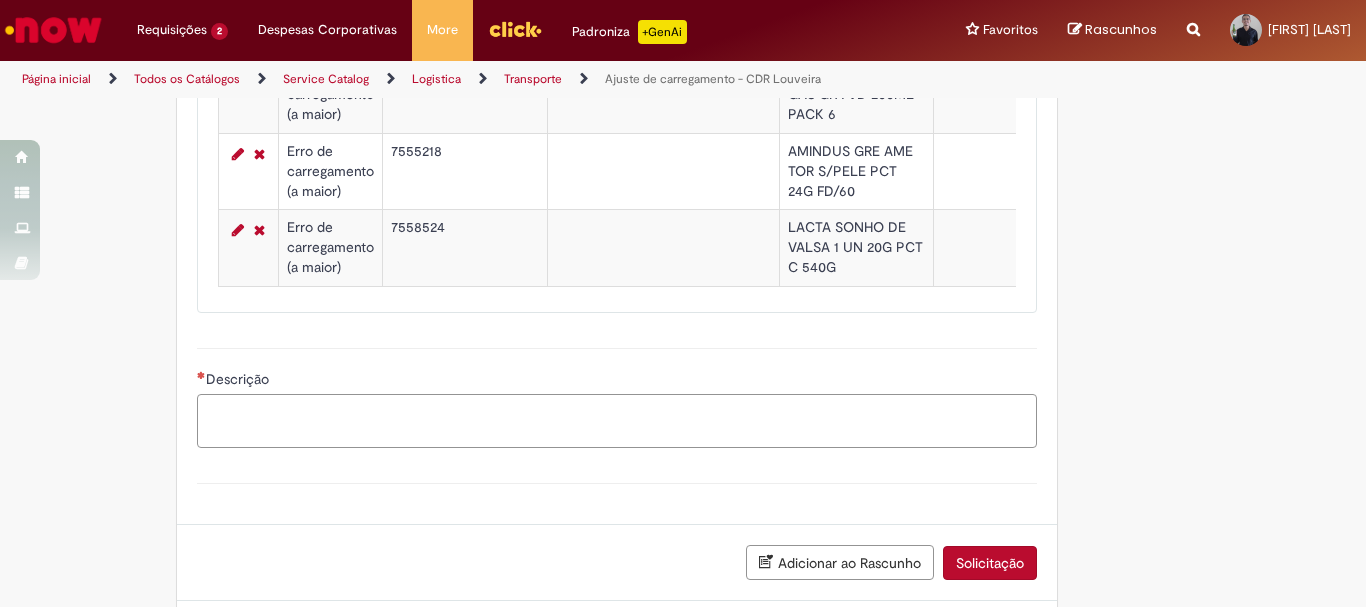 click on "Descrição" at bounding box center [617, 421] 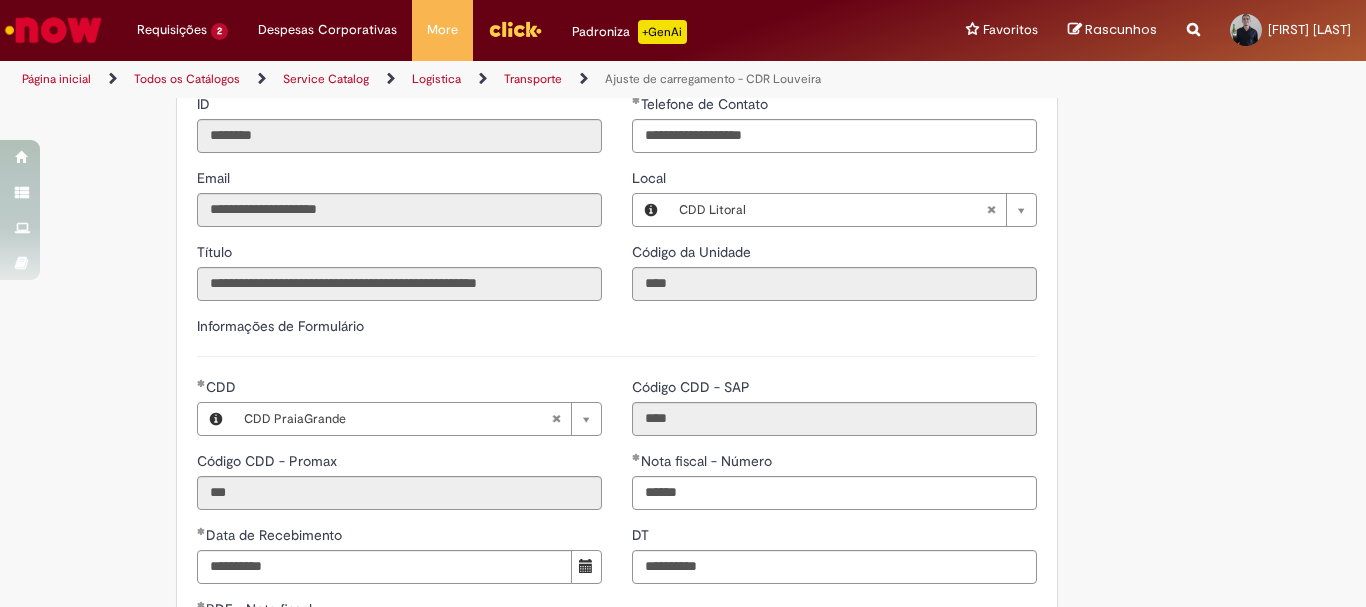 scroll, scrollTop: 0, scrollLeft: 0, axis: both 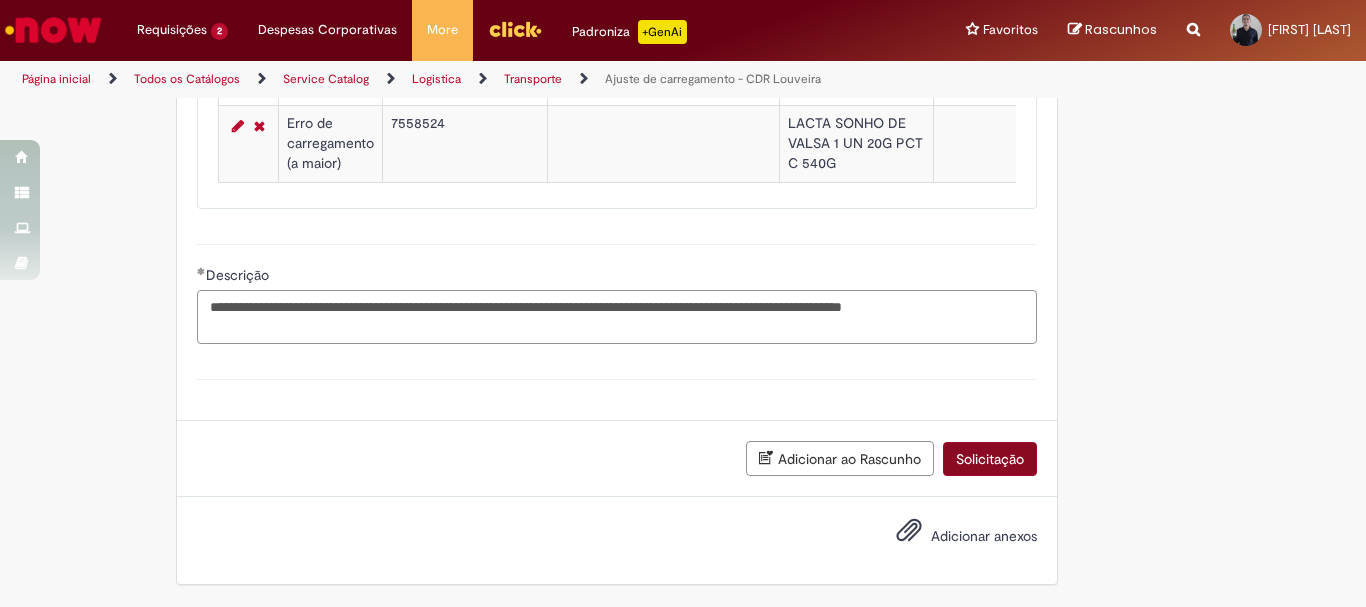 type on "**********" 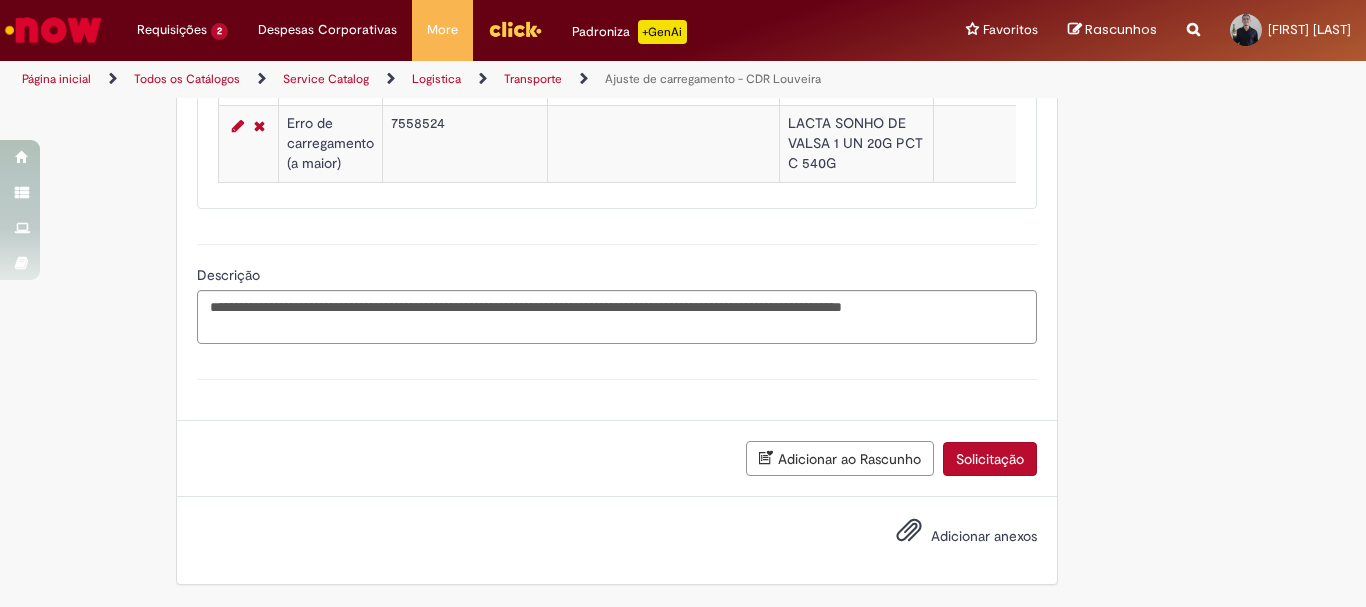 click on "Solicitação" at bounding box center (990, 459) 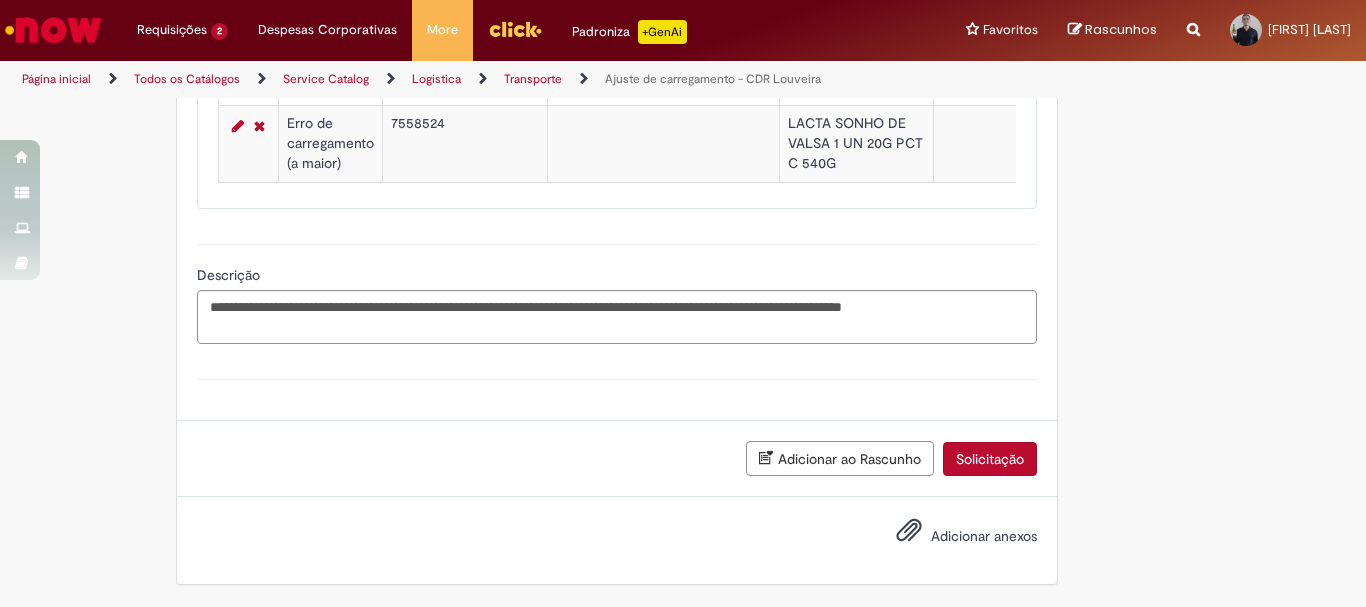 scroll, scrollTop: 1656, scrollLeft: 0, axis: vertical 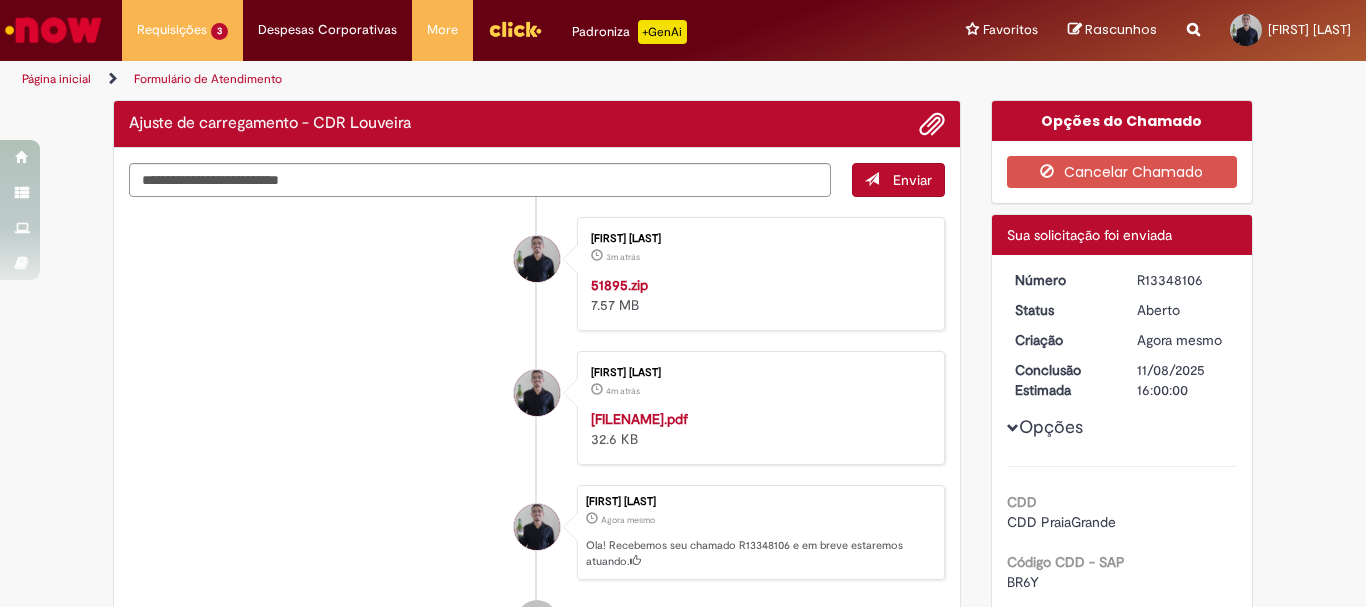 click on "[ID]" at bounding box center [1183, 280] 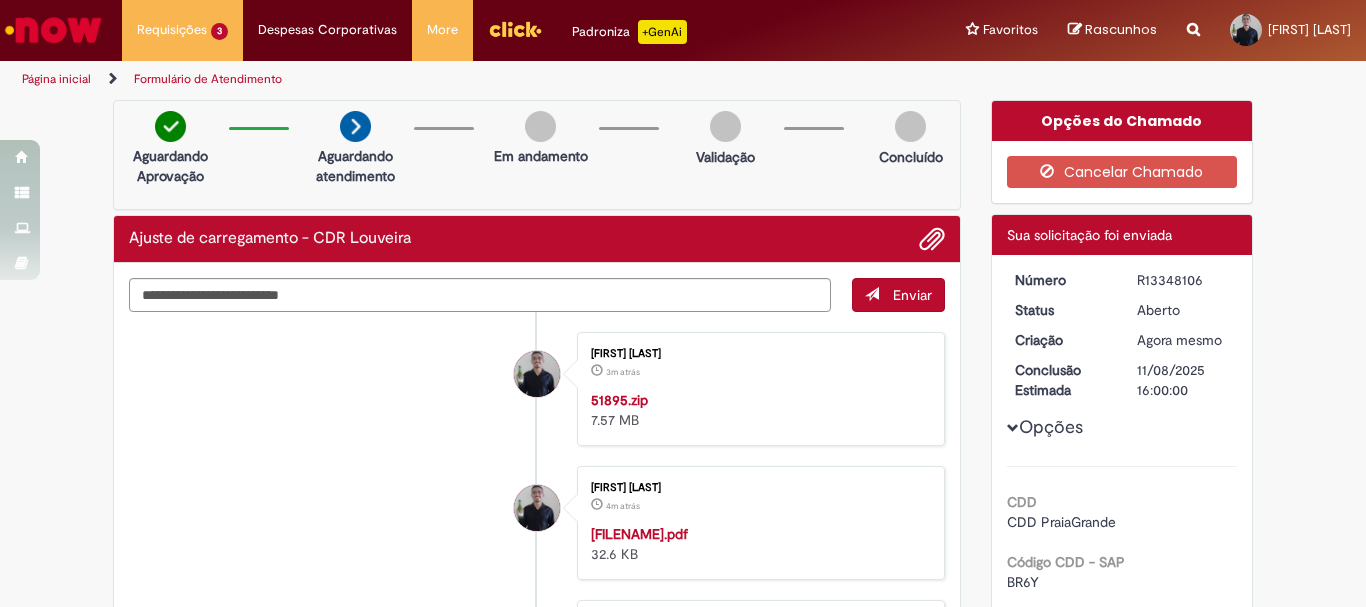 copy on "[ID]" 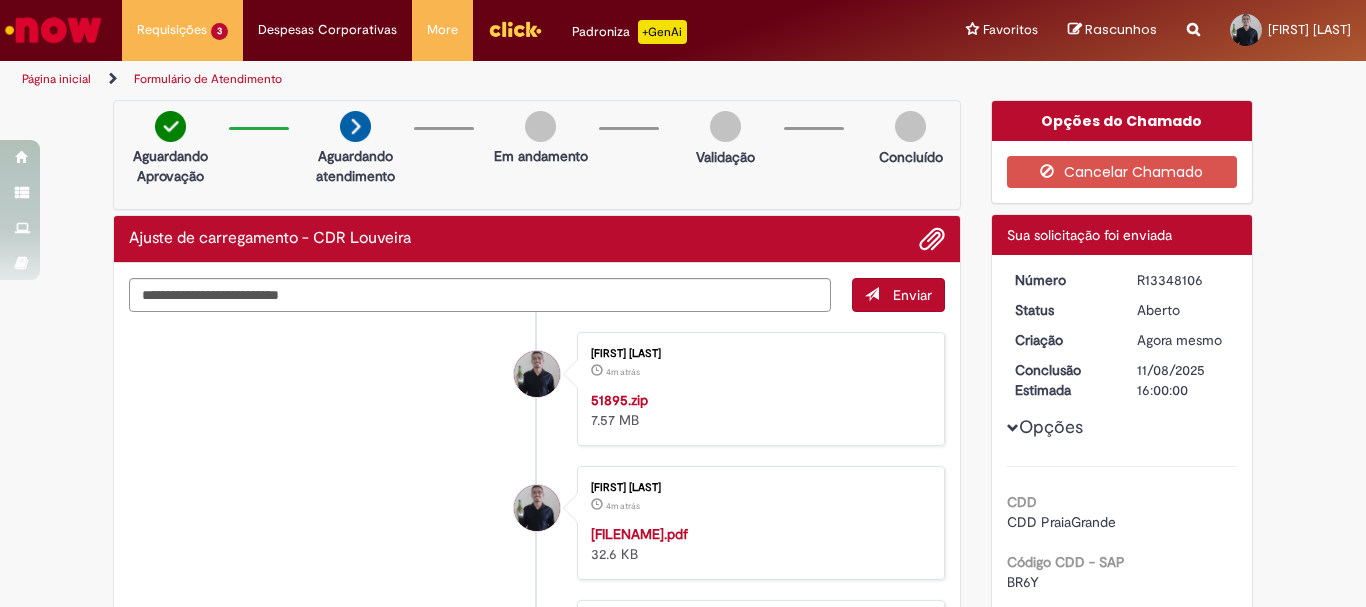 click at bounding box center (53, 30) 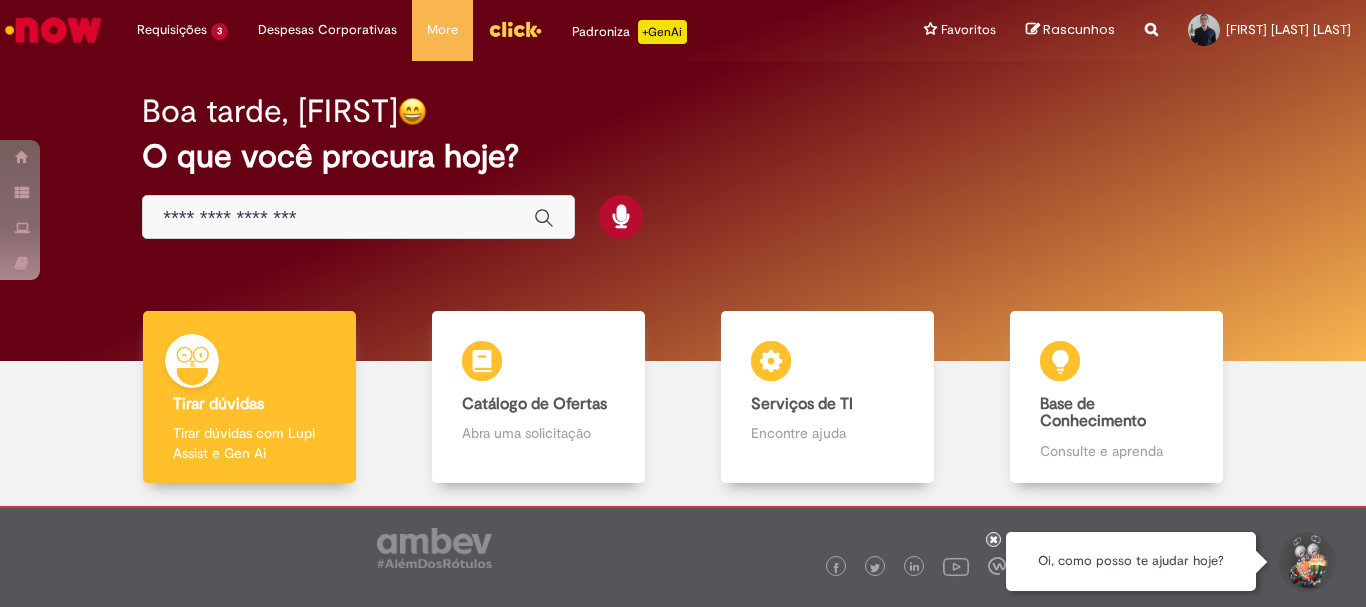 scroll, scrollTop: 0, scrollLeft: 0, axis: both 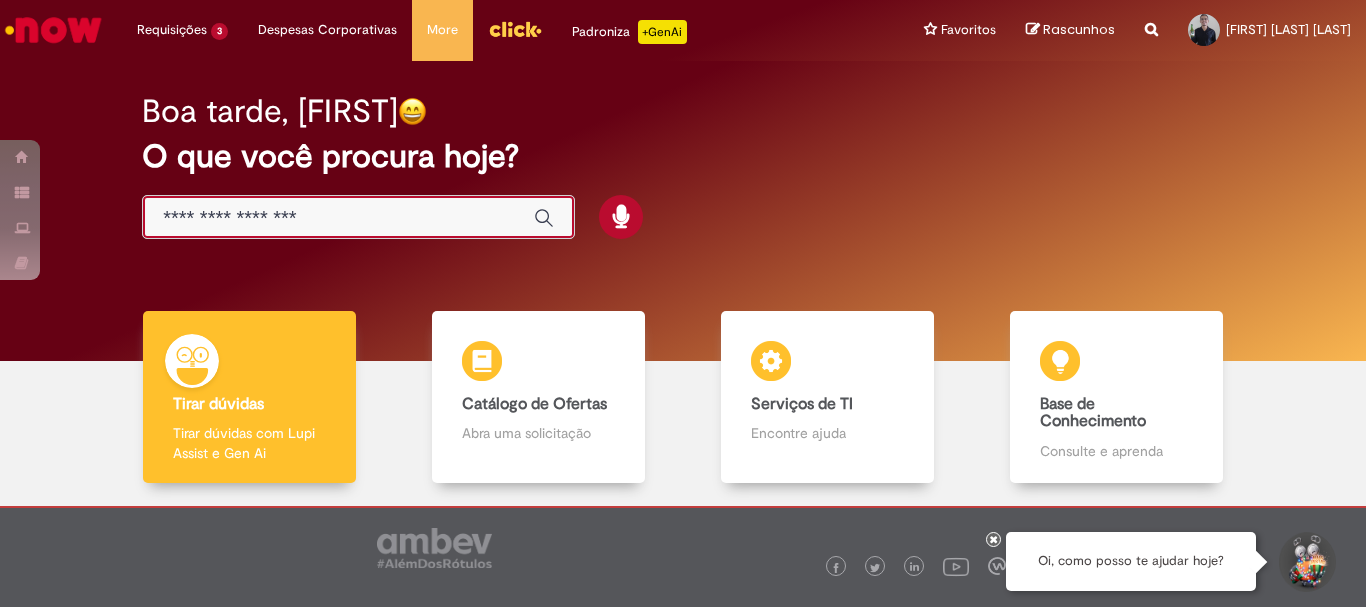 click at bounding box center [338, 218] 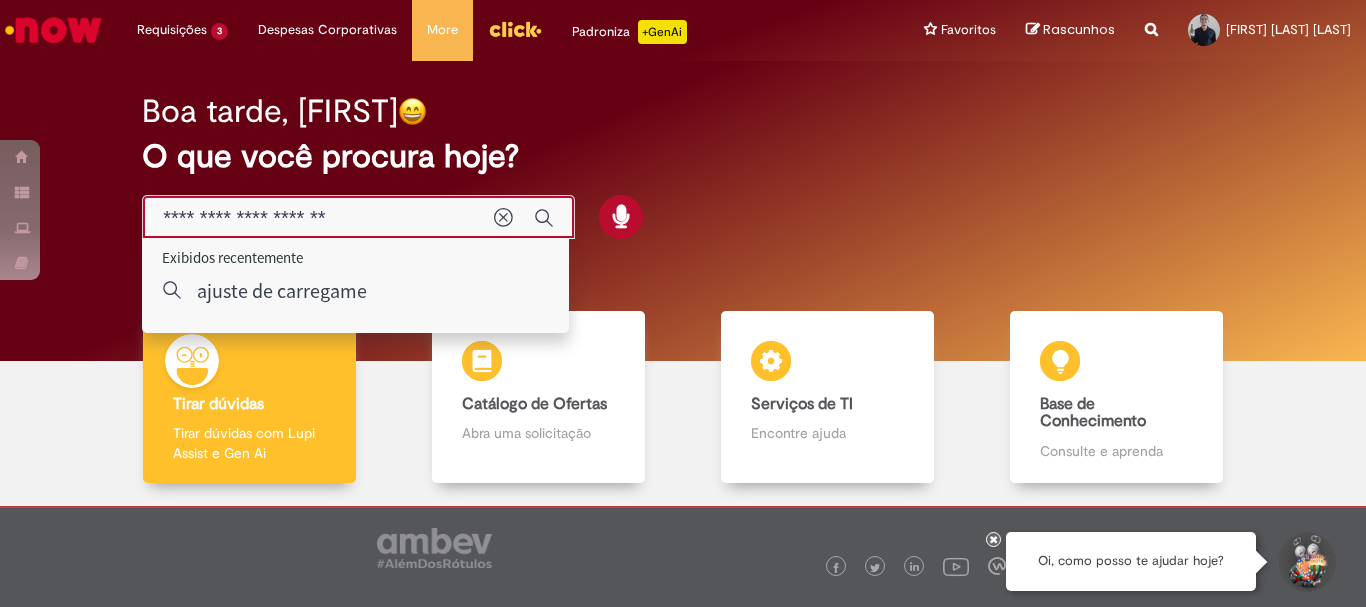 type on "**********" 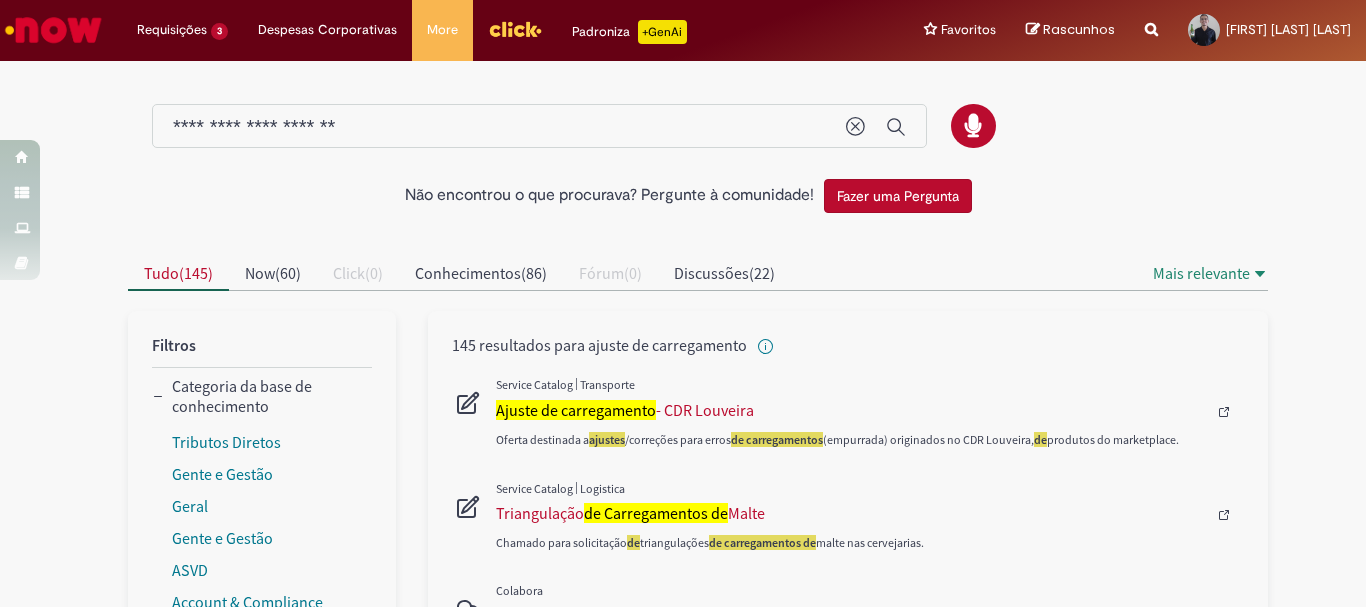 scroll, scrollTop: 167, scrollLeft: 0, axis: vertical 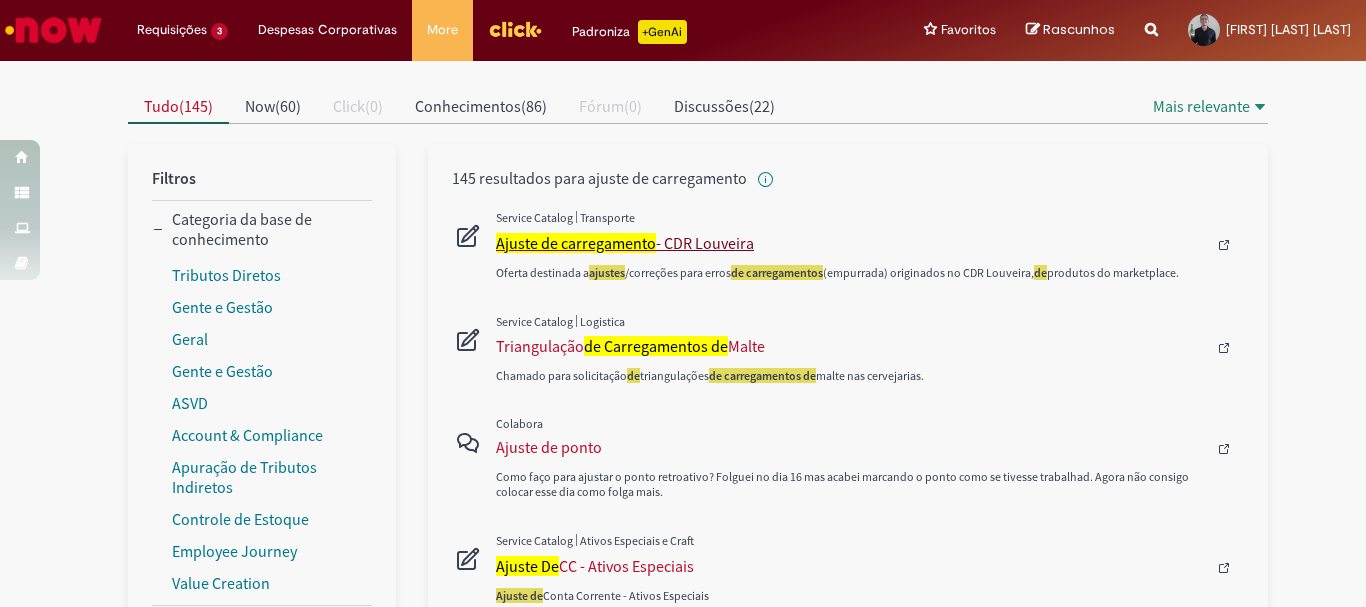 click on "Ajuste de carregamento  - CDR Louveira" at bounding box center [851, 243] 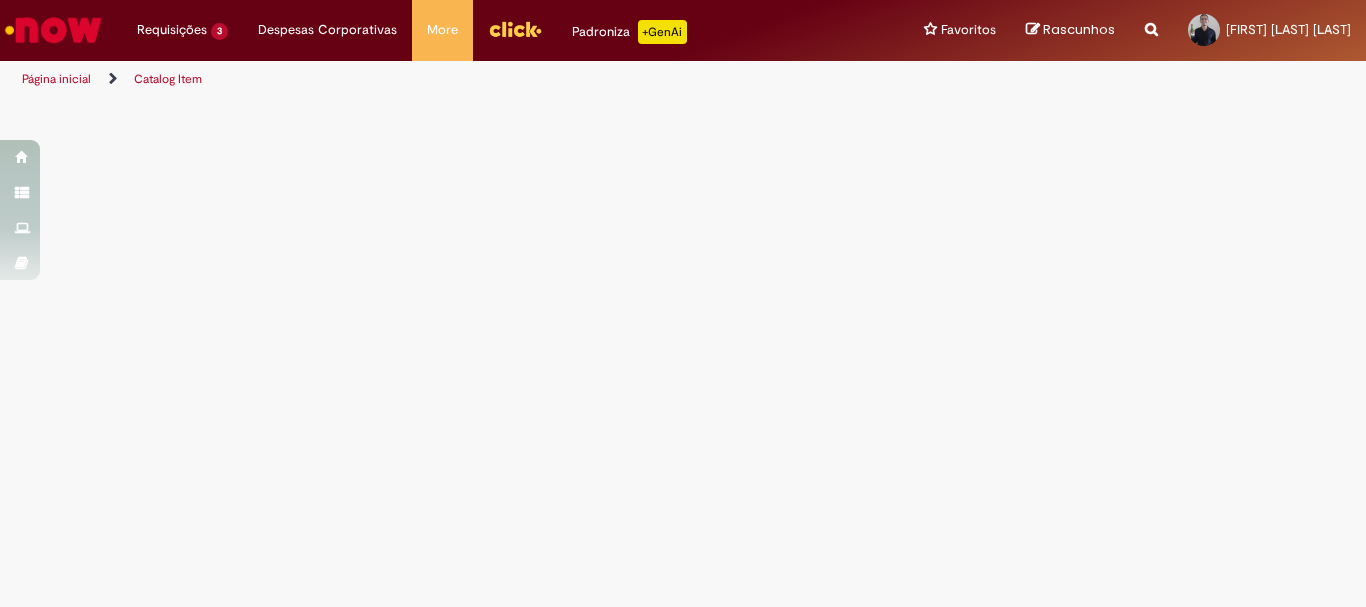 scroll, scrollTop: 0, scrollLeft: 0, axis: both 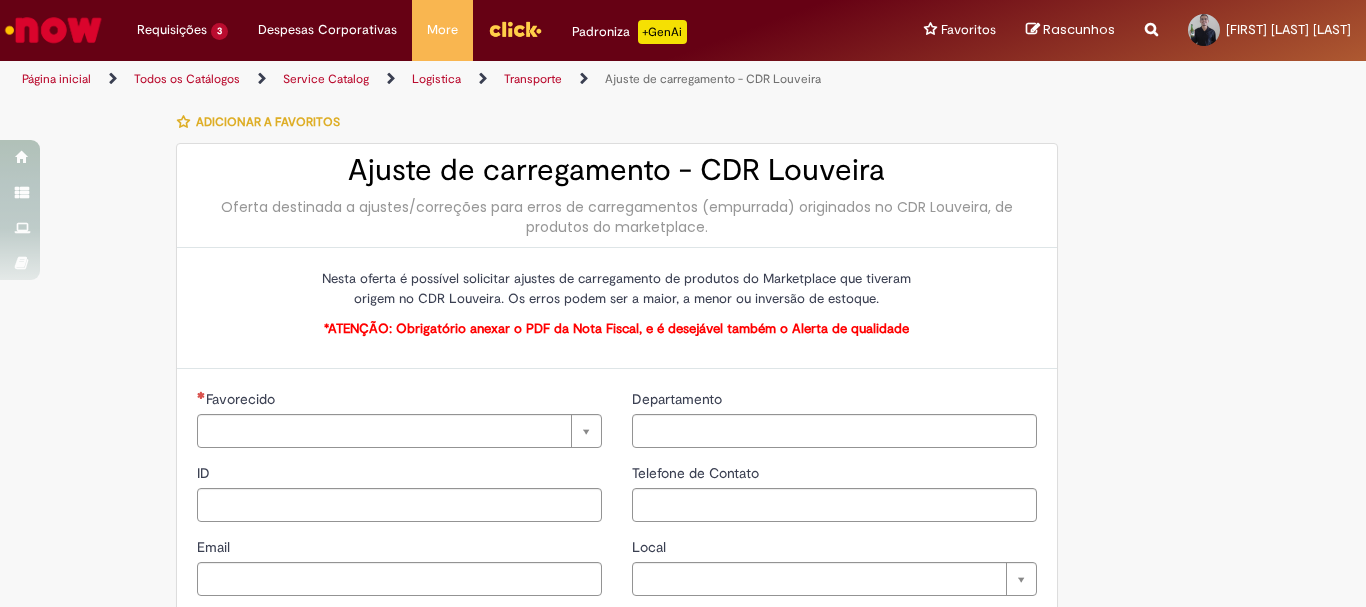 type on "********" 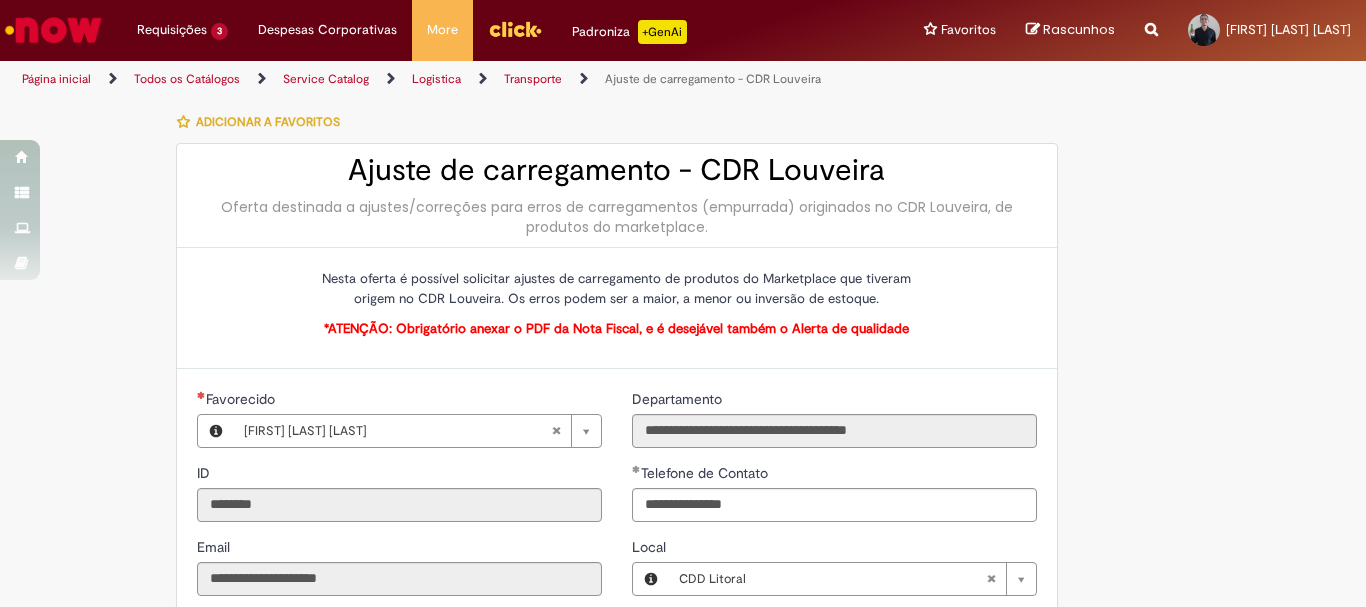 type on "**********" 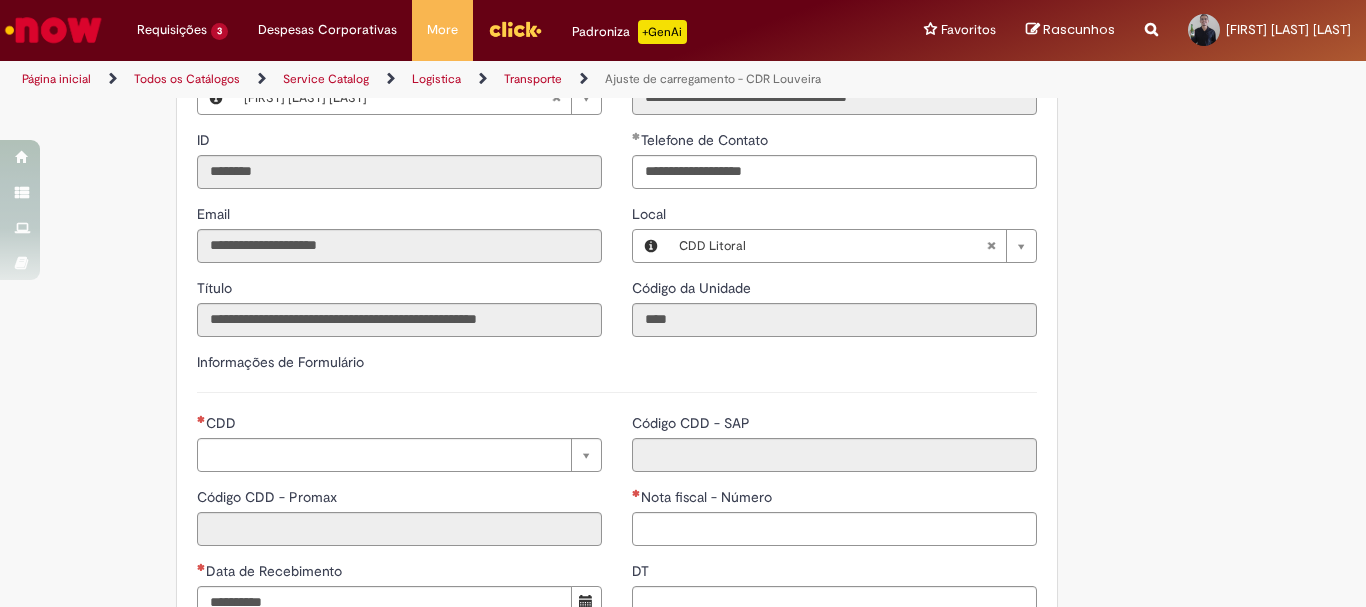 scroll, scrollTop: 583, scrollLeft: 0, axis: vertical 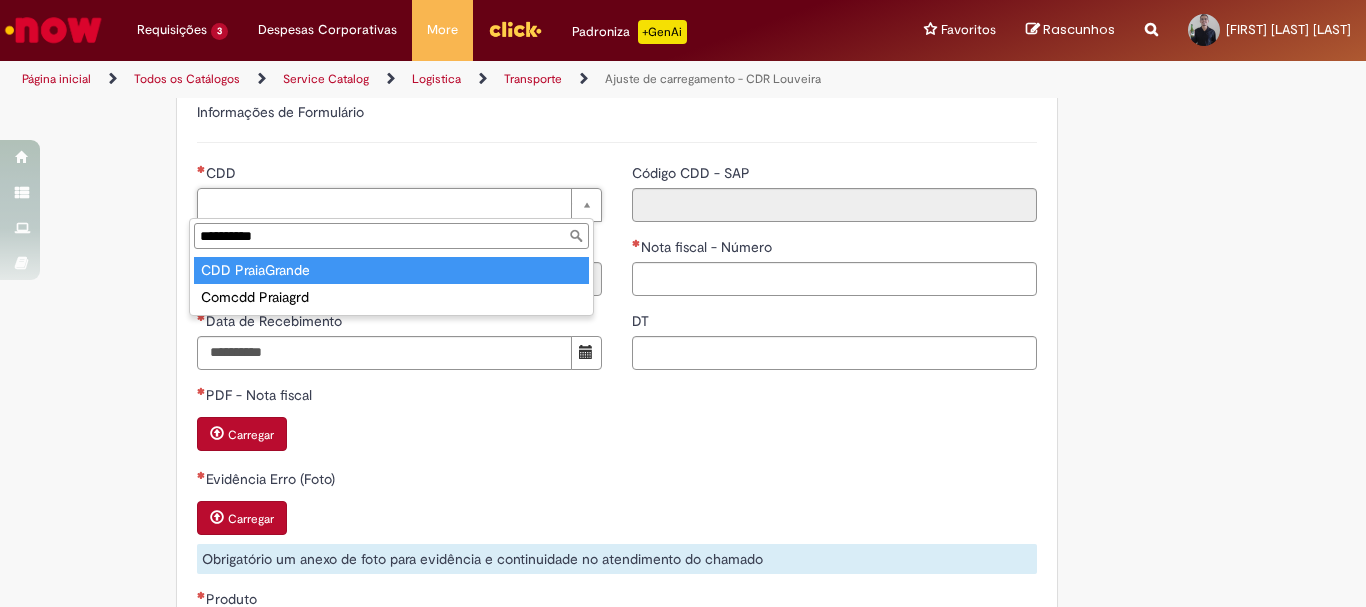 type on "*********" 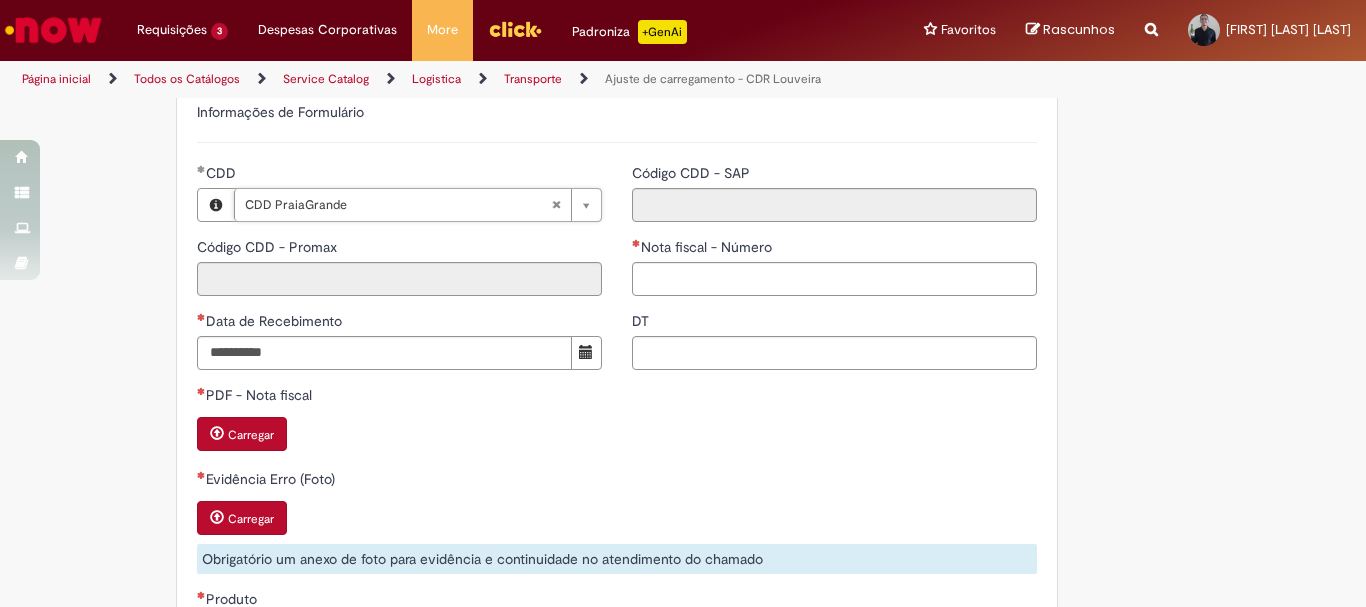 type on "***" 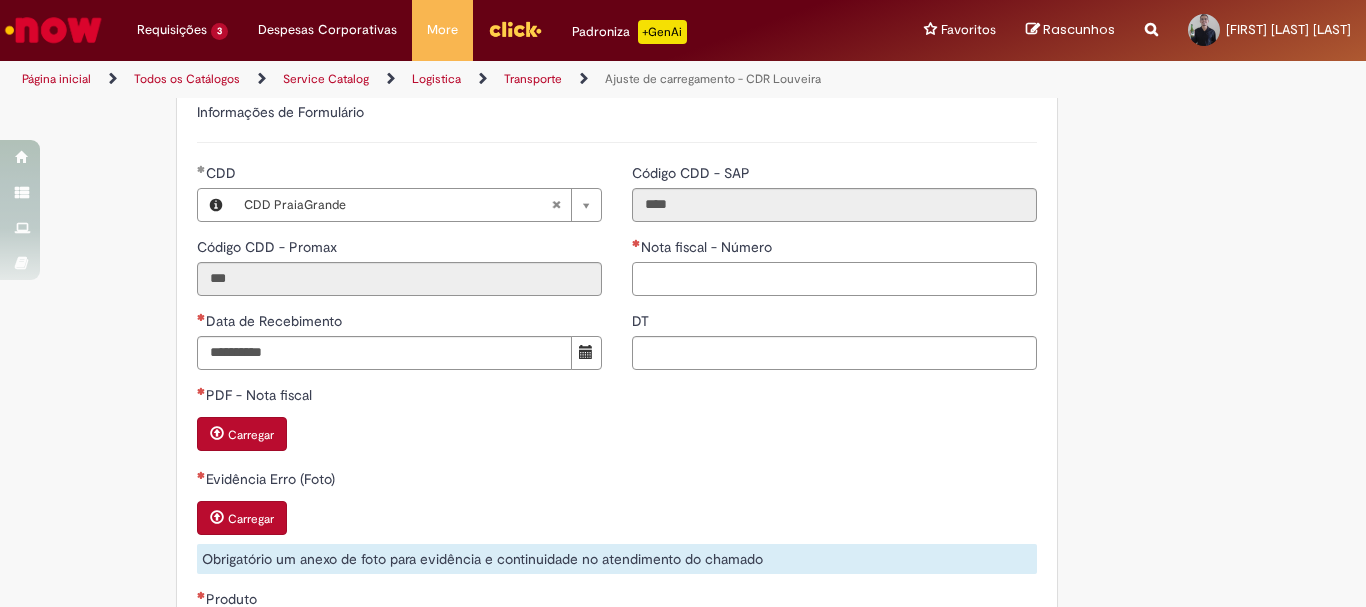 drag, startPoint x: 660, startPoint y: 284, endPoint x: 662, endPoint y: 341, distance: 57.035076 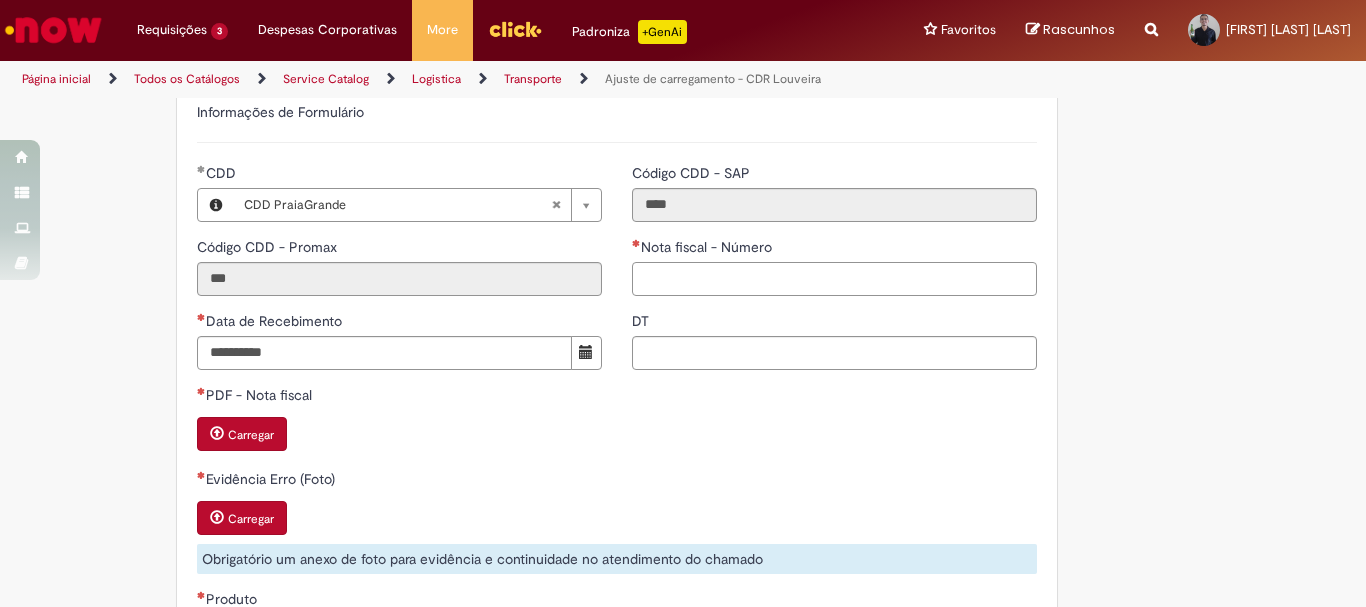 click on "Nota fiscal - Número" at bounding box center [834, 279] 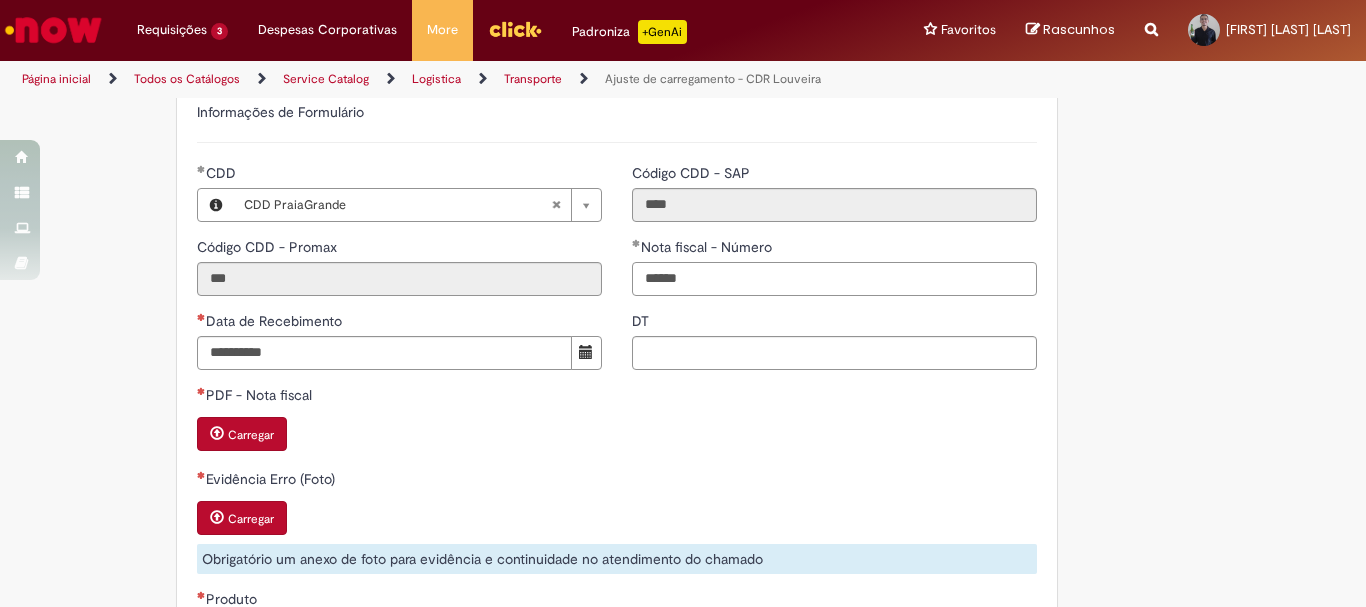 type on "******" 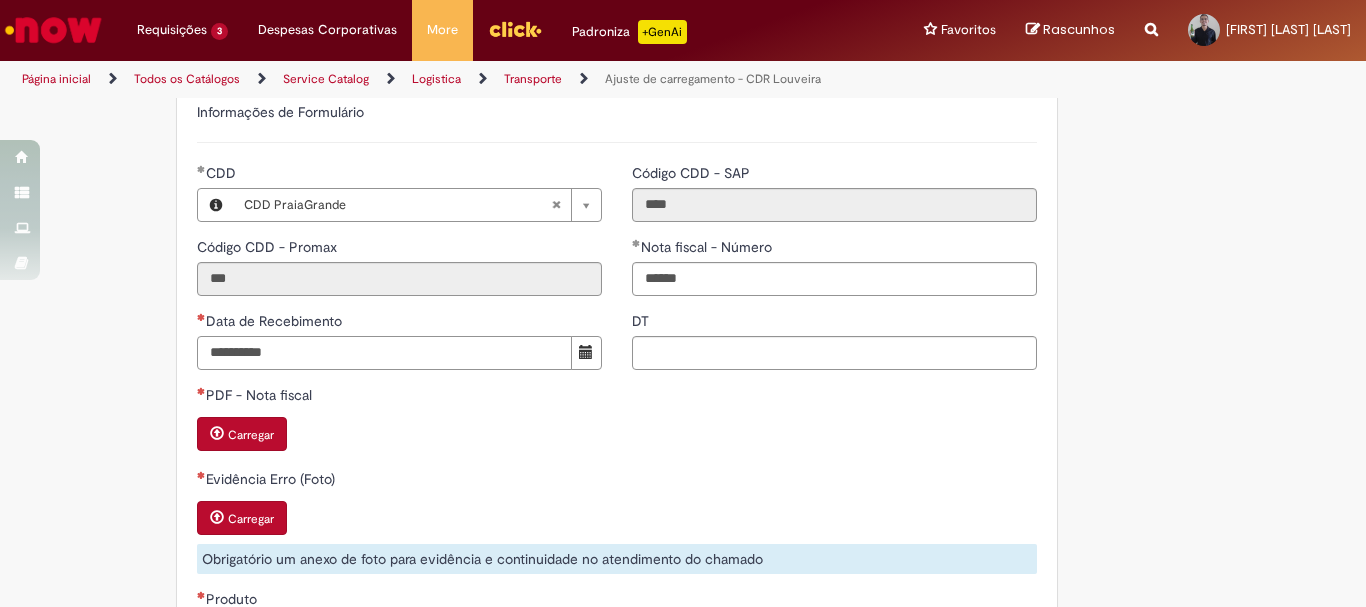 click on "Data de Recebimento" at bounding box center [384, 353] 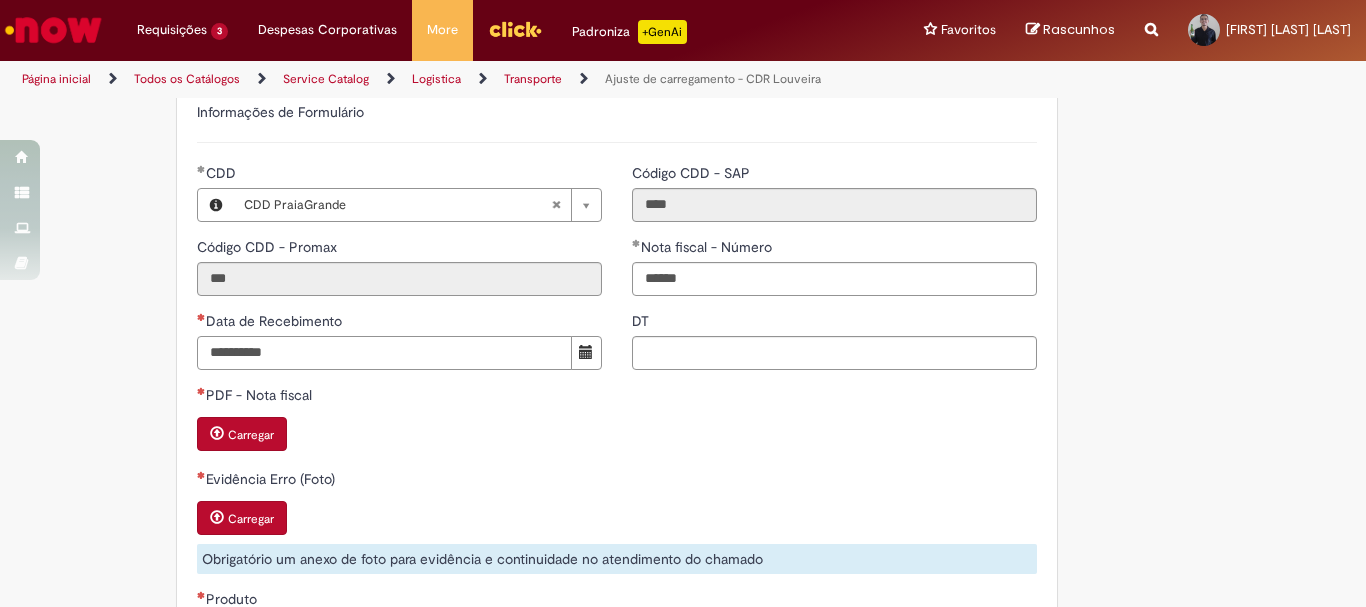 type on "**********" 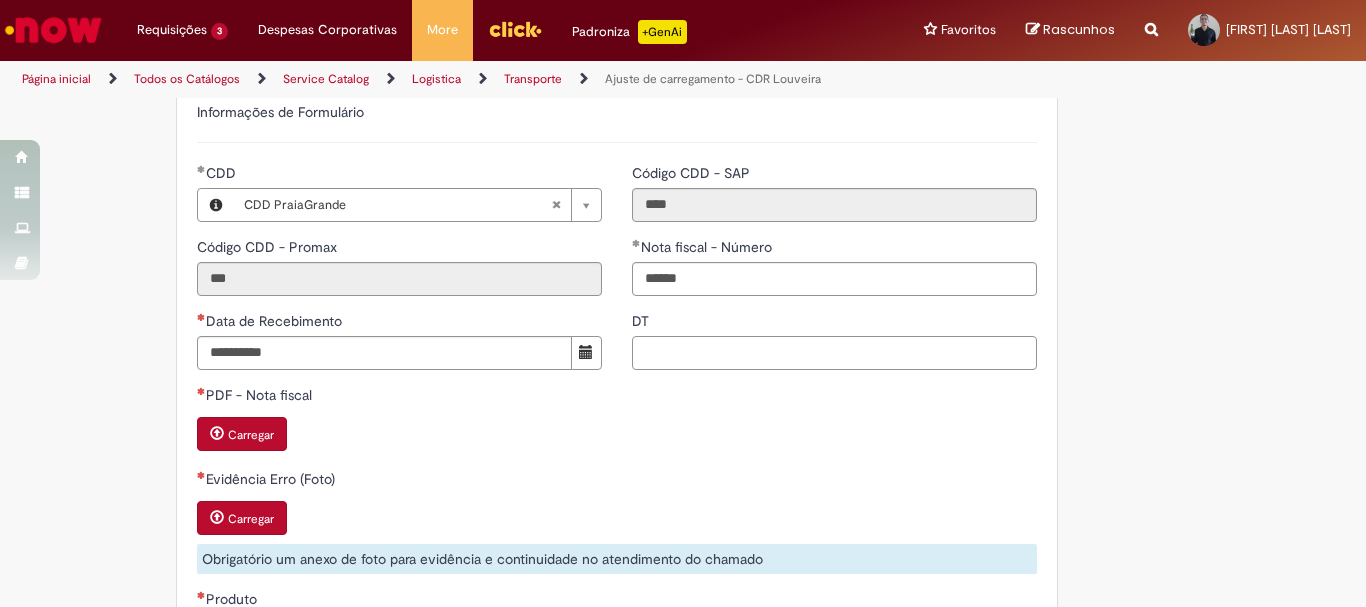 click on "DT" at bounding box center (834, 353) 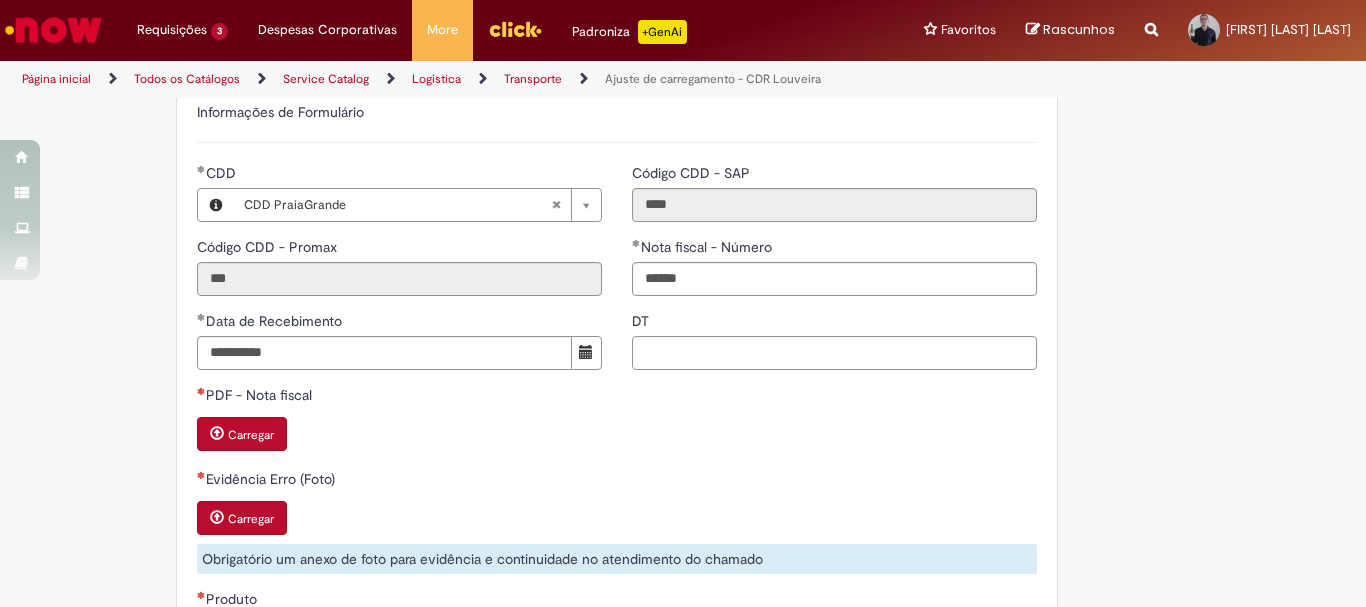 click on "DT" at bounding box center [834, 353] 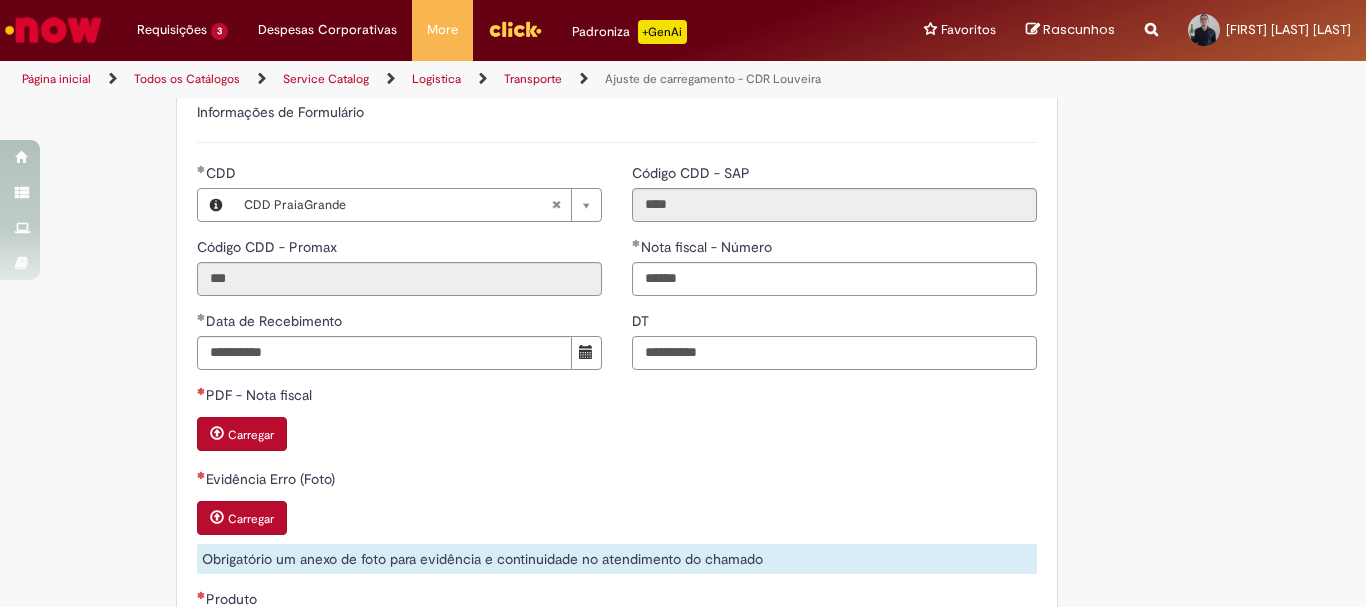 type on "**********" 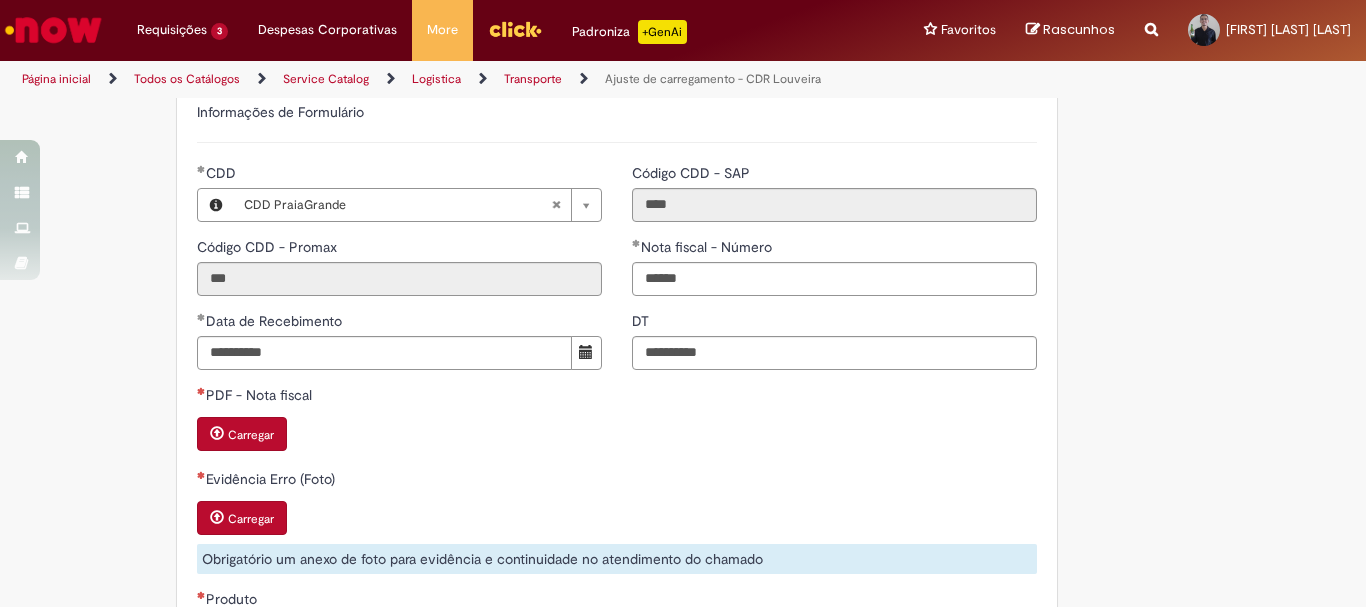 click on "**********" at bounding box center [585, 350] 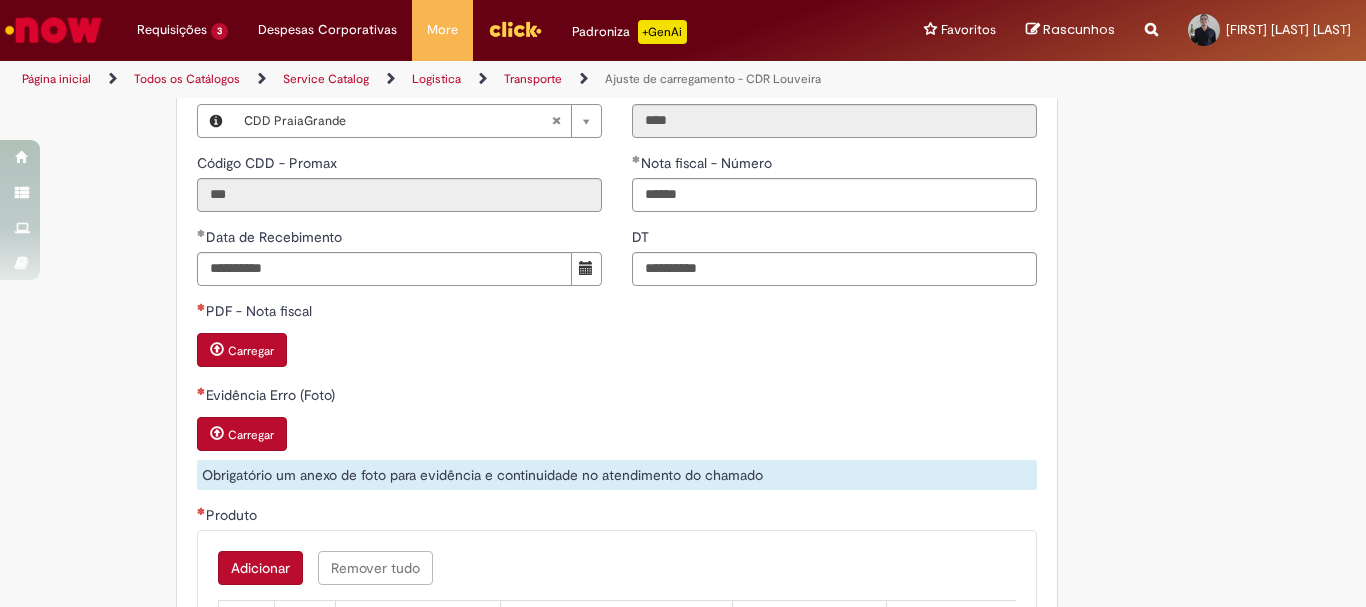 click on "Carregar" at bounding box center [617, 352] 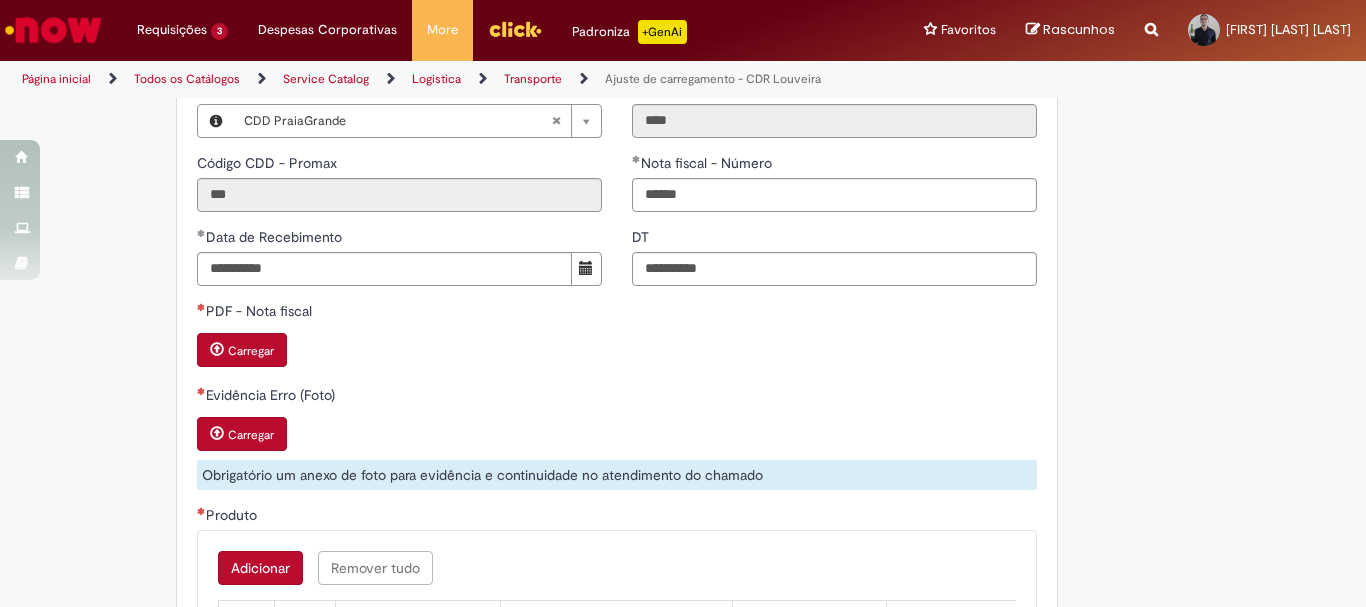click on "Carregar" at bounding box center (251, 351) 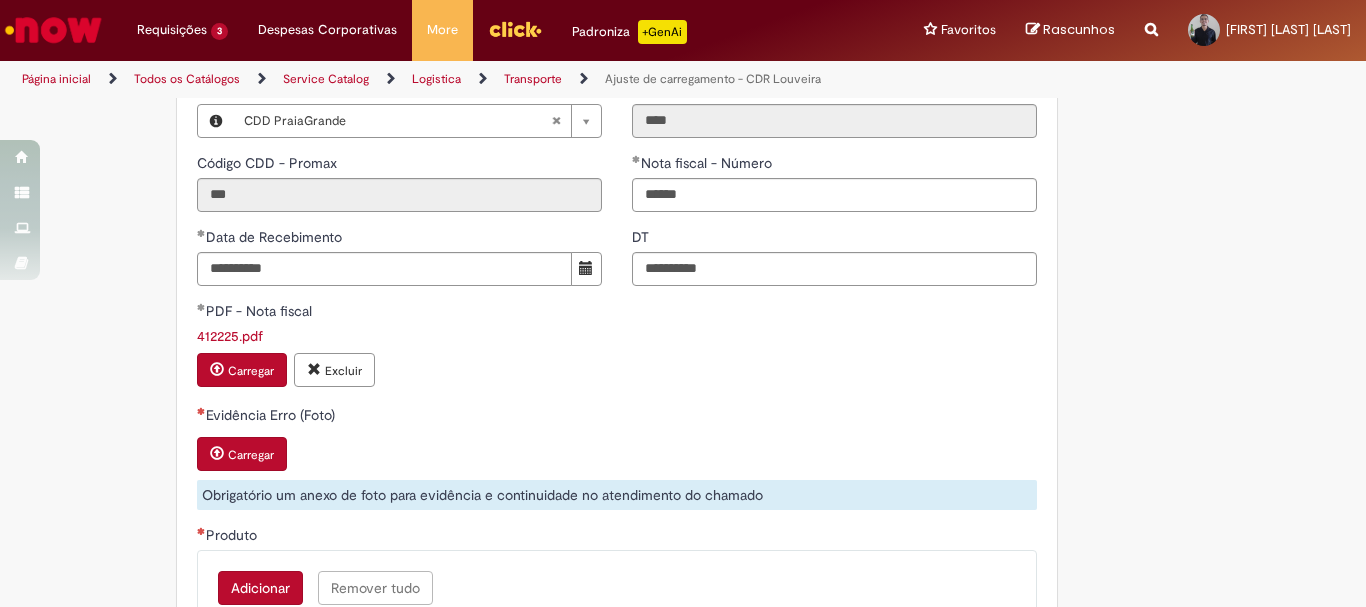 scroll, scrollTop: 750, scrollLeft: 0, axis: vertical 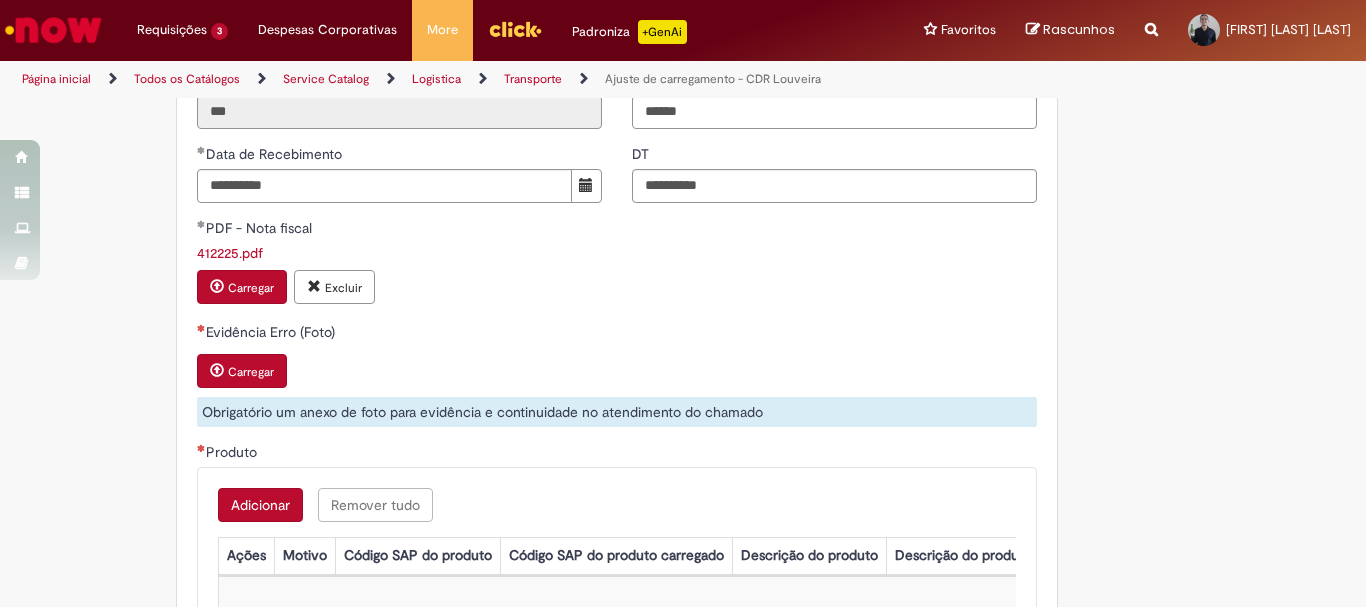click on "Carregar" at bounding box center [617, 373] 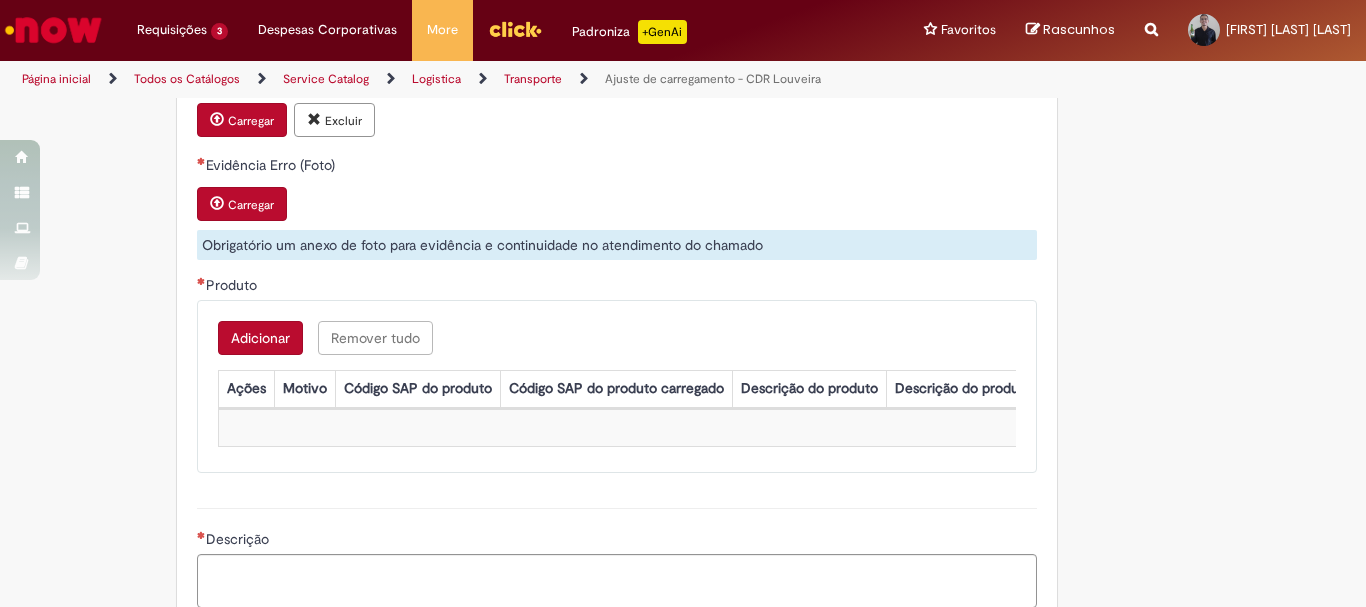 click on "**********" at bounding box center [585, 26] 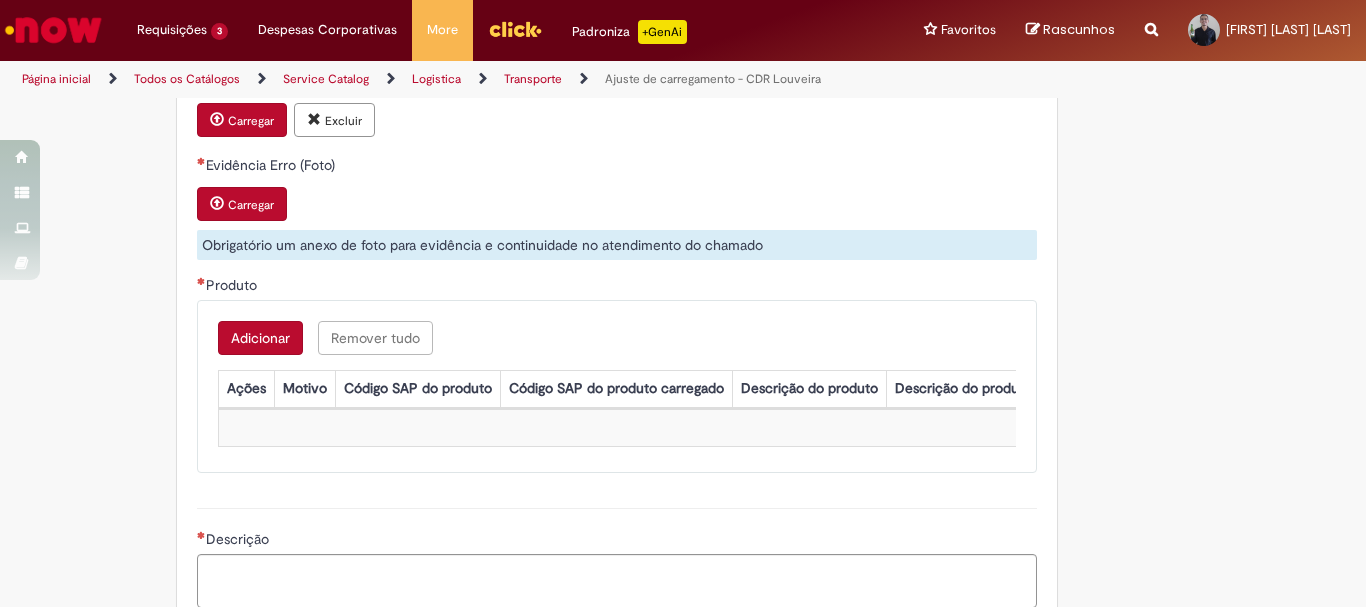 click on "Carregar" at bounding box center [242, 204] 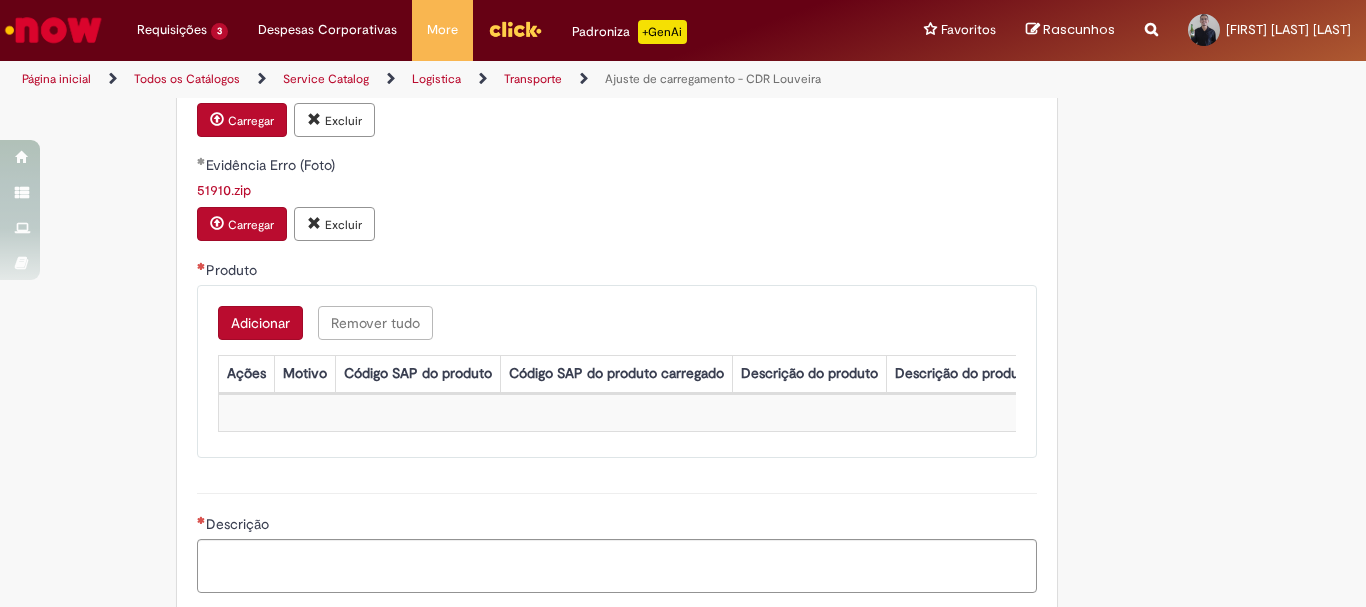 click on "Carregar
Excluir" at bounding box center [617, 226] 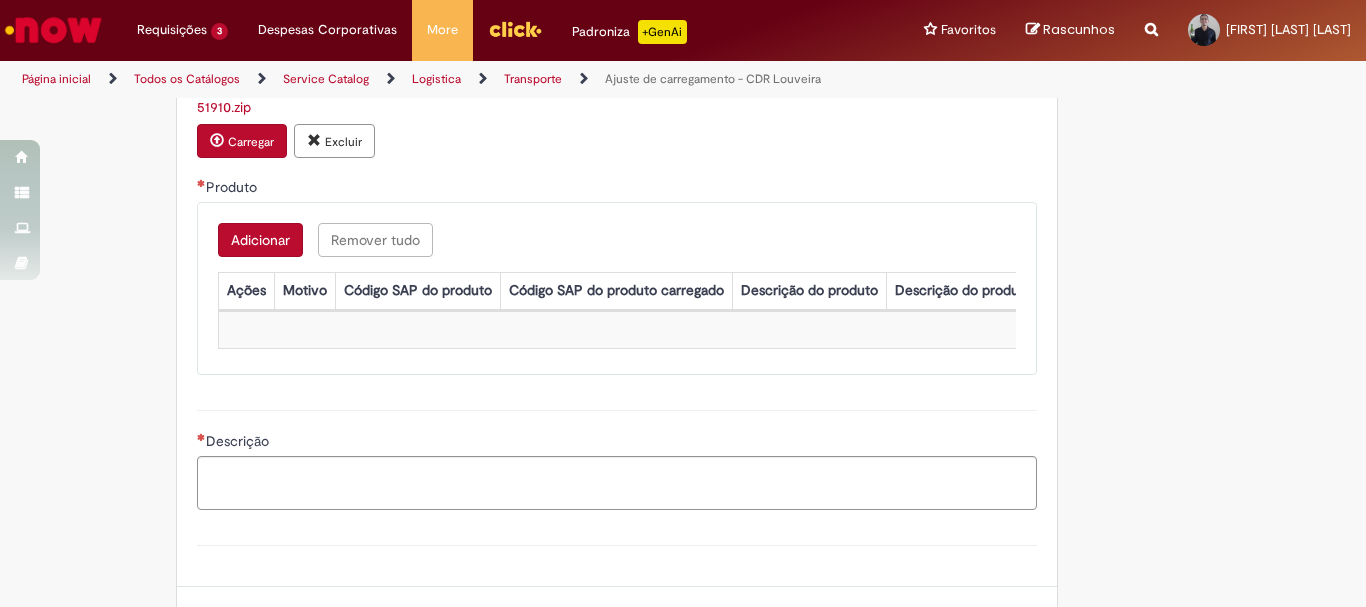 click on "Adicionar" at bounding box center (260, 240) 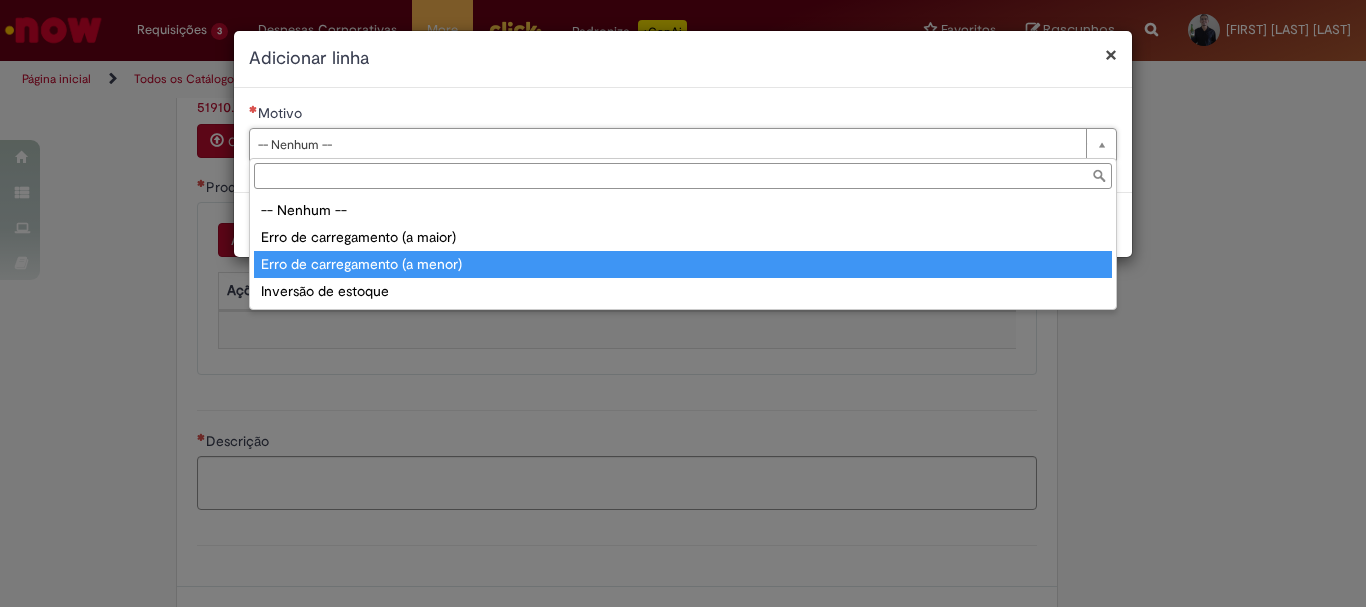 type on "**********" 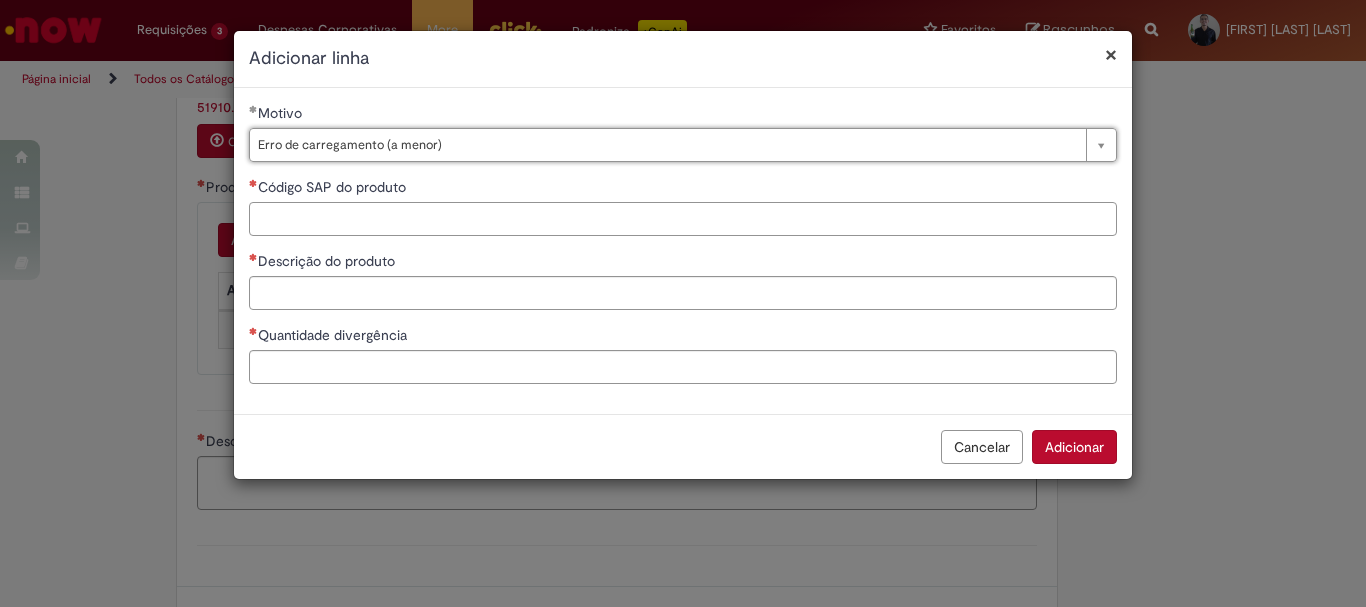 click on "Código SAP do produto" at bounding box center [683, 219] 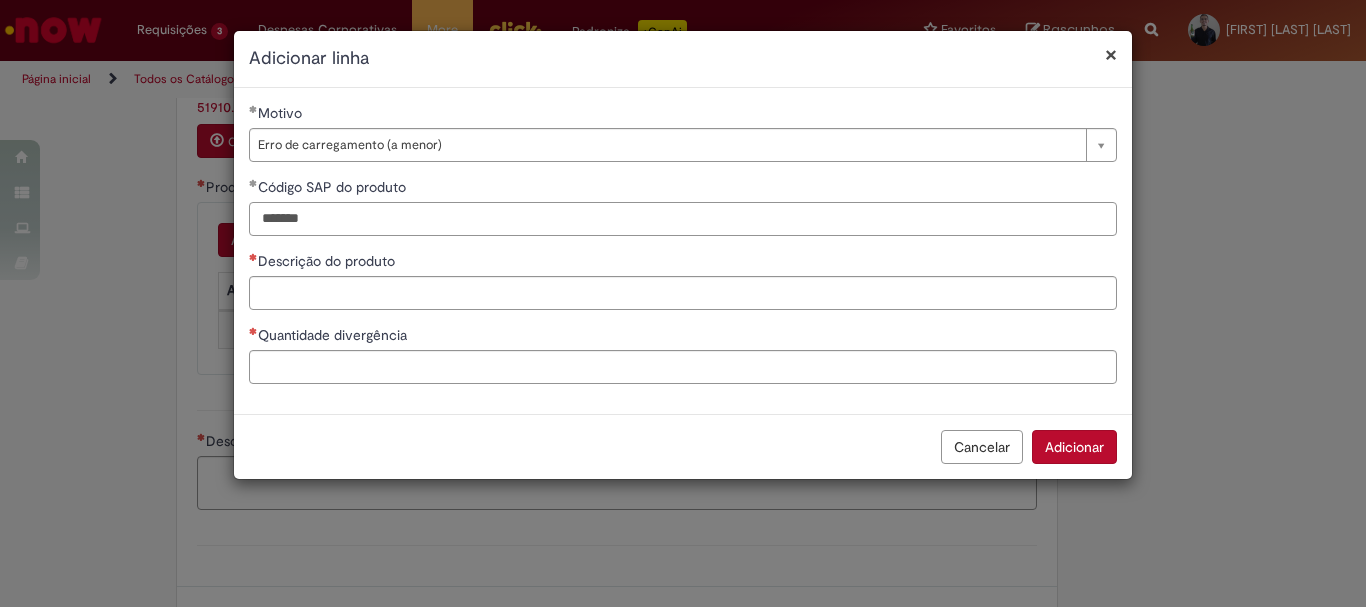 type on "*******" 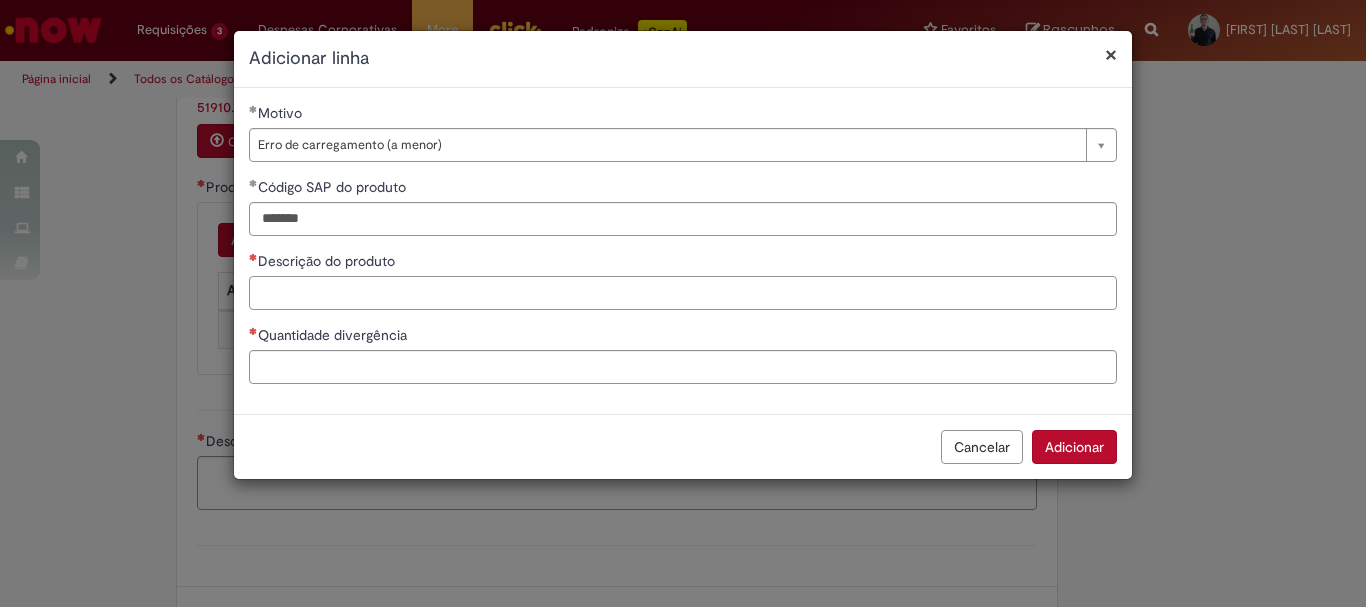 drag, startPoint x: 348, startPoint y: 297, endPoint x: 502, endPoint y: 471, distance: 232.36179 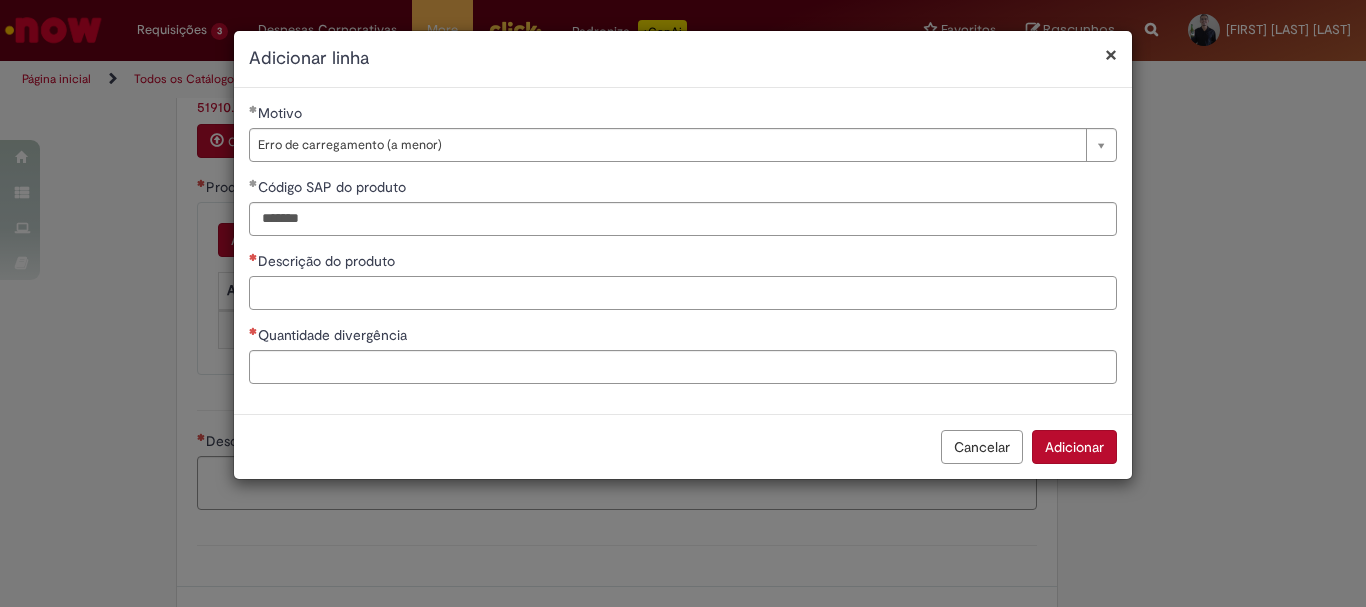 click on "Descrição do produto" at bounding box center (683, 293) 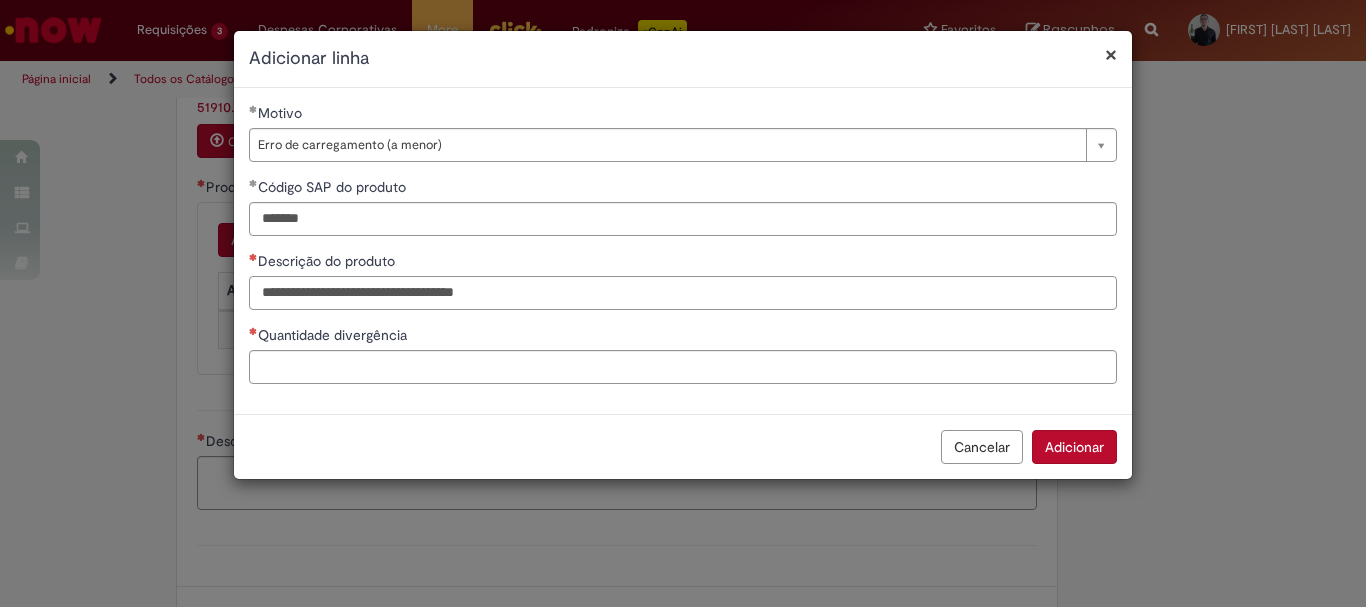 type on "**********" 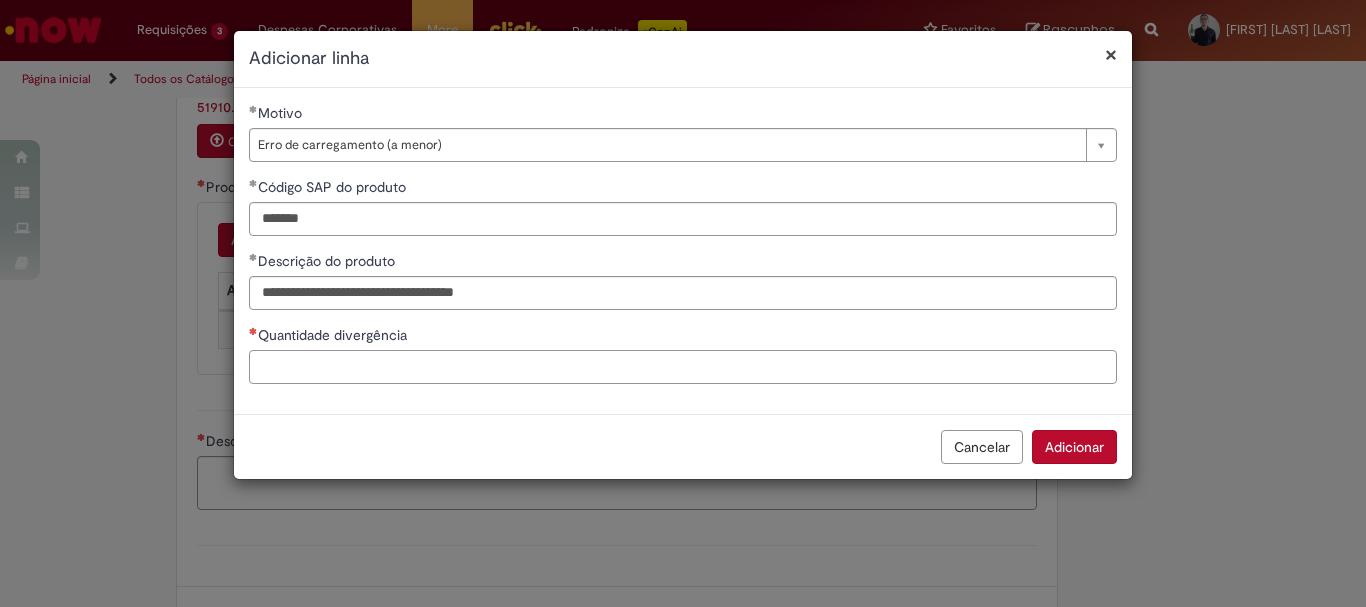 click on "Quantidade divergência" at bounding box center [683, 367] 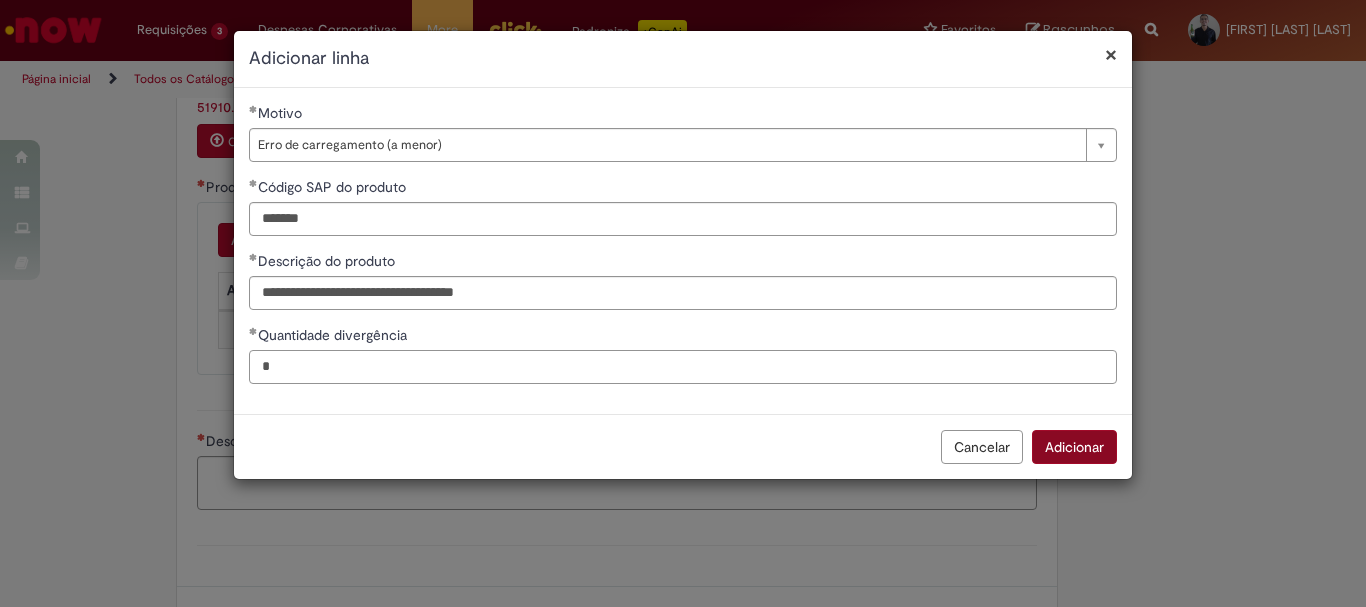 type on "*" 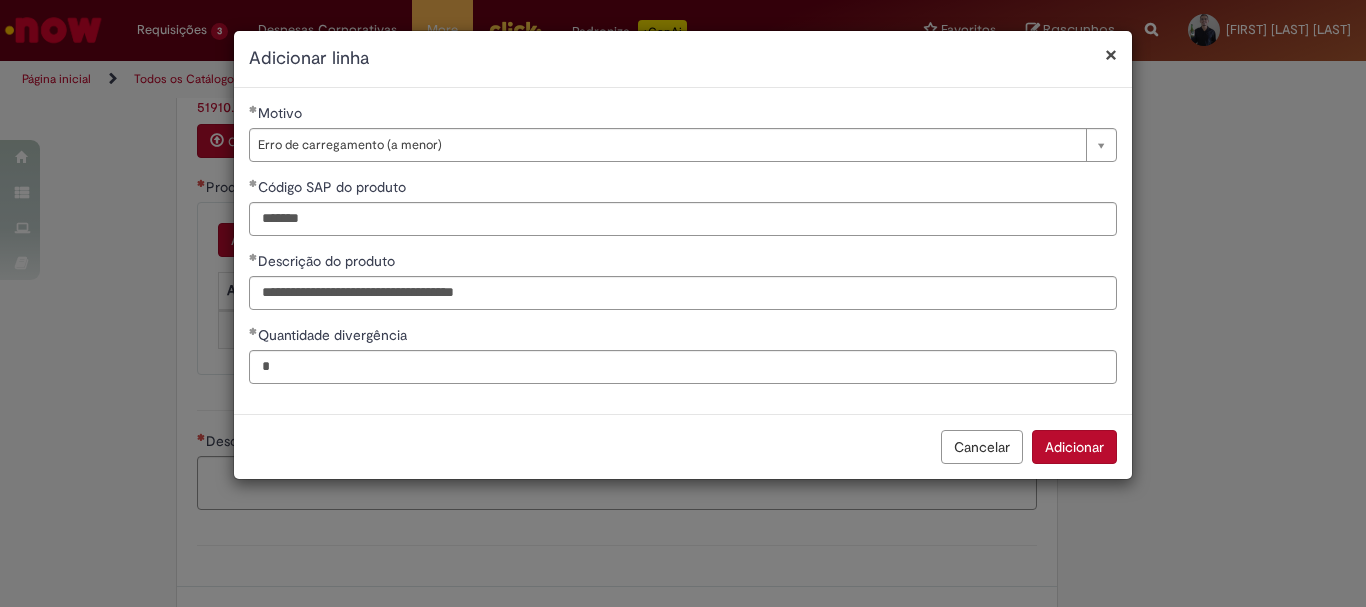 click on "Adicionar" at bounding box center (1074, 447) 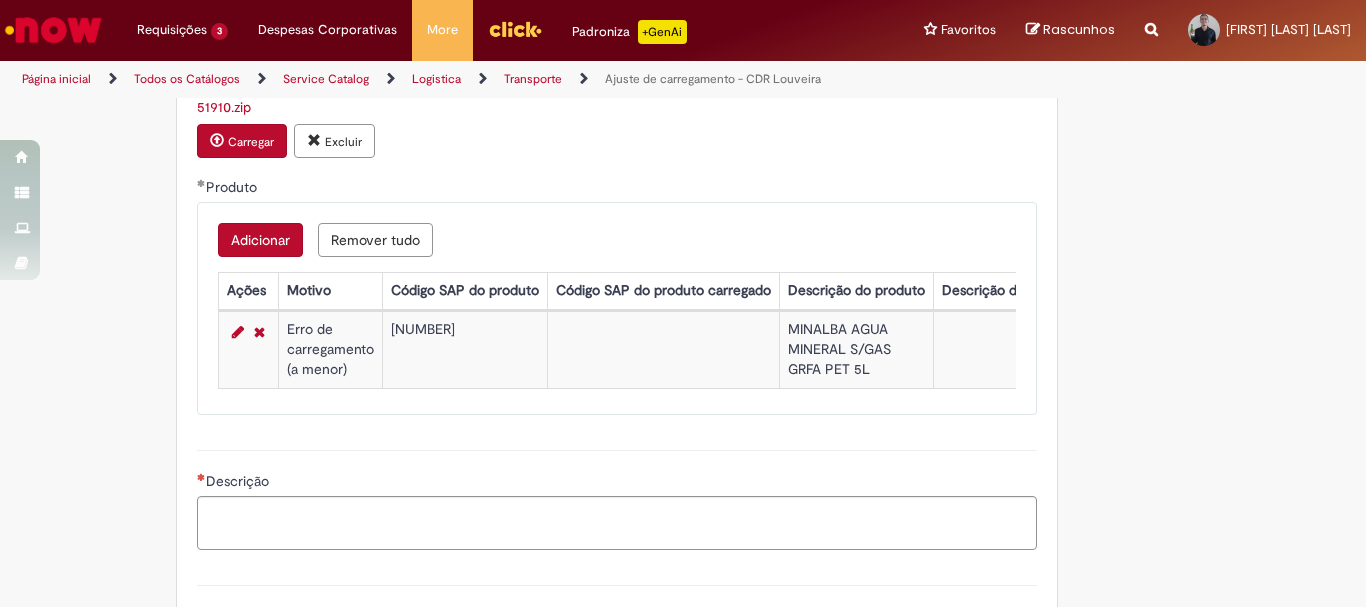 click on "Adicionar" at bounding box center (260, 240) 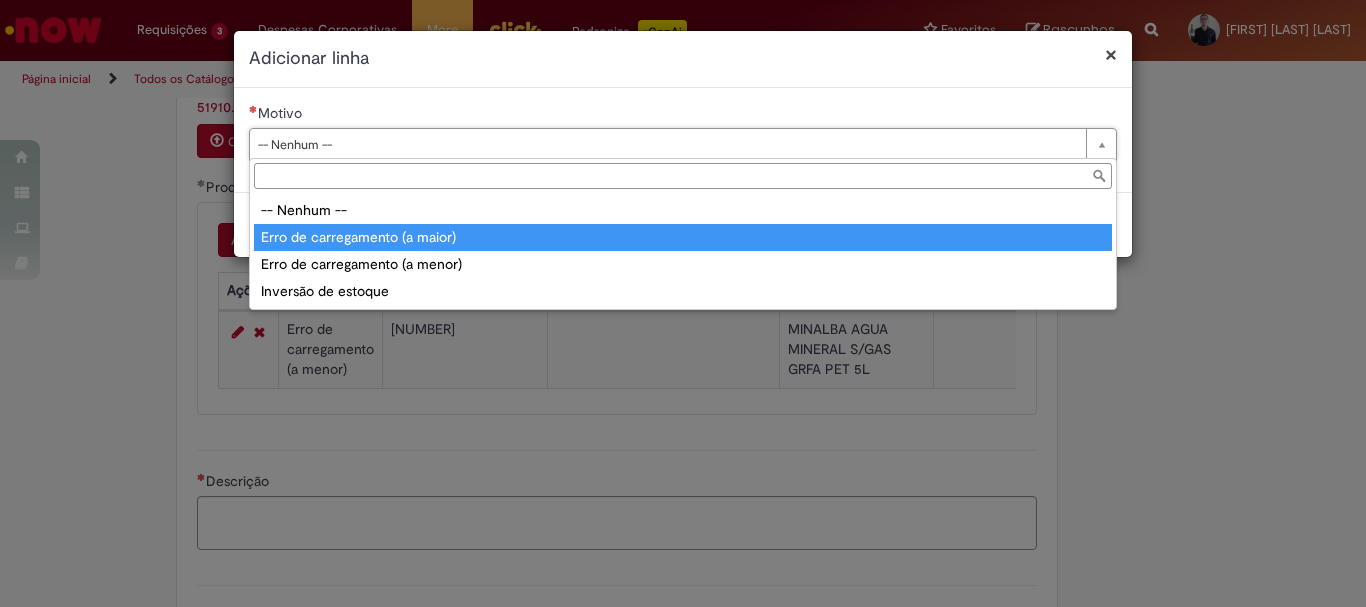 type on "**********" 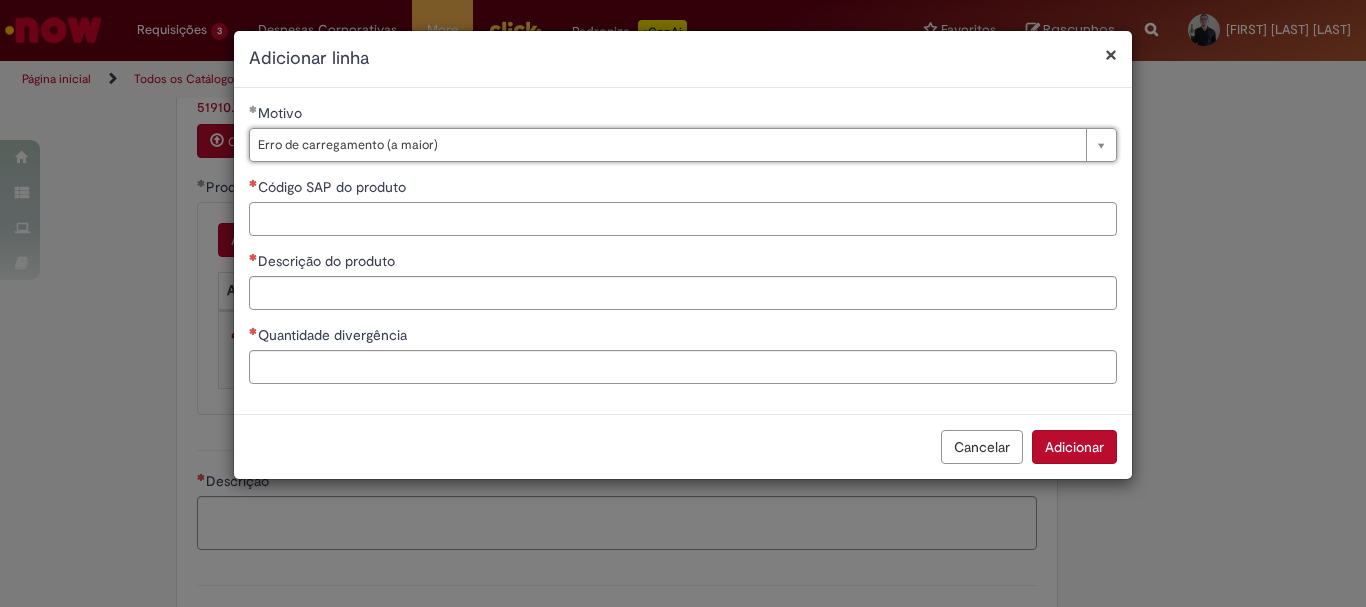 click on "Código SAP do produto" at bounding box center [683, 219] 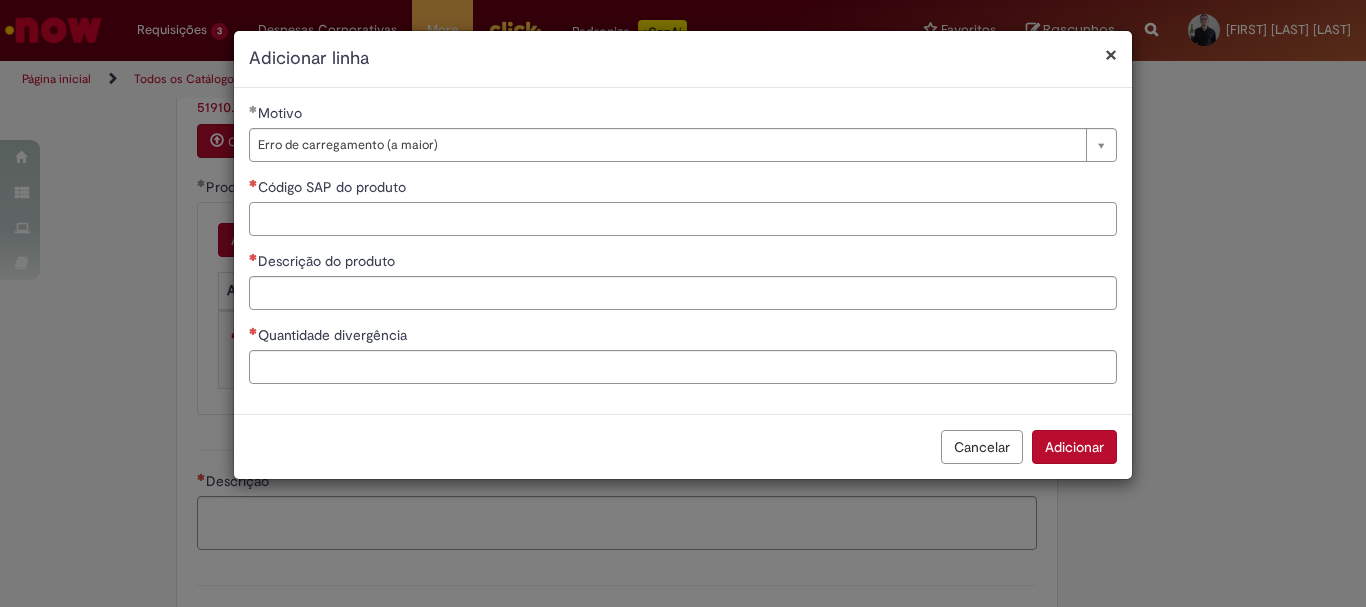 click on "Código SAP do produto" at bounding box center (683, 219) 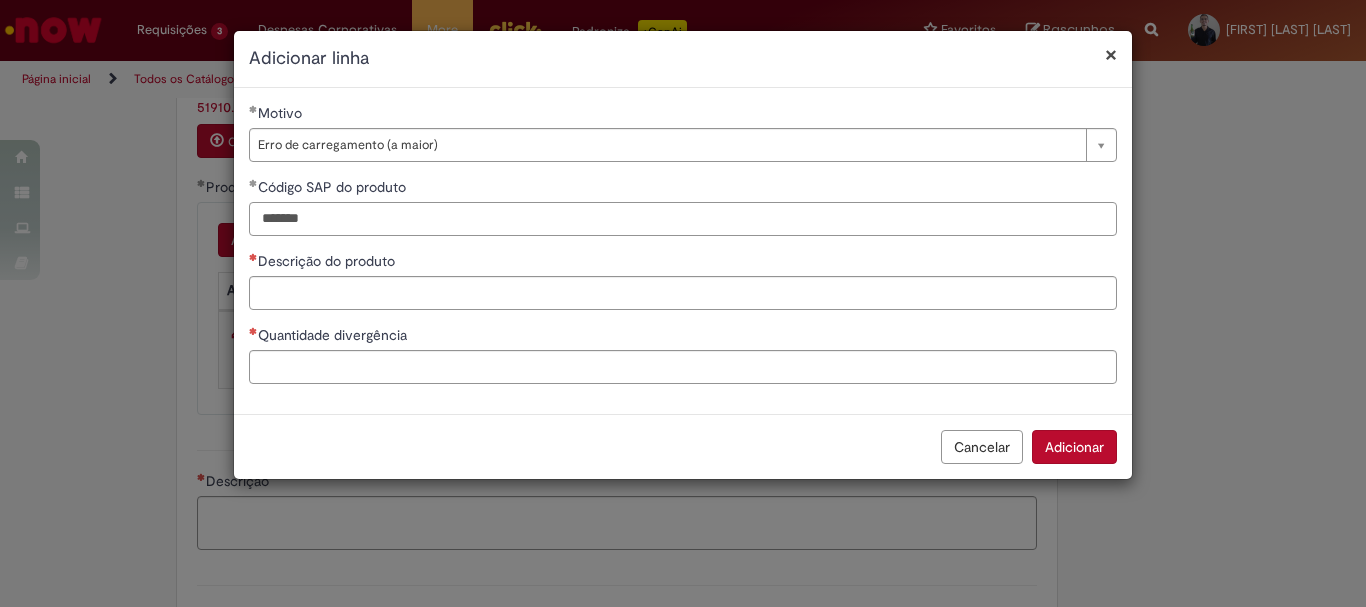 type on "*******" 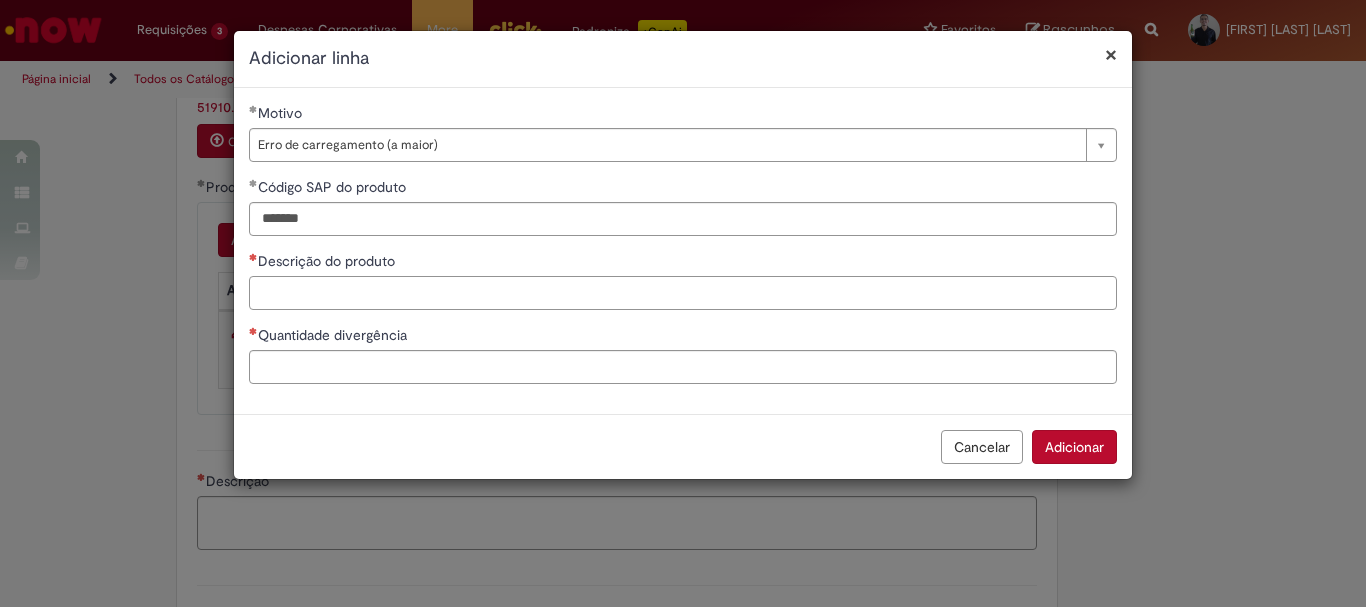 drag, startPoint x: 338, startPoint y: 309, endPoint x: 354, endPoint y: 317, distance: 17.888544 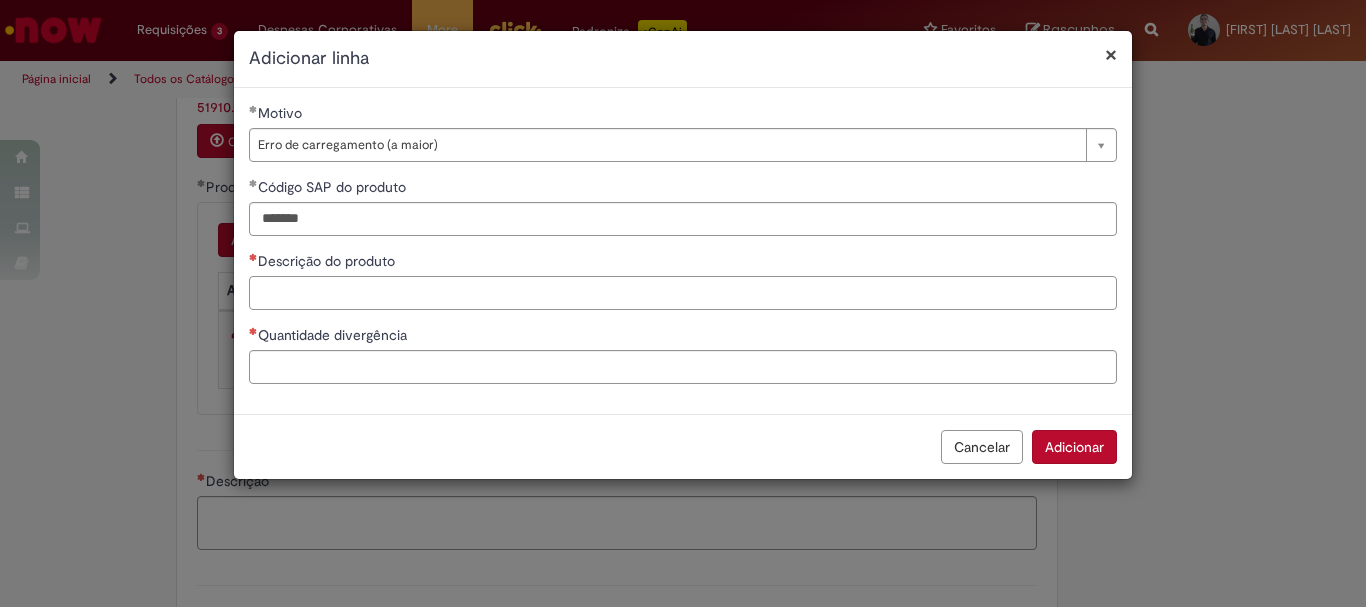 click on "Descrição do produto" at bounding box center (683, 293) 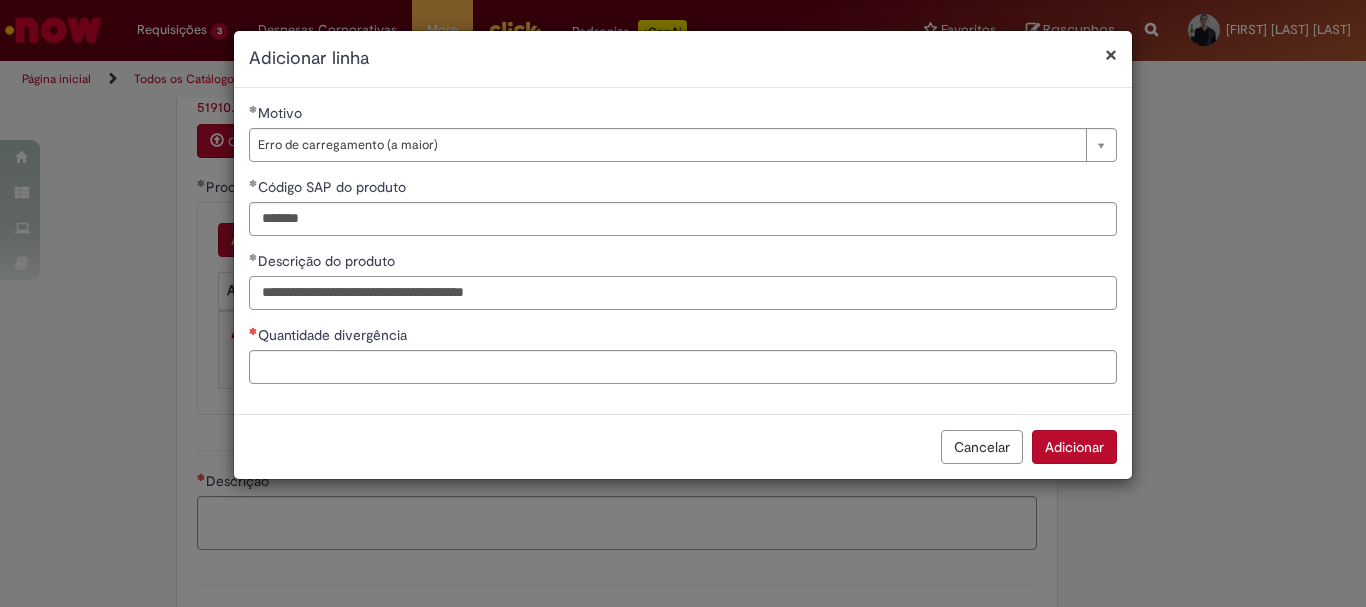 type on "**********" 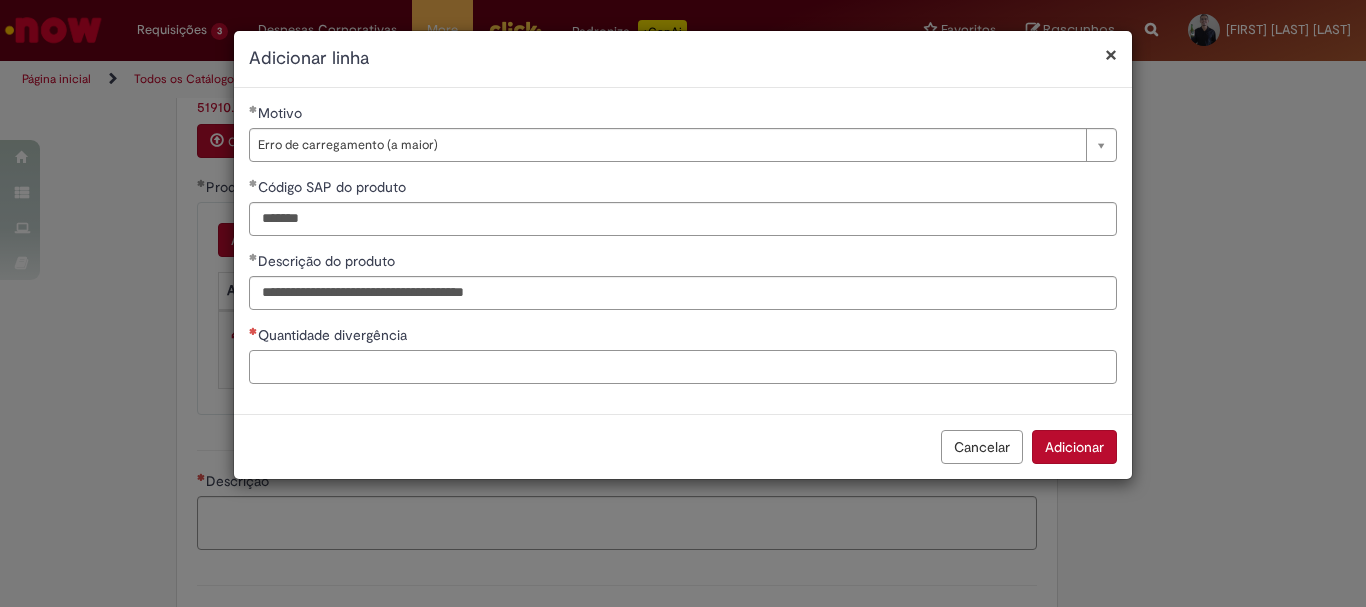 click on "Quantidade divergência" at bounding box center (683, 367) 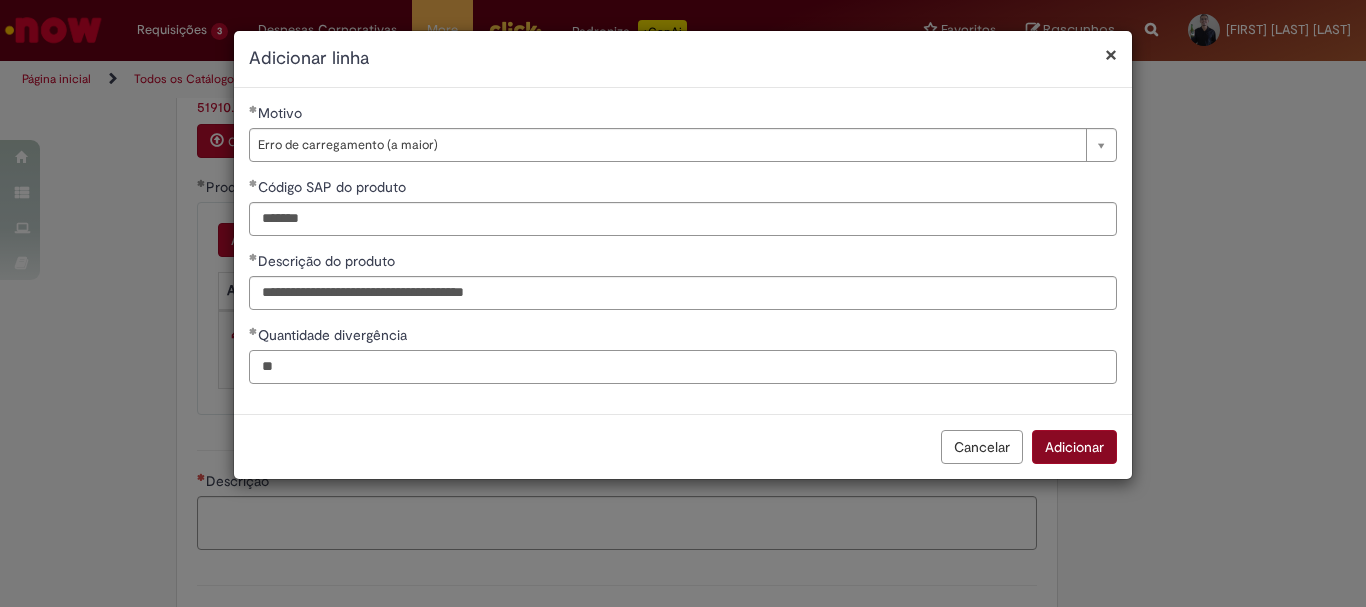 type on "**" 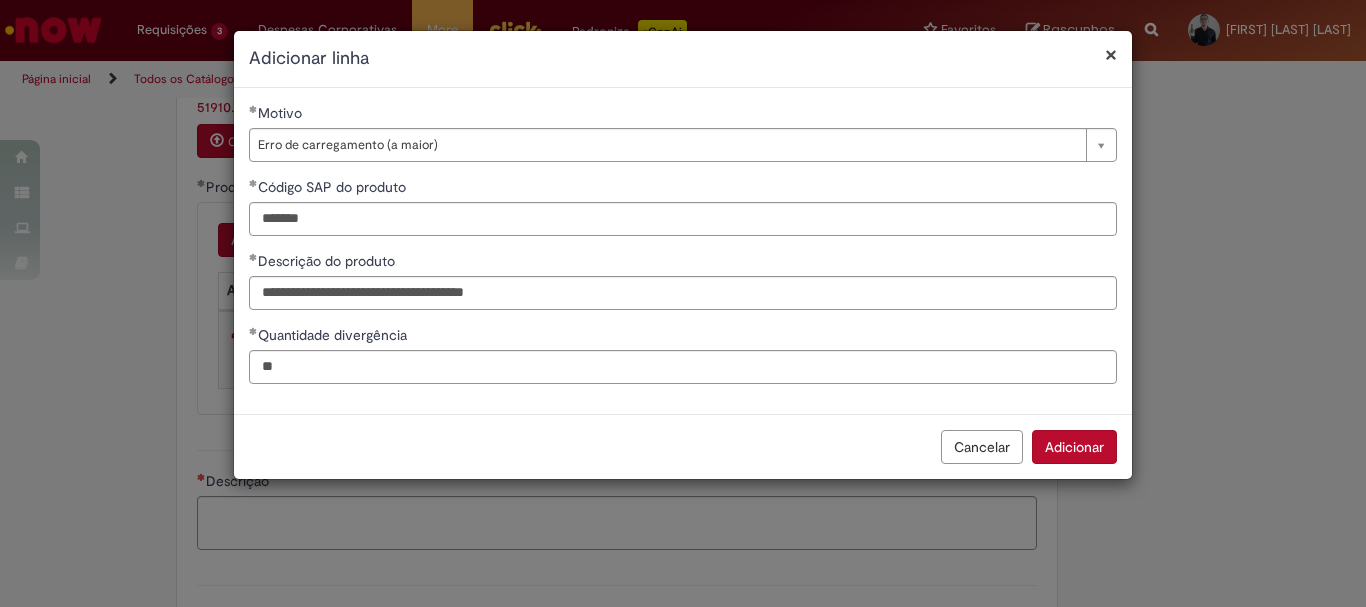 click on "Adicionar" at bounding box center (1074, 447) 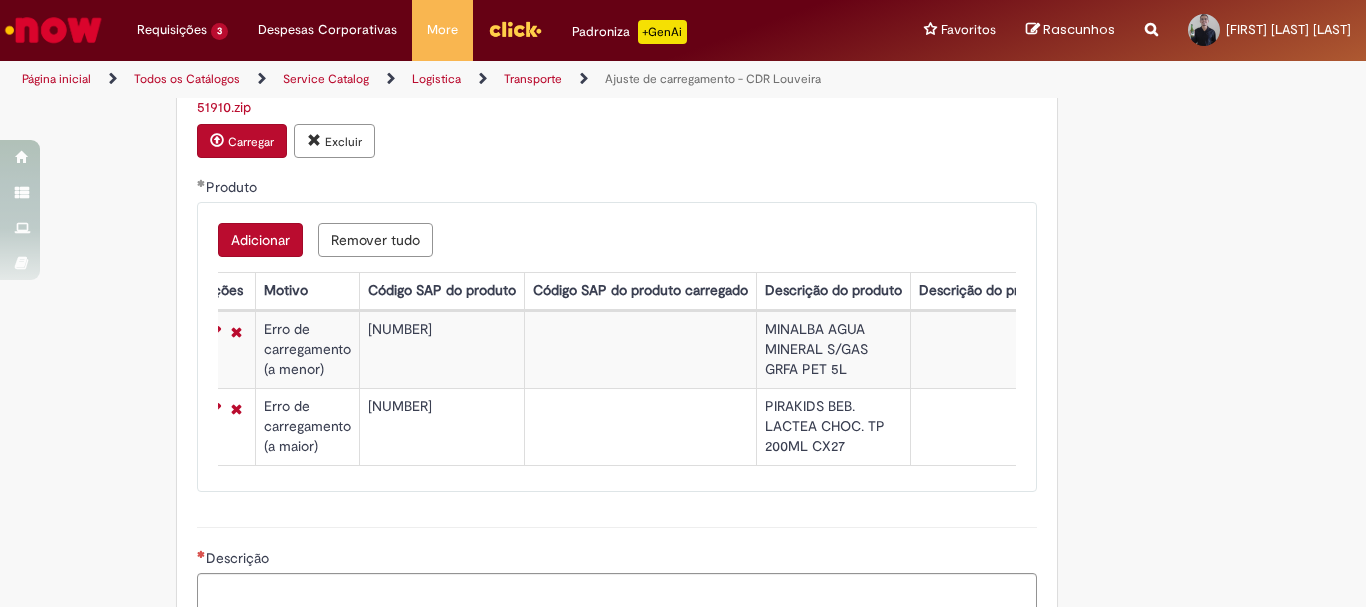 scroll, scrollTop: 0, scrollLeft: 0, axis: both 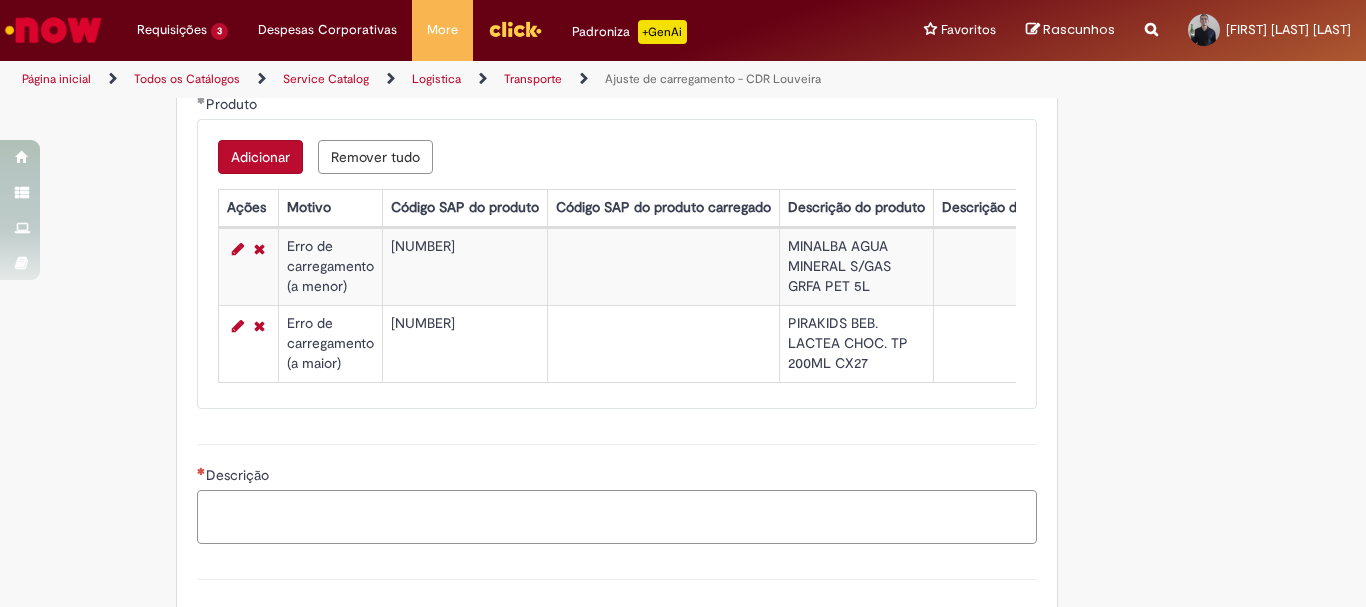 click on "Descrição" at bounding box center [617, 517] 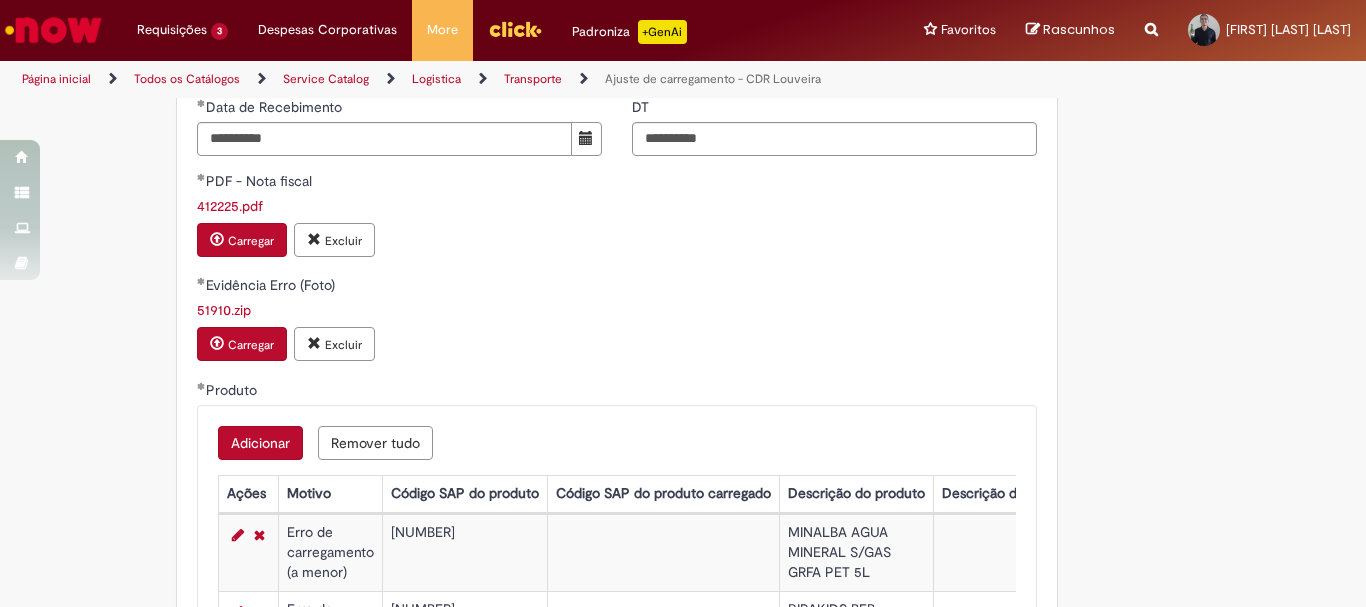 scroll, scrollTop: 1297, scrollLeft: 0, axis: vertical 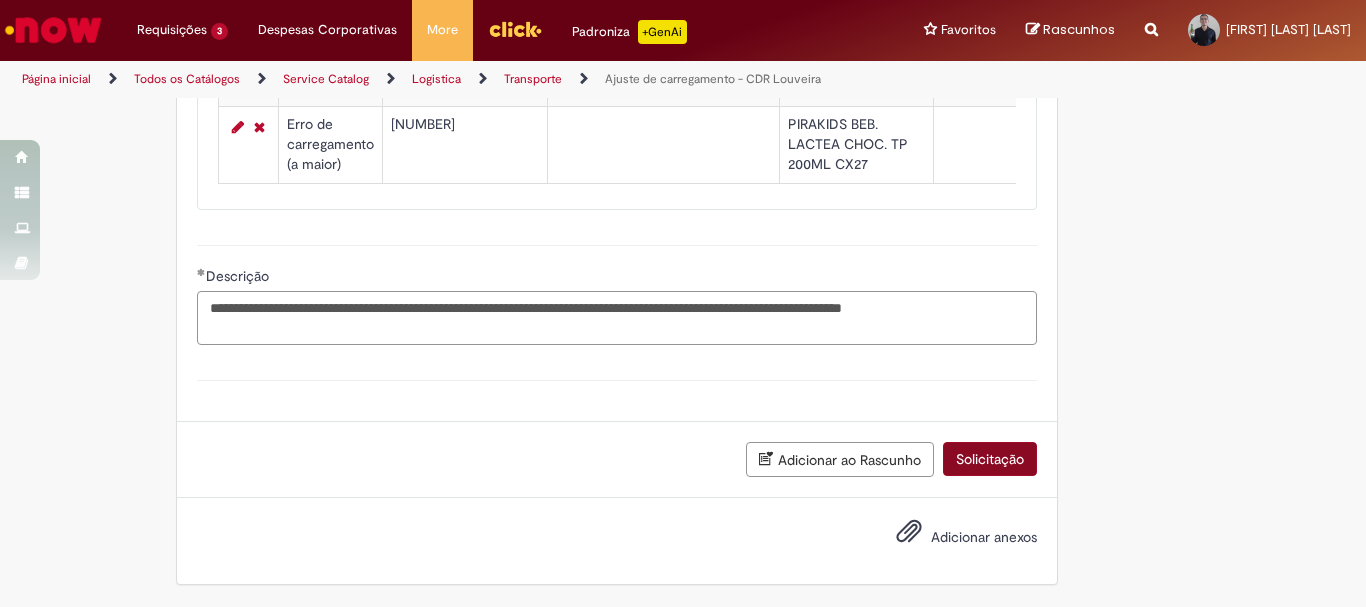 type on "**********" 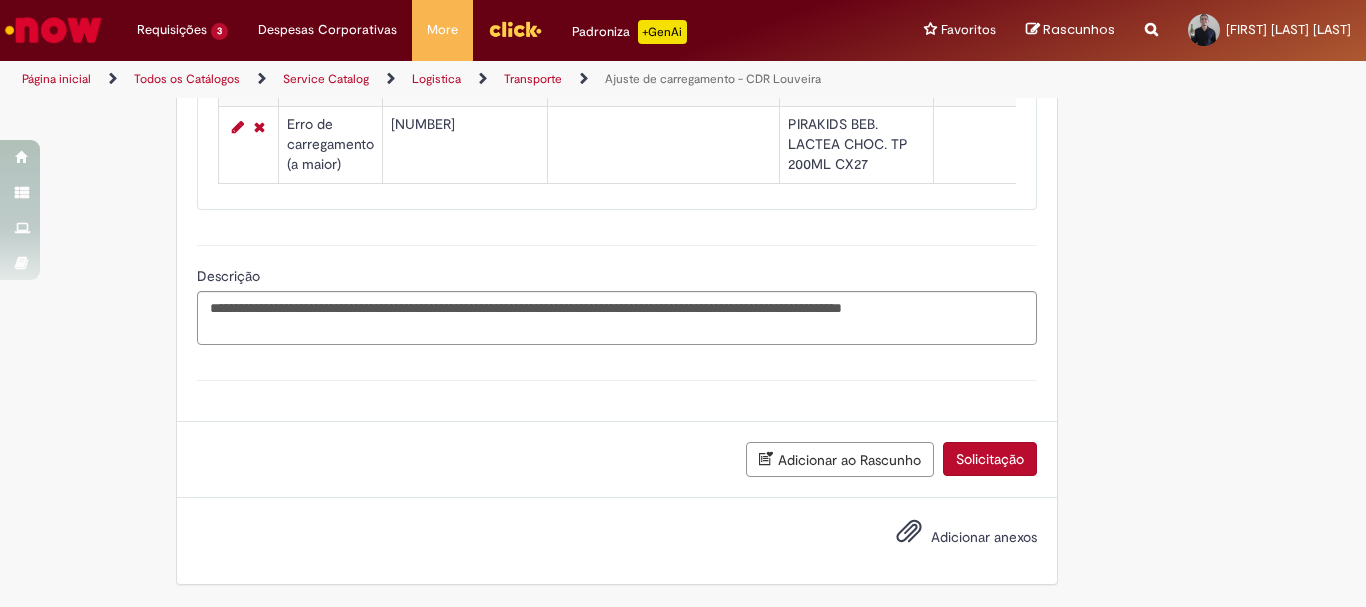 click on "Solicitação" at bounding box center [990, 459] 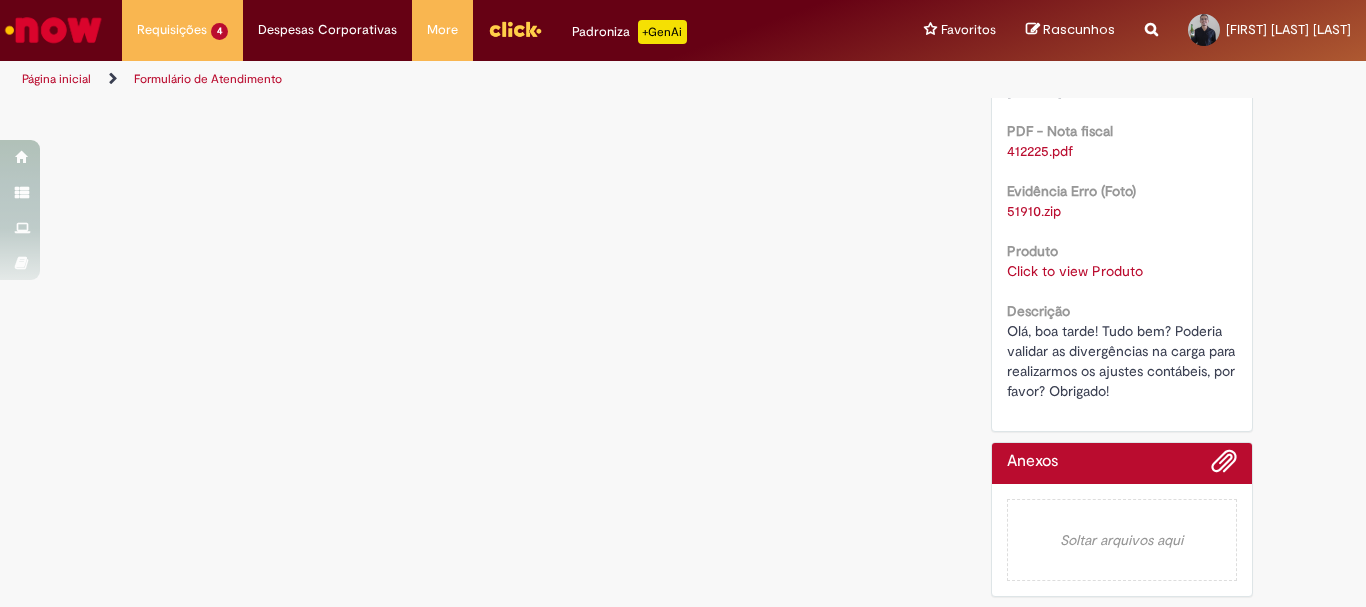 scroll, scrollTop: 0, scrollLeft: 0, axis: both 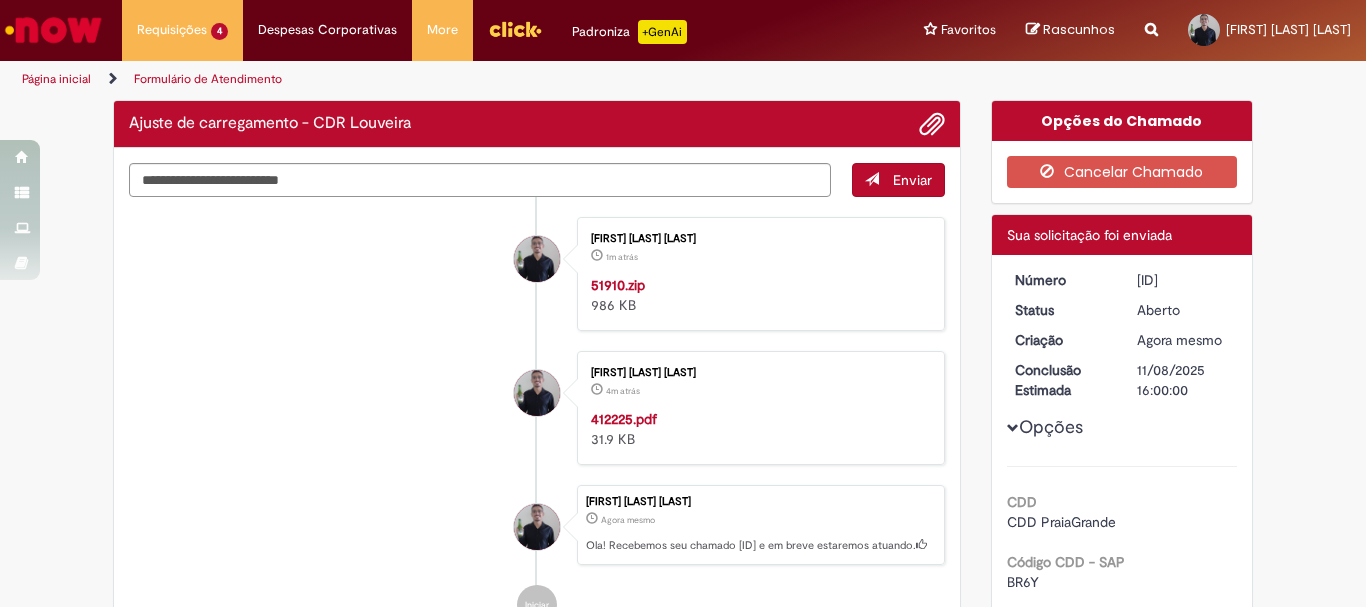 click on "Aberto" at bounding box center (1183, 310) 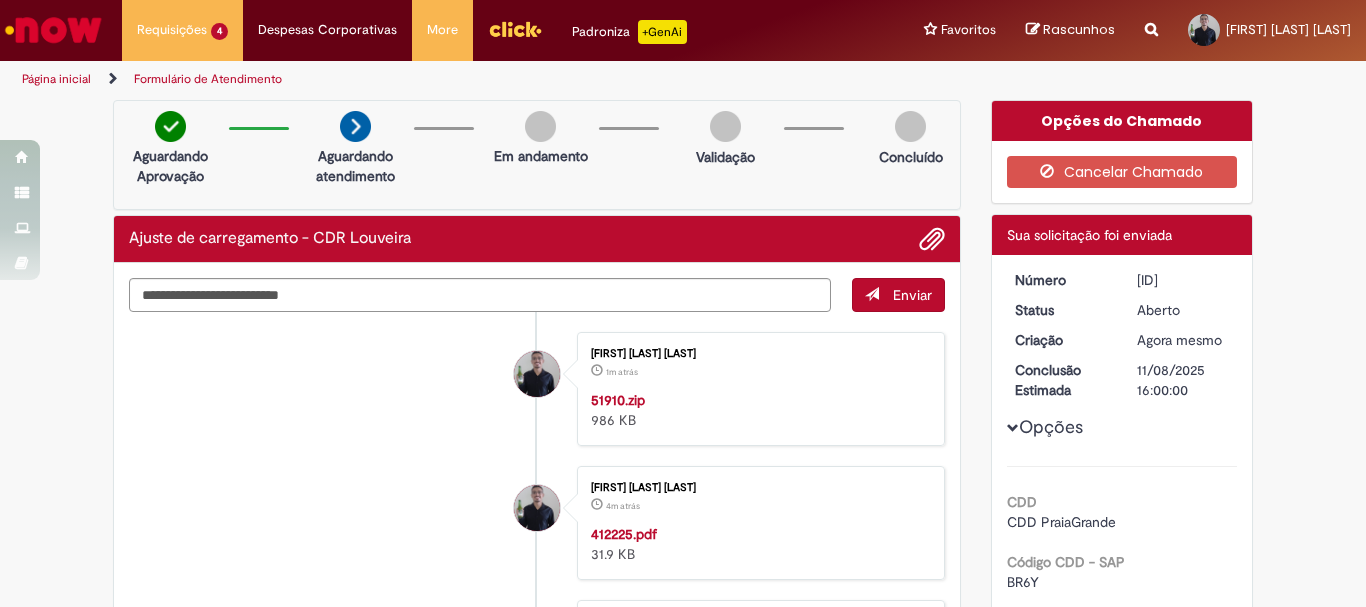click on "[ID]" at bounding box center (1183, 280) 